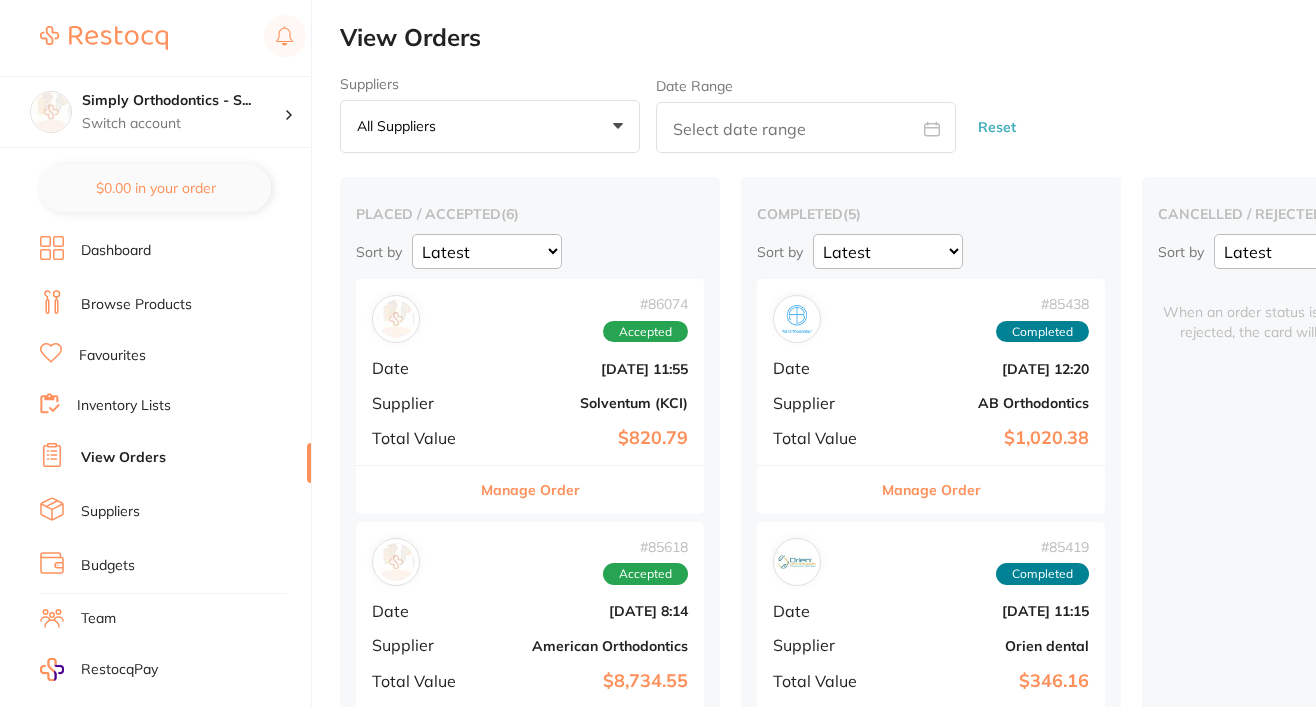 scroll, scrollTop: 0, scrollLeft: 0, axis: both 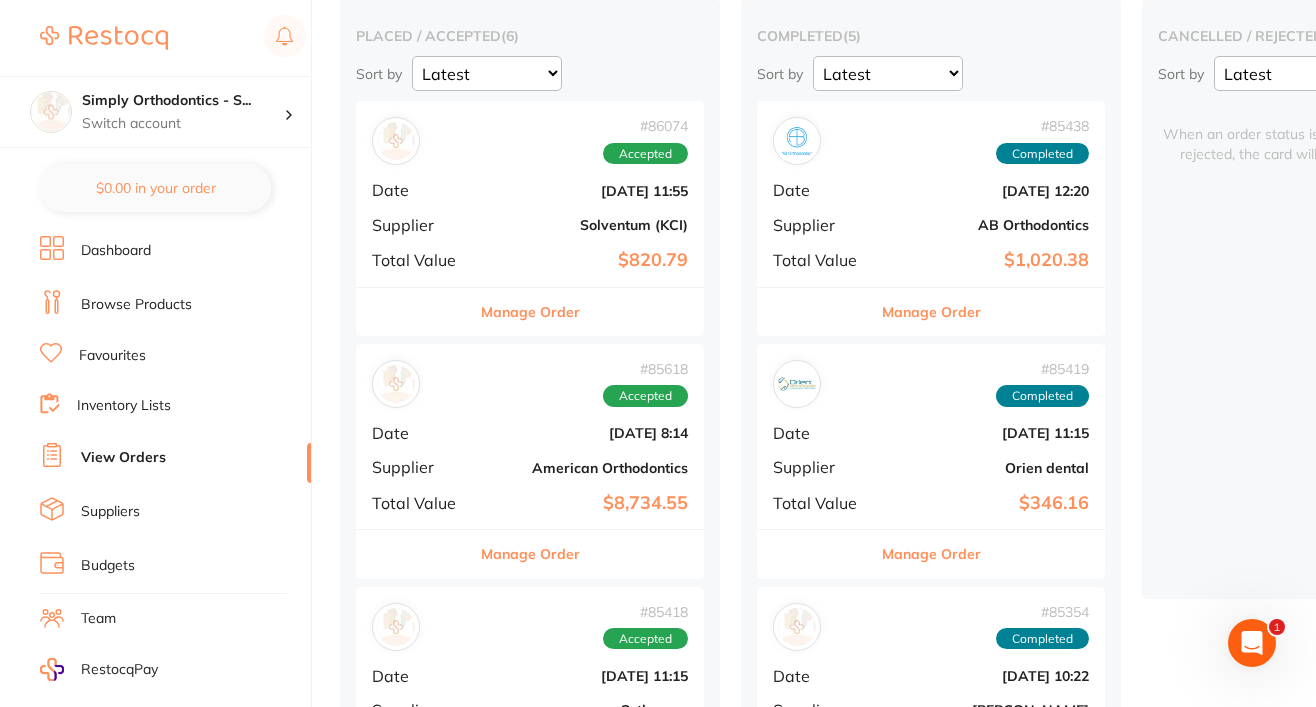 click on "Manage Order" at bounding box center (931, 312) 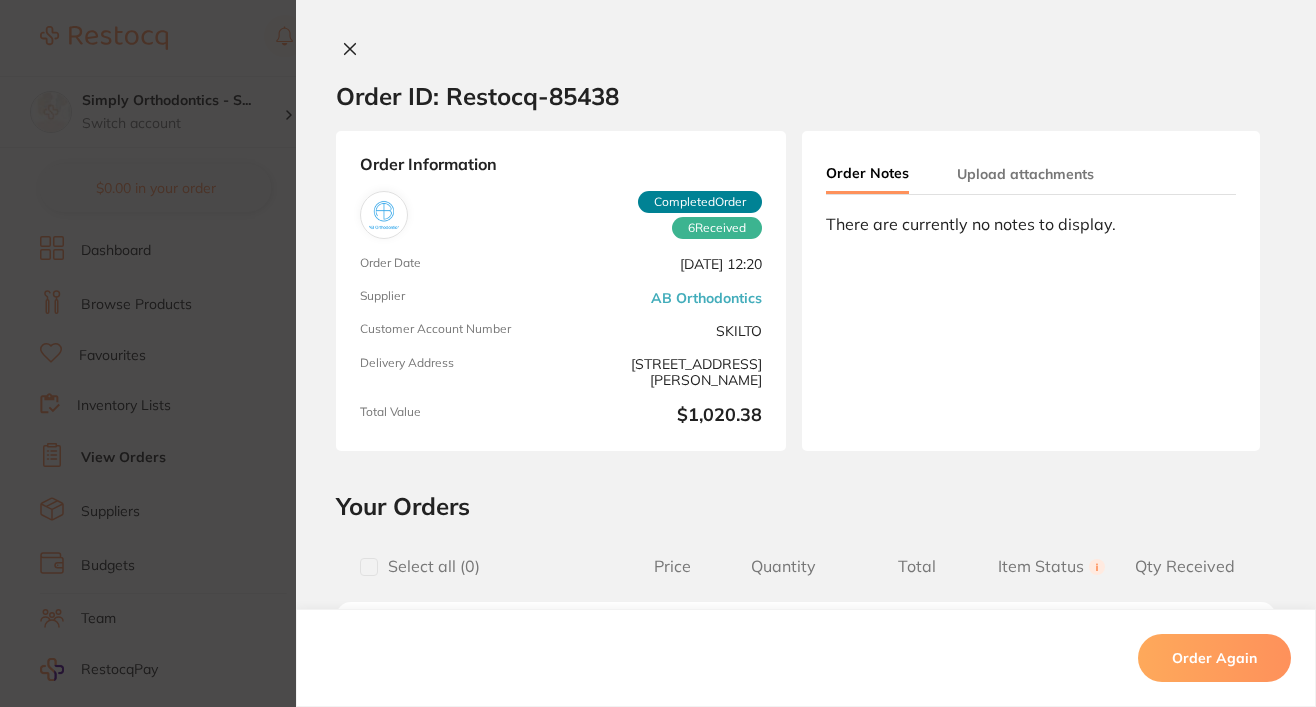 scroll, scrollTop: 267, scrollLeft: 1, axis: both 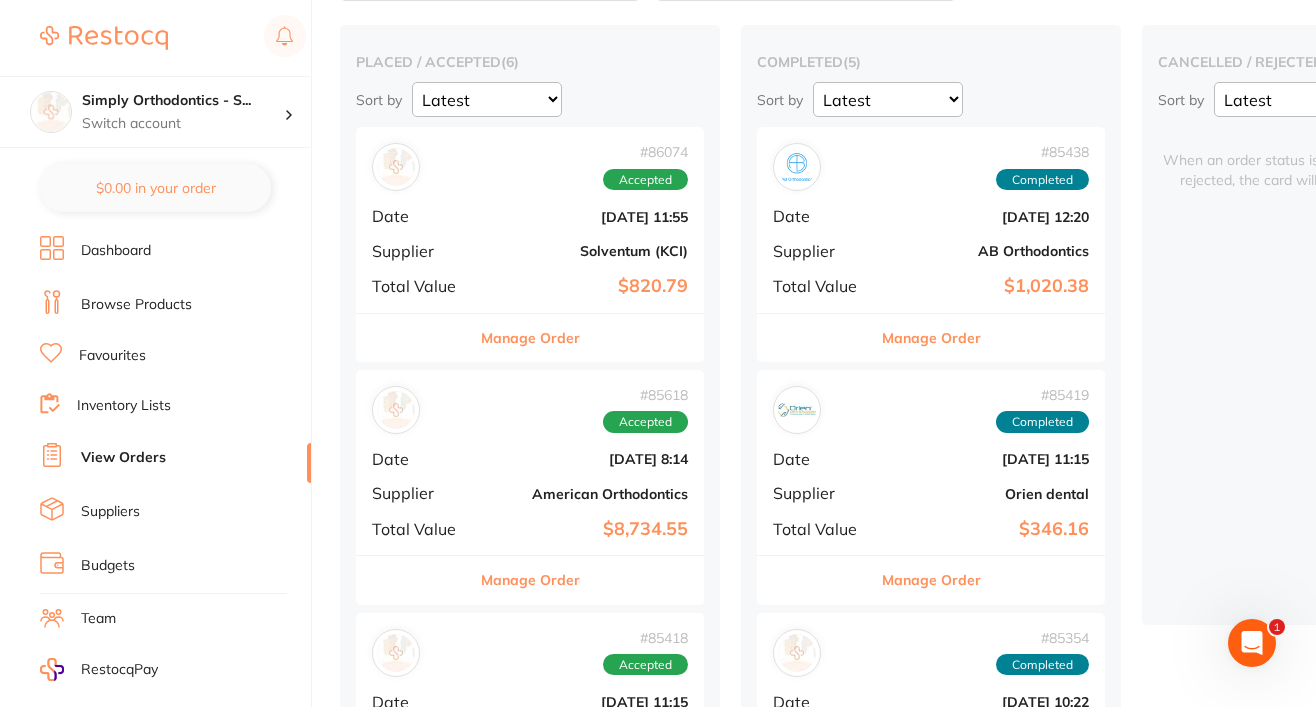click on "Completed" at bounding box center [1042, 180] 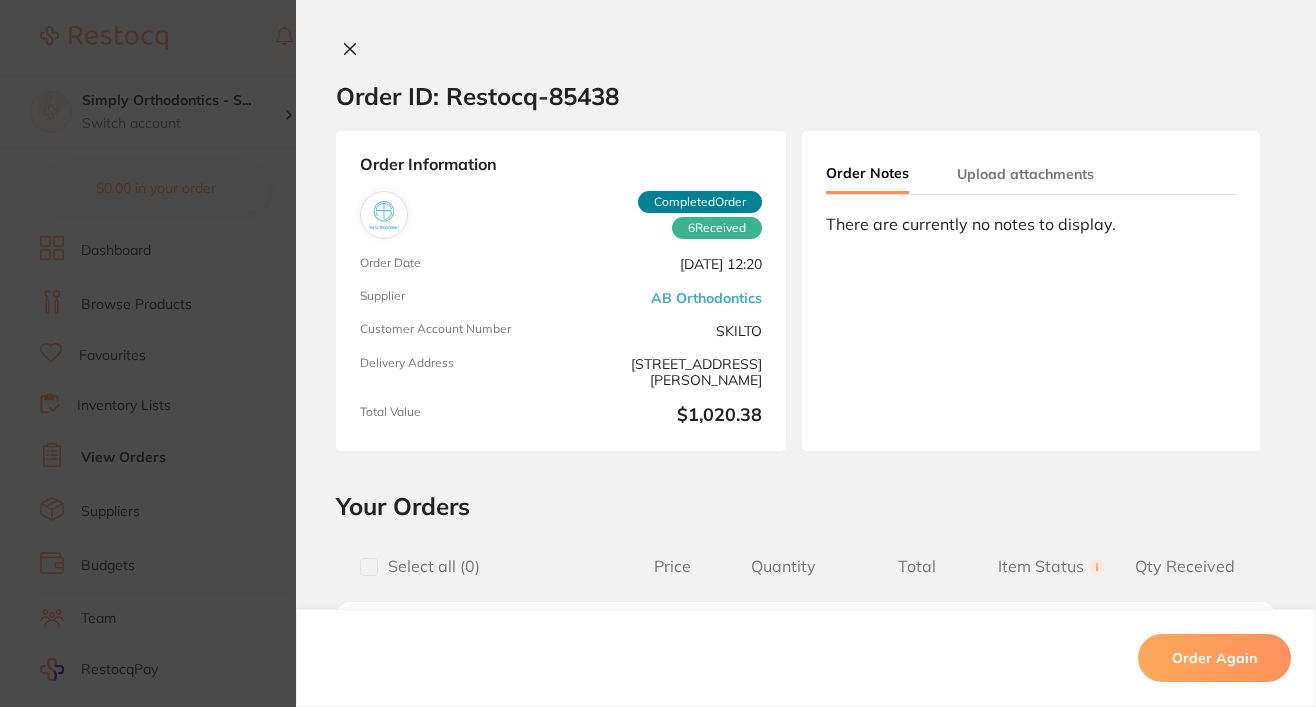 scroll, scrollTop: 0, scrollLeft: 0, axis: both 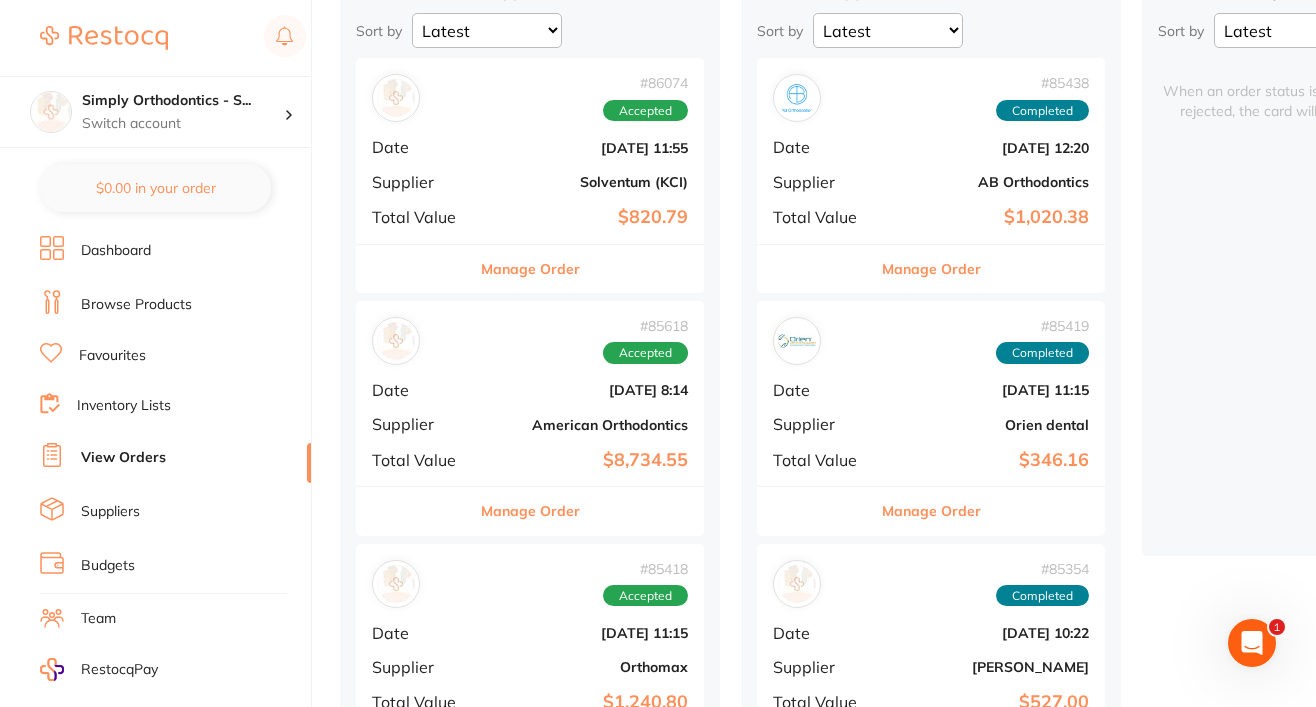 click on "Manage Order" at bounding box center [530, 269] 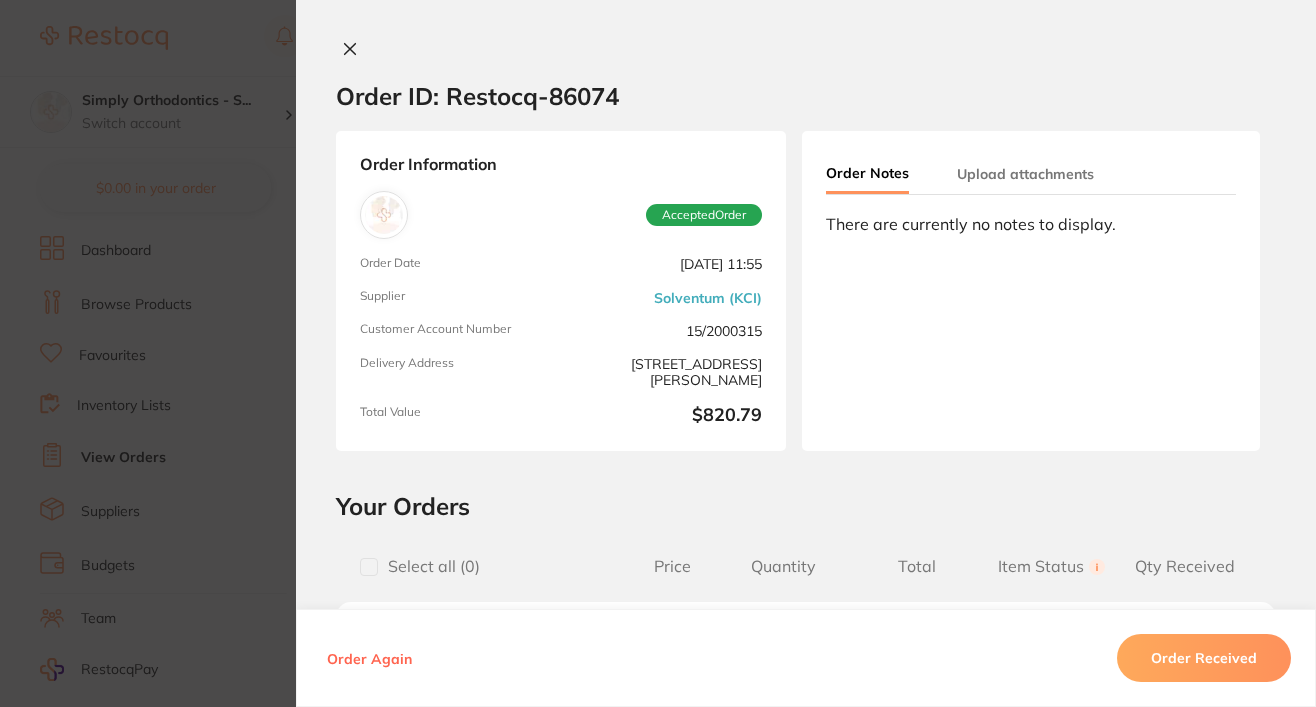 scroll, scrollTop: 0, scrollLeft: 0, axis: both 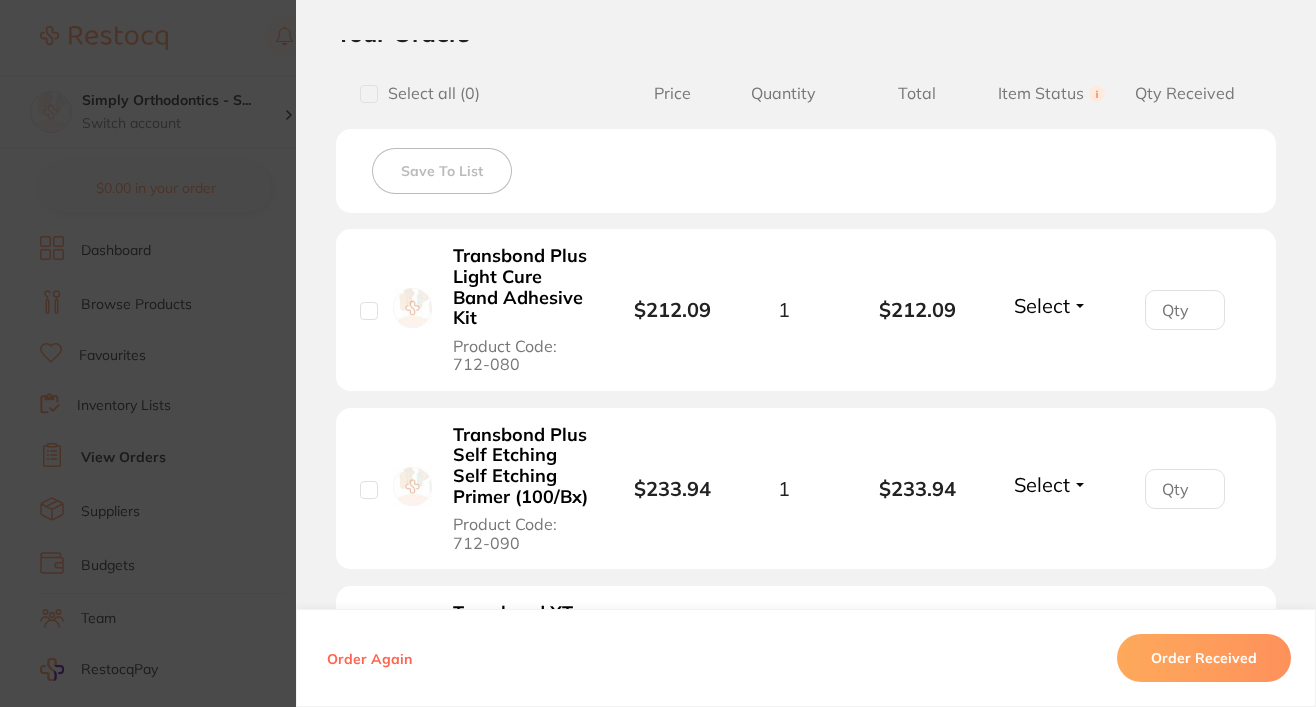 click at bounding box center (369, 311) 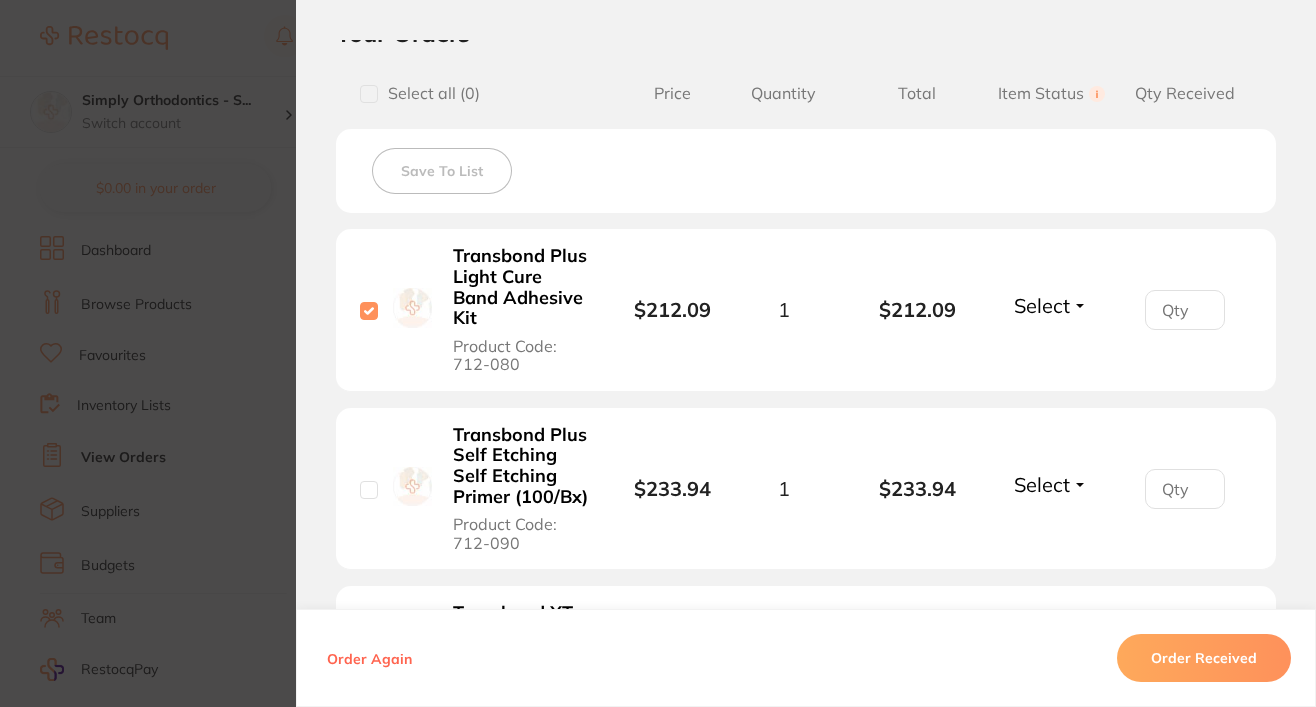checkbox on "true" 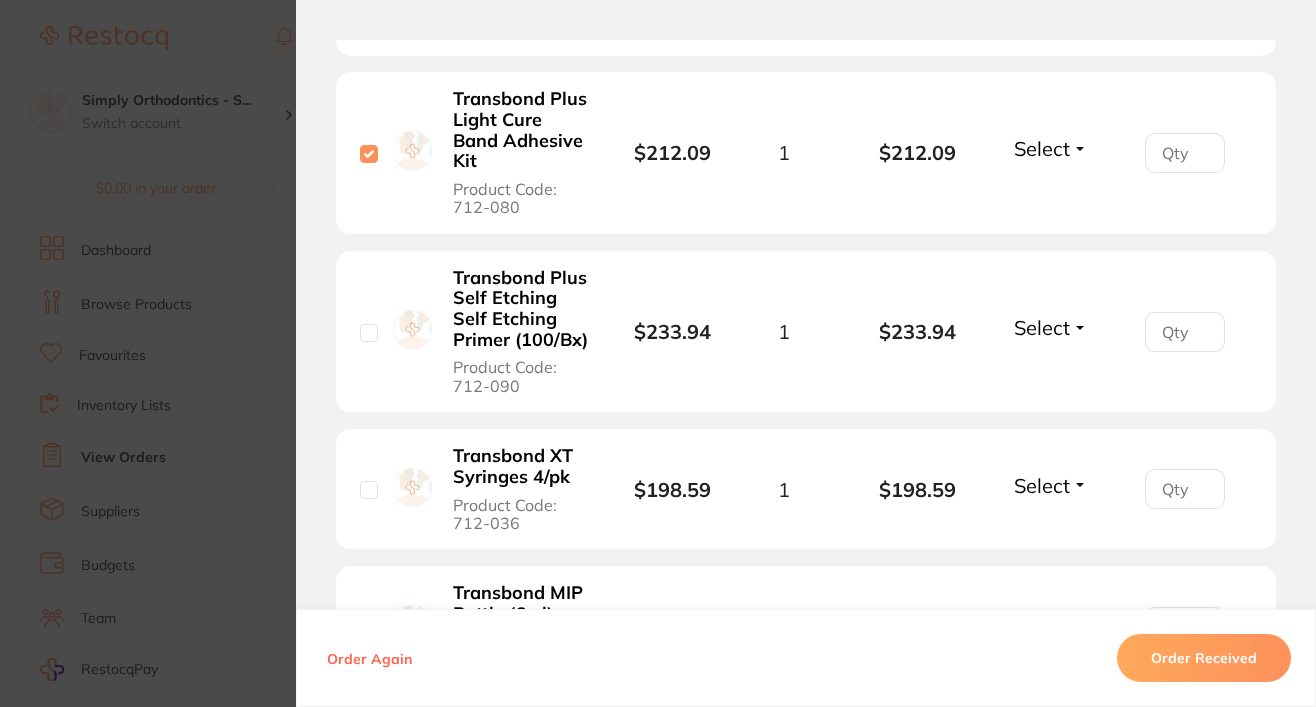 scroll, scrollTop: 682, scrollLeft: 0, axis: vertical 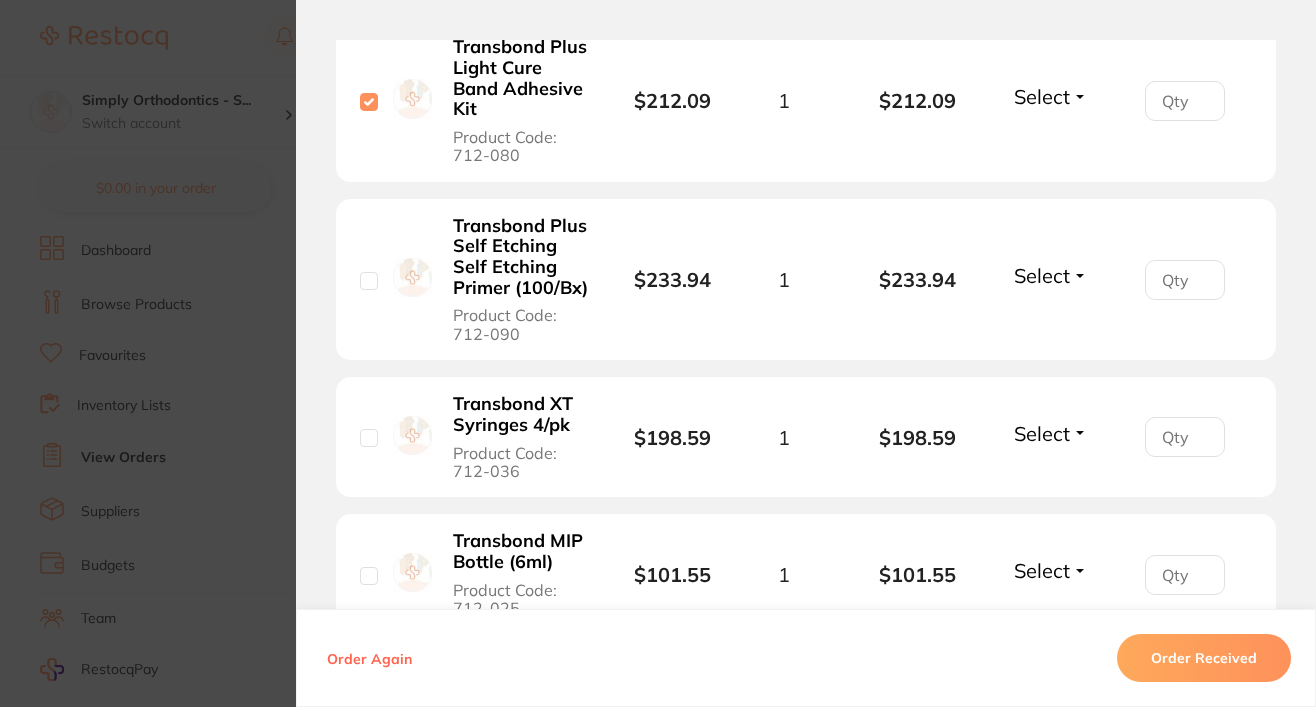 click at bounding box center [369, 438] 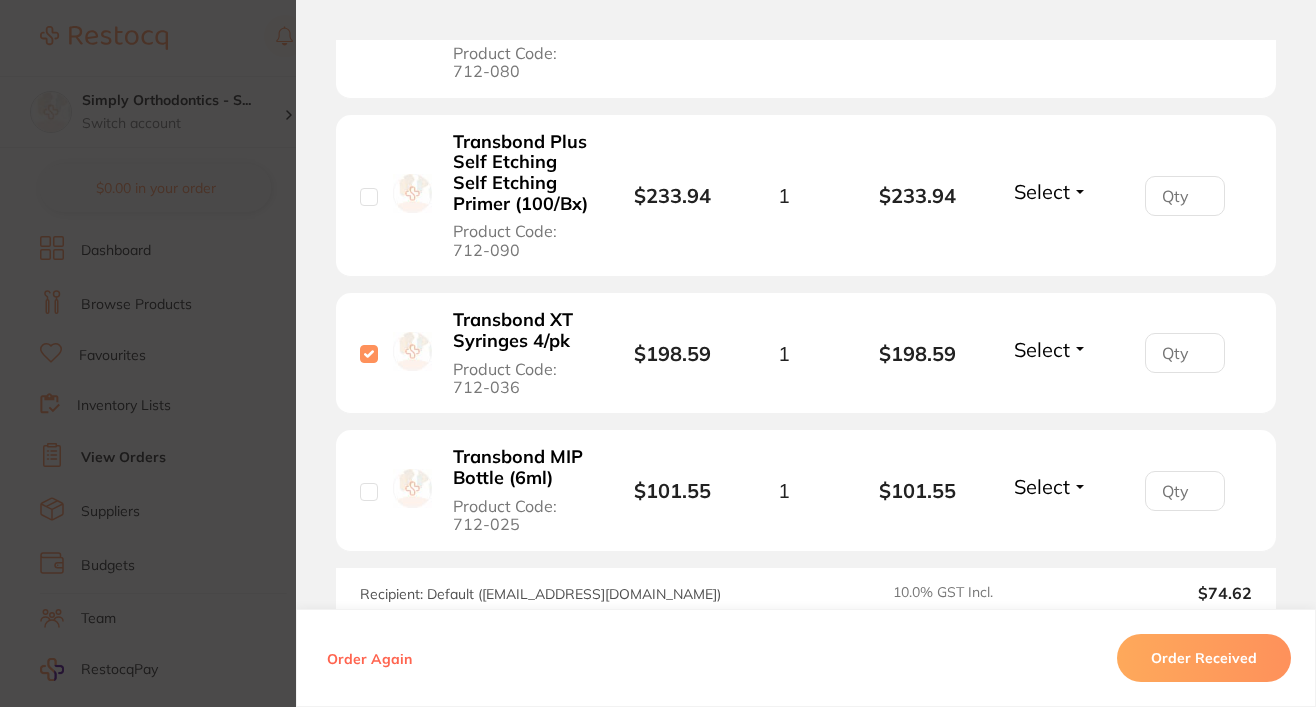 scroll, scrollTop: 762, scrollLeft: 0, axis: vertical 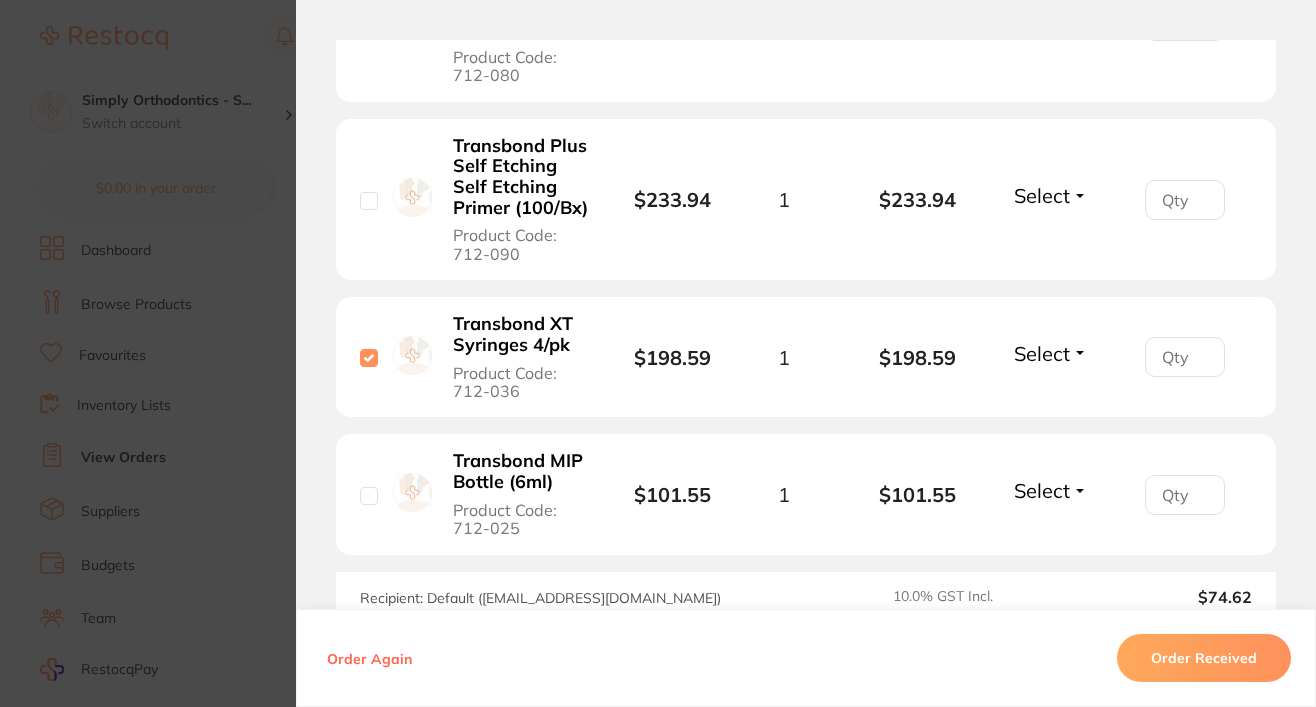 click at bounding box center (369, 358) 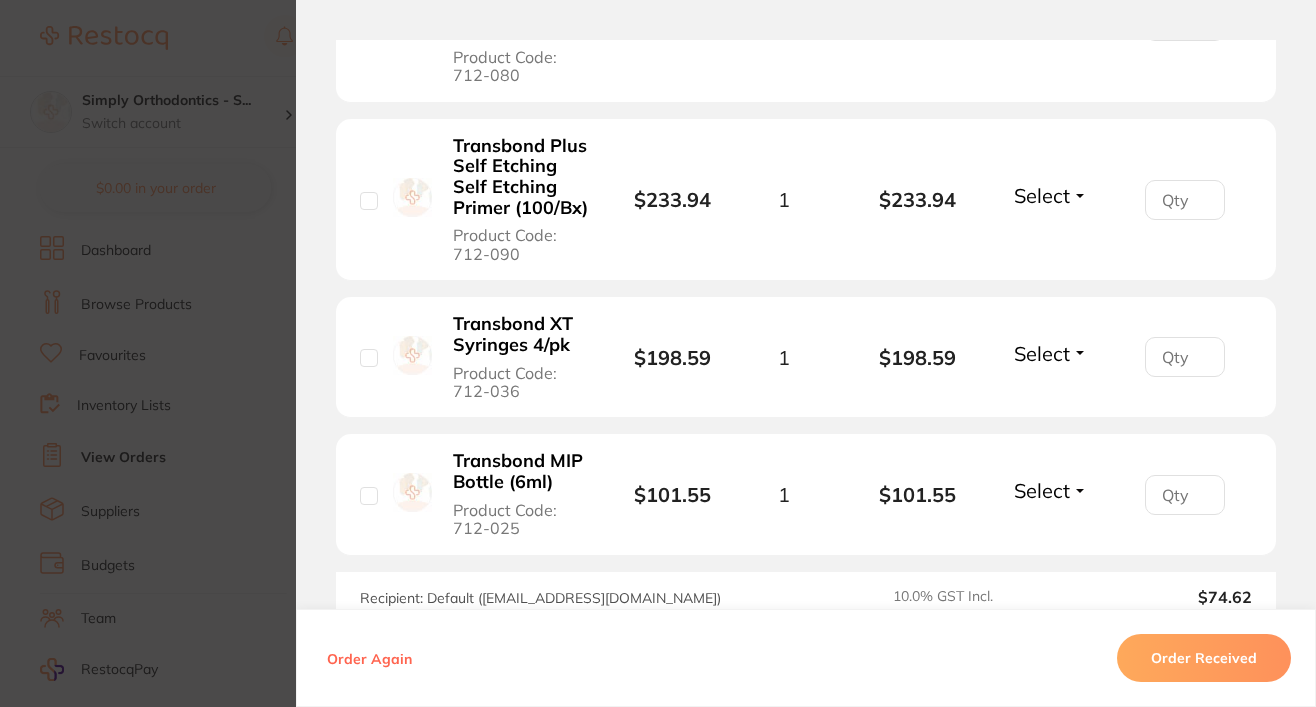 checkbox on "false" 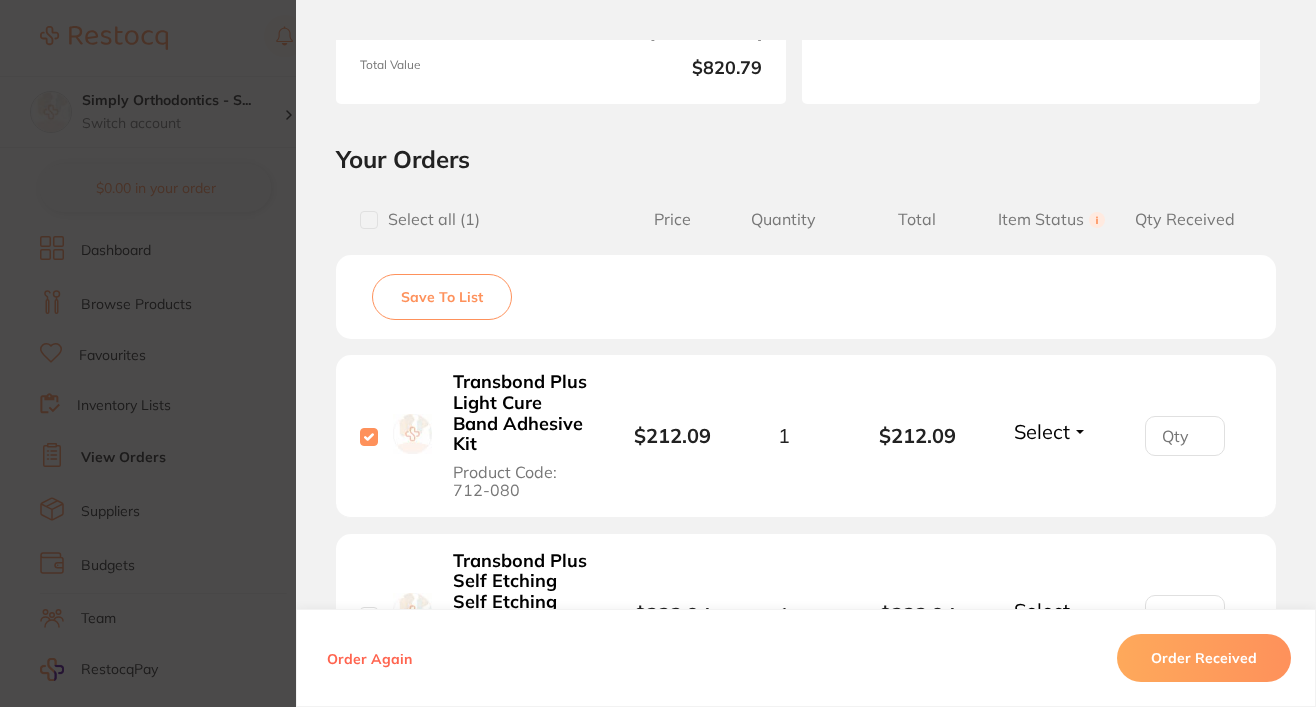 click at bounding box center [369, 437] 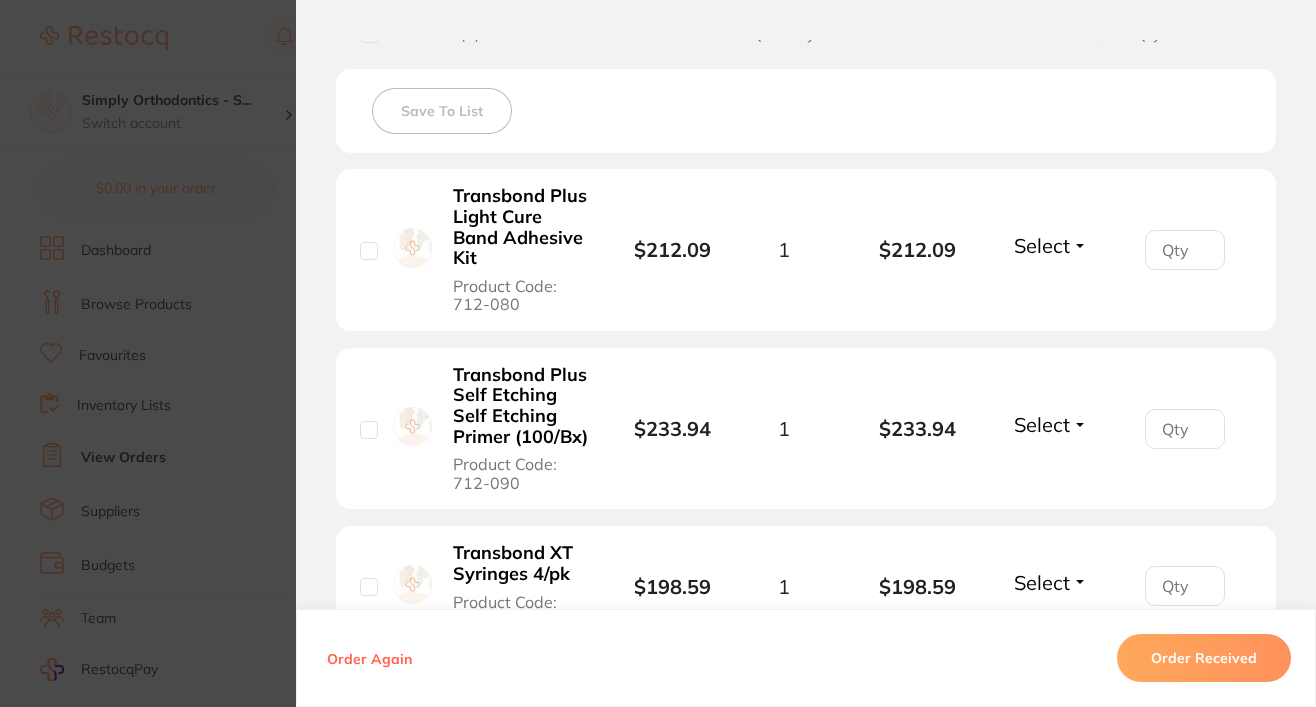 scroll, scrollTop: 632, scrollLeft: 0, axis: vertical 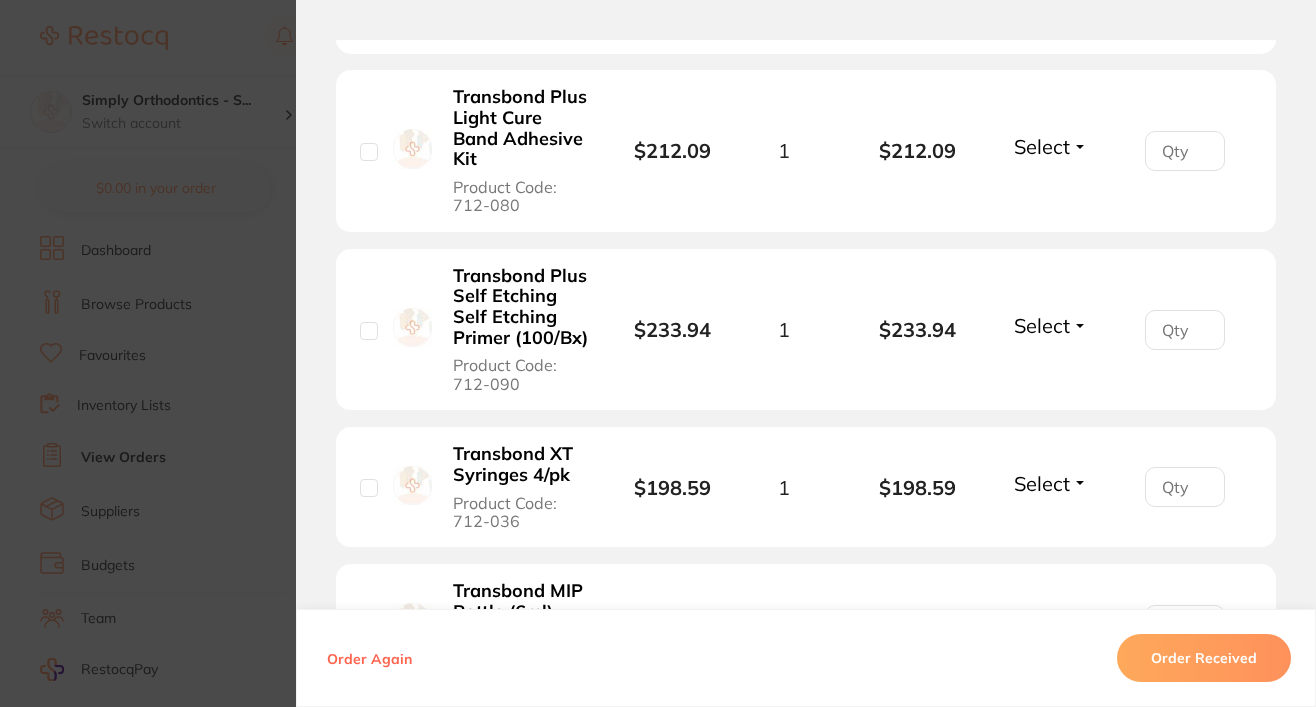 click at bounding box center [369, 152] 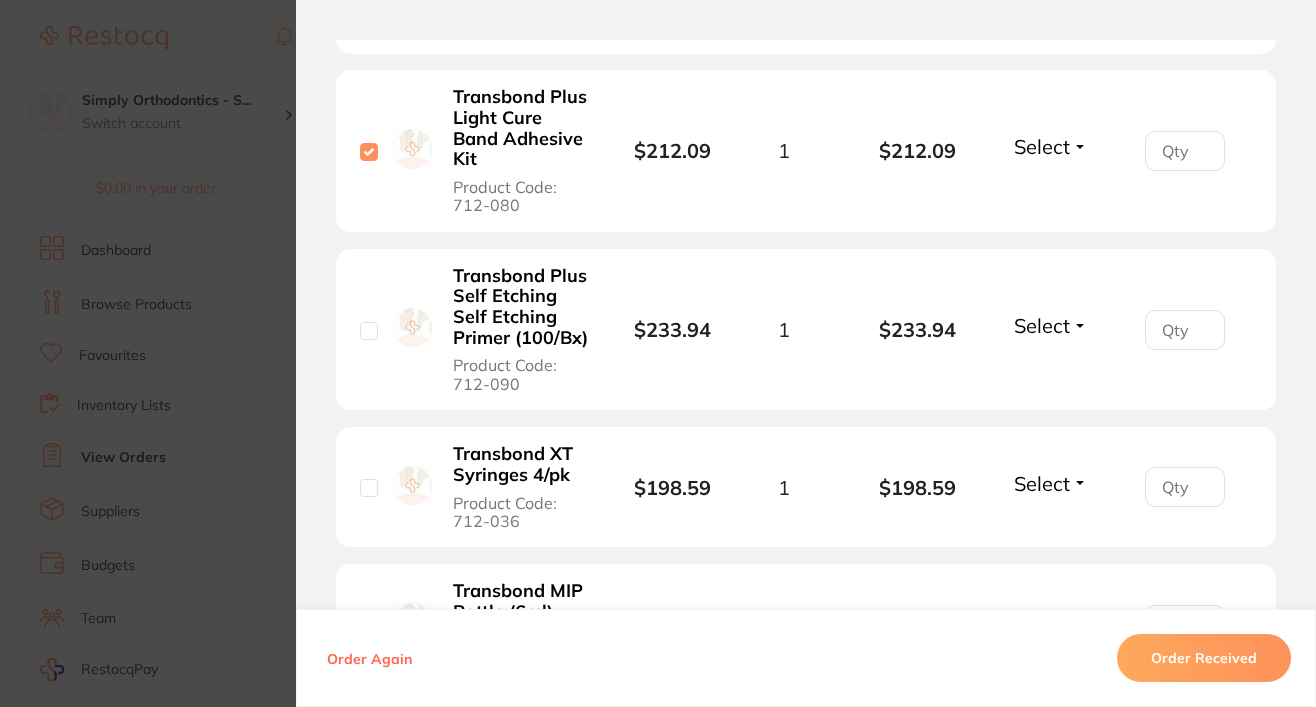 checkbox on "true" 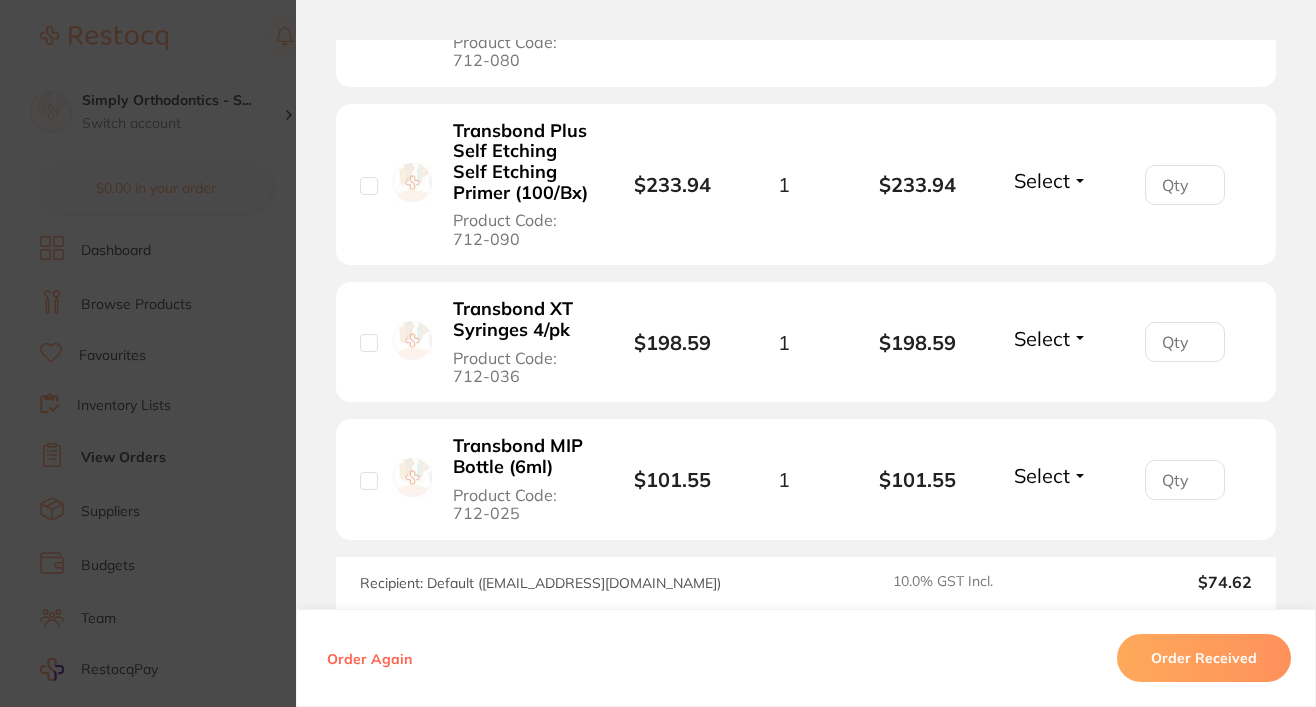scroll, scrollTop: 787, scrollLeft: 0, axis: vertical 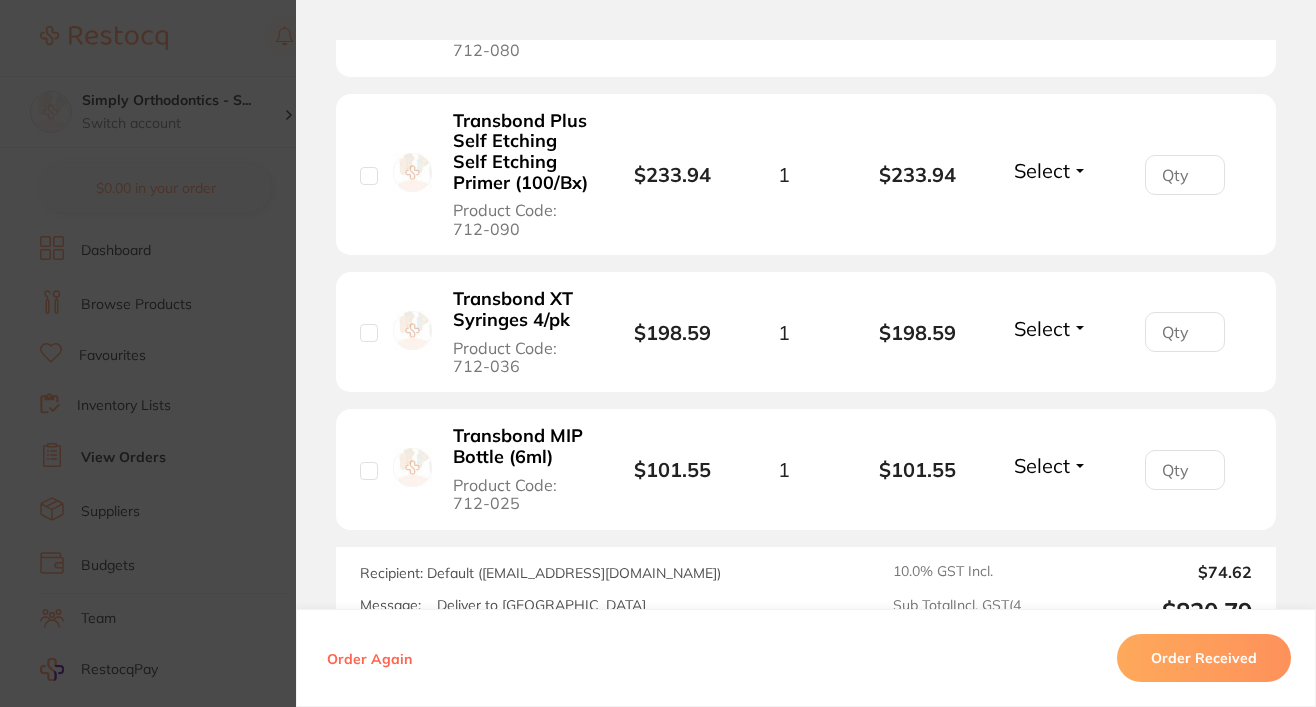 click at bounding box center [369, 333] 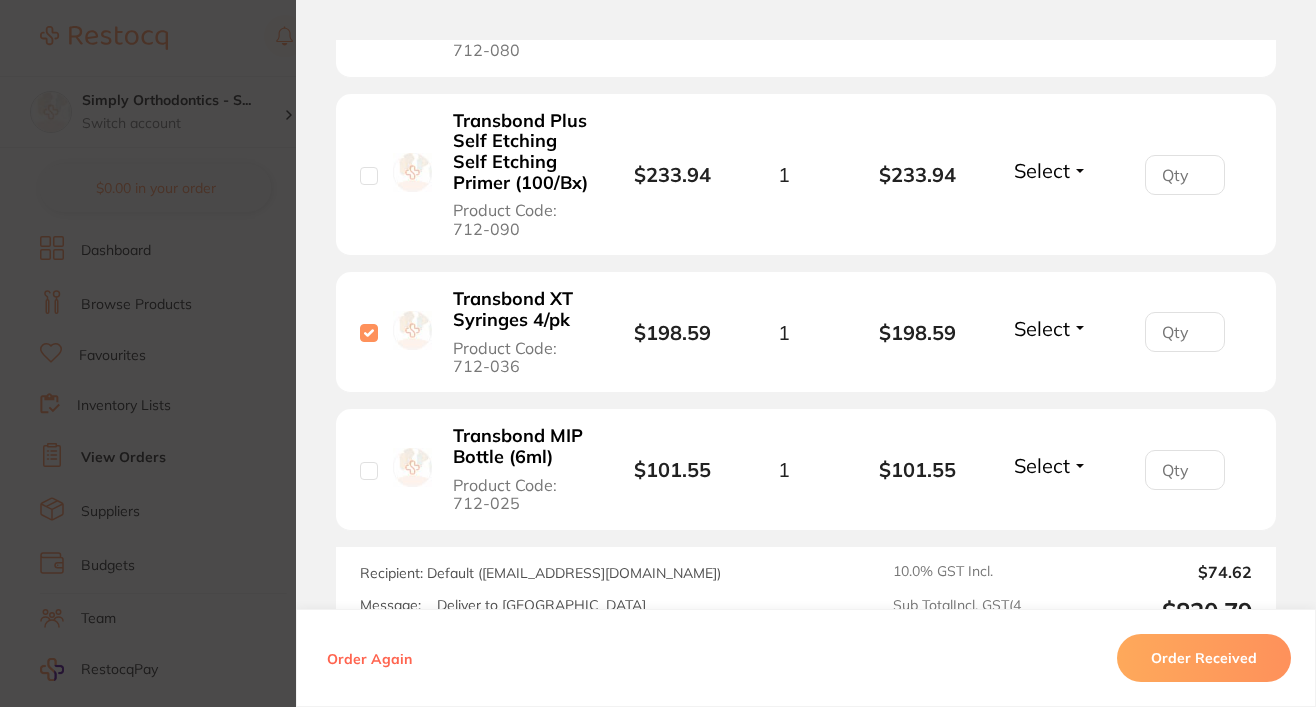 checkbox on "true" 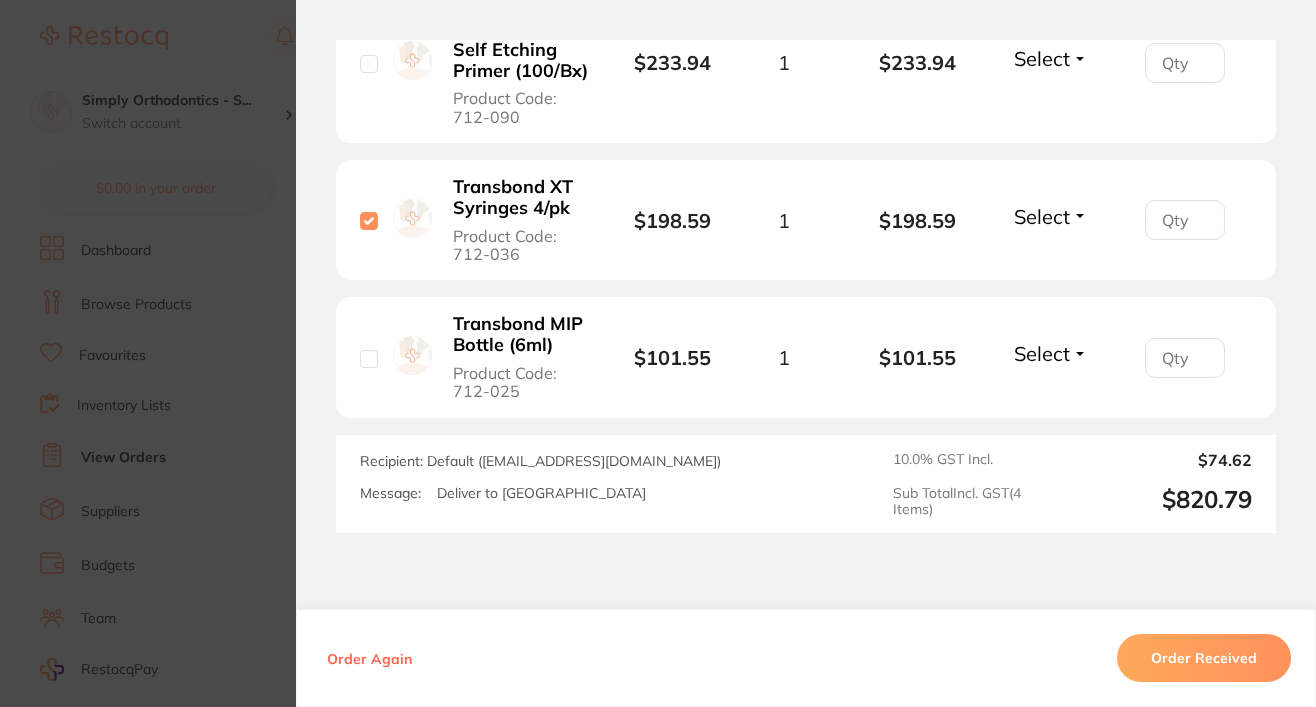 scroll, scrollTop: 951, scrollLeft: 0, axis: vertical 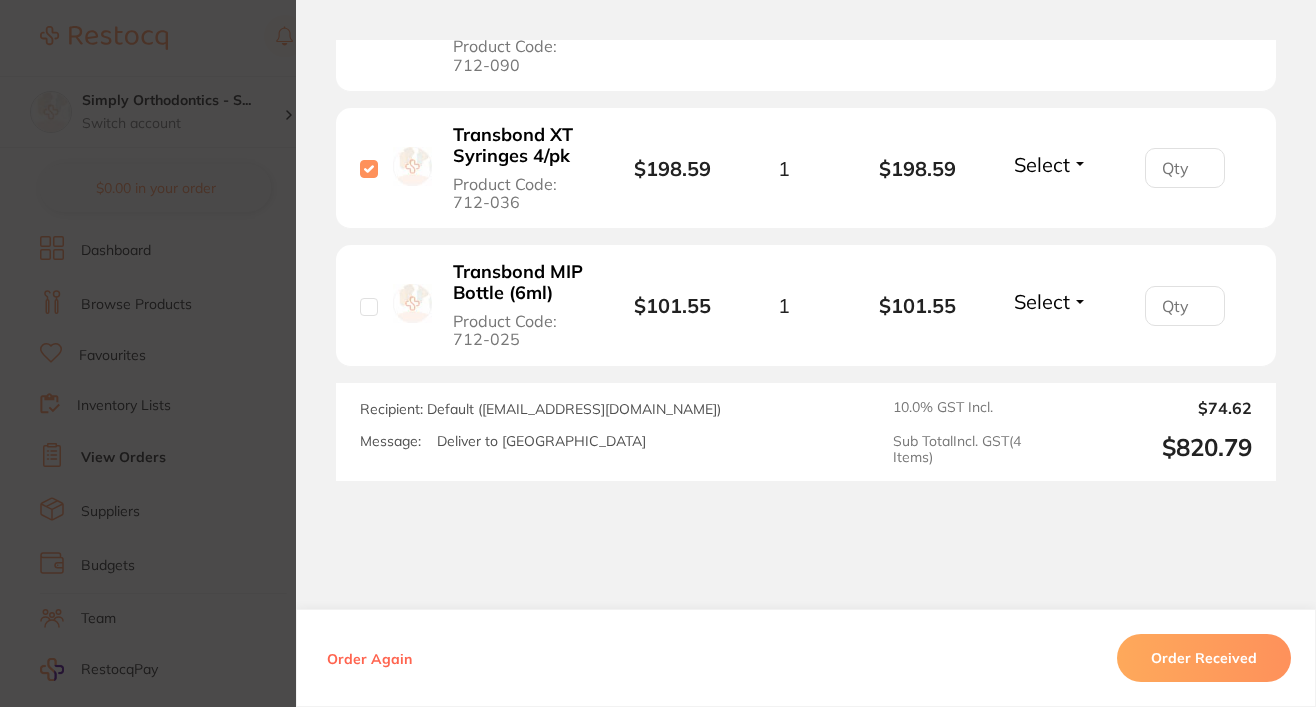 click on "Order Received" at bounding box center [1204, 658] 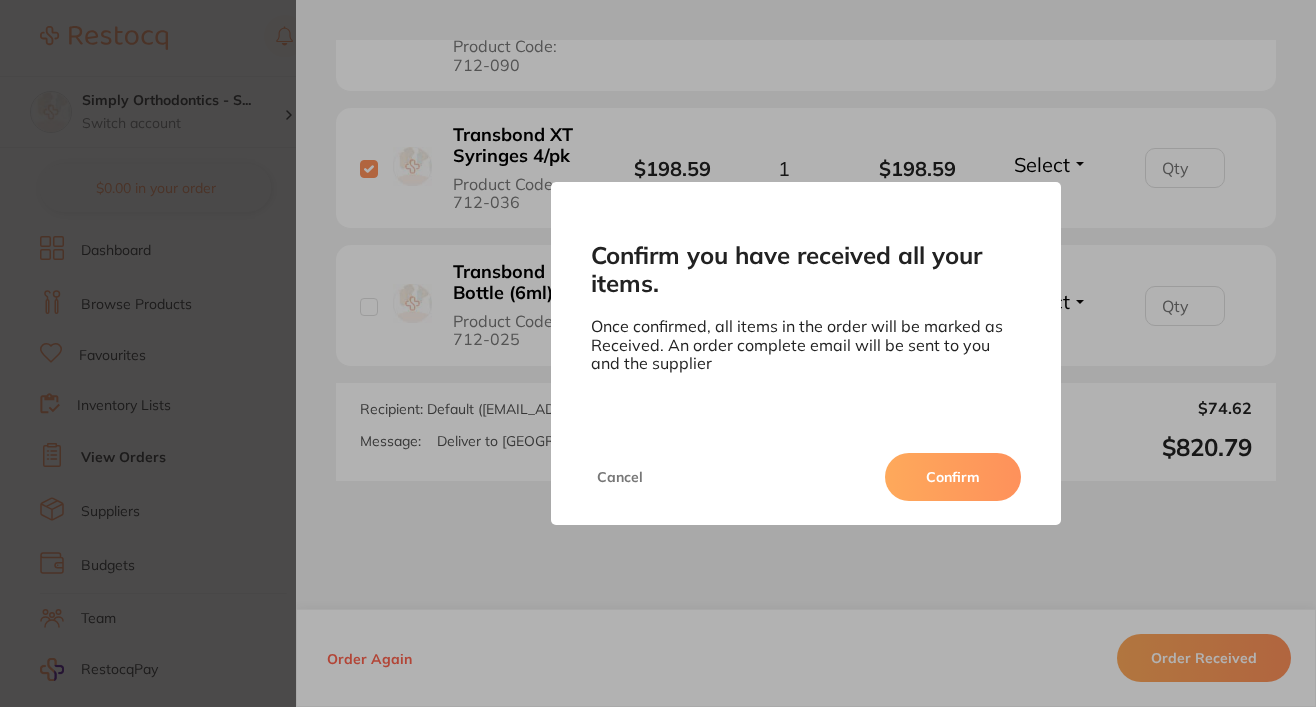 click on "Confirm" at bounding box center [953, 477] 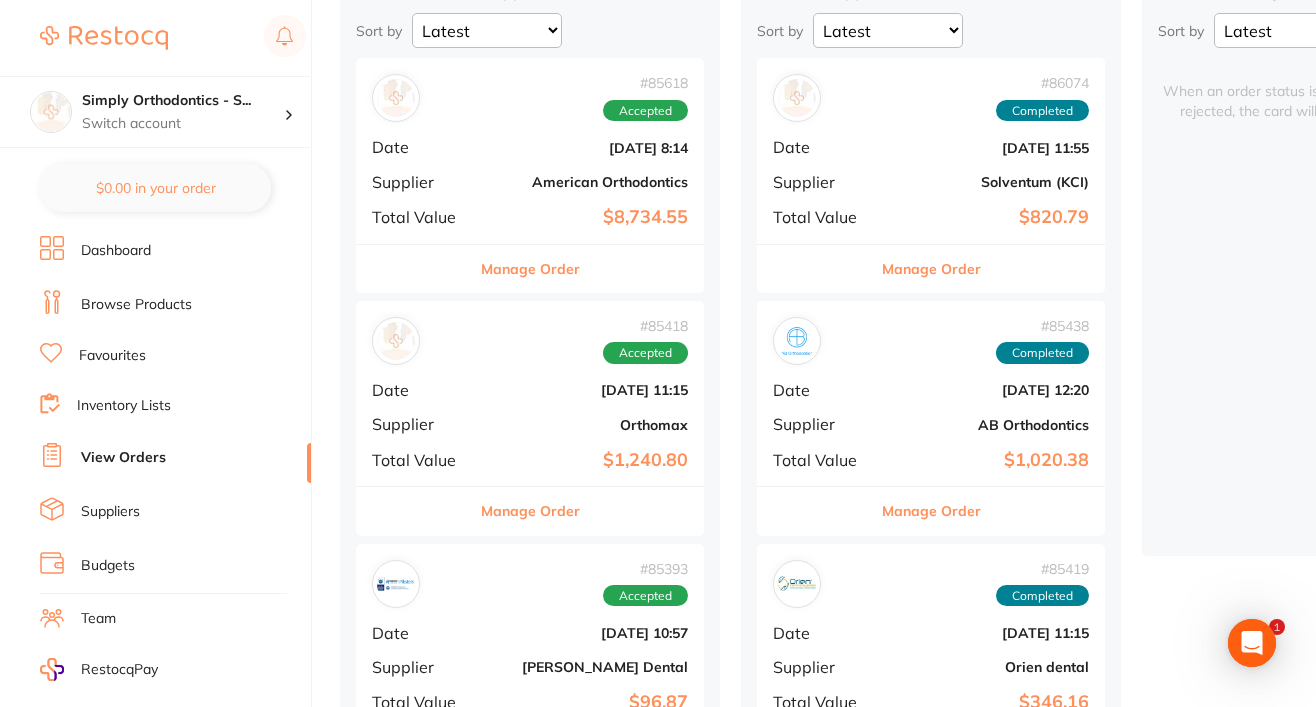 scroll, scrollTop: 0, scrollLeft: 0, axis: both 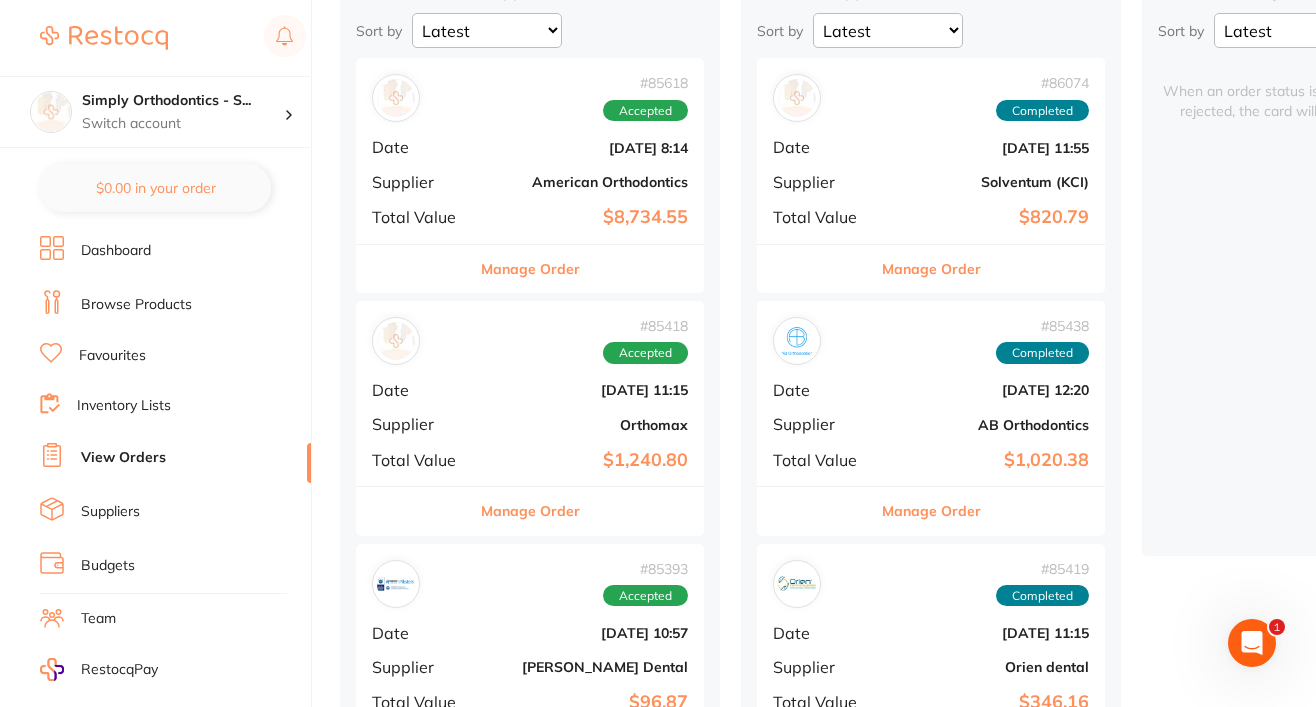 click on "Manage Order" at bounding box center (931, 269) 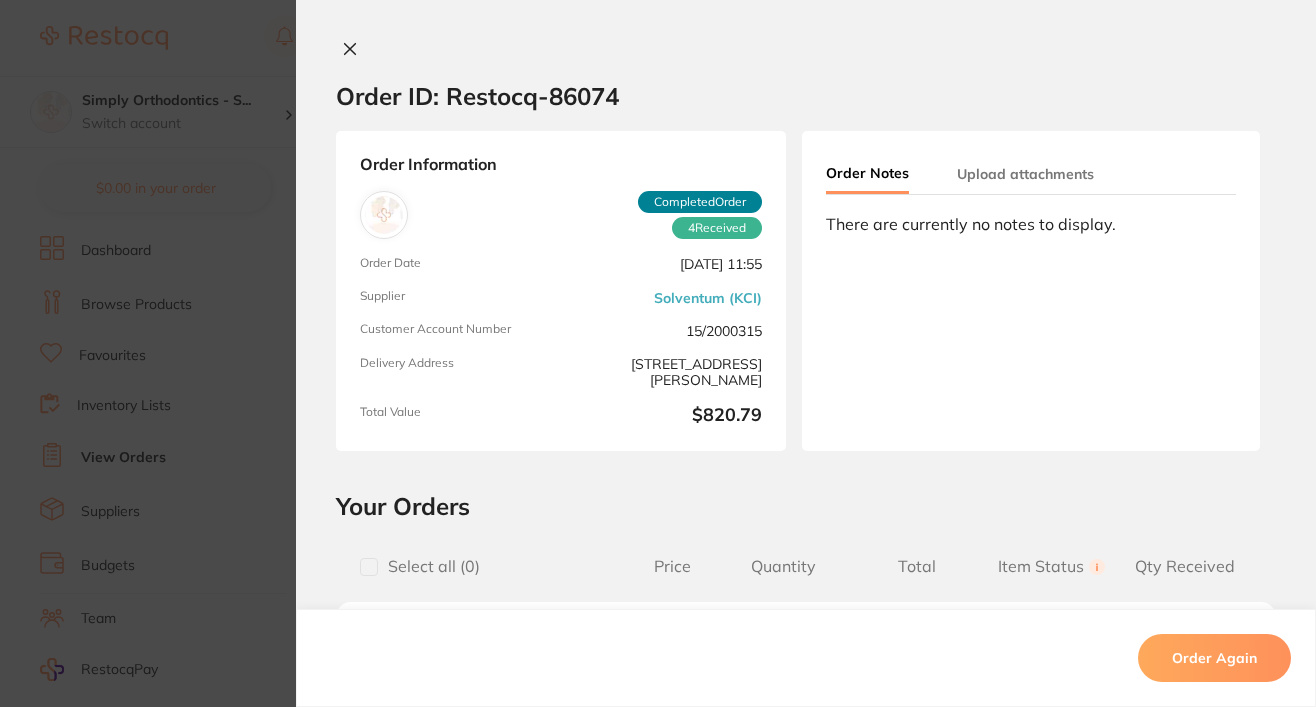 scroll, scrollTop: 0, scrollLeft: 0, axis: both 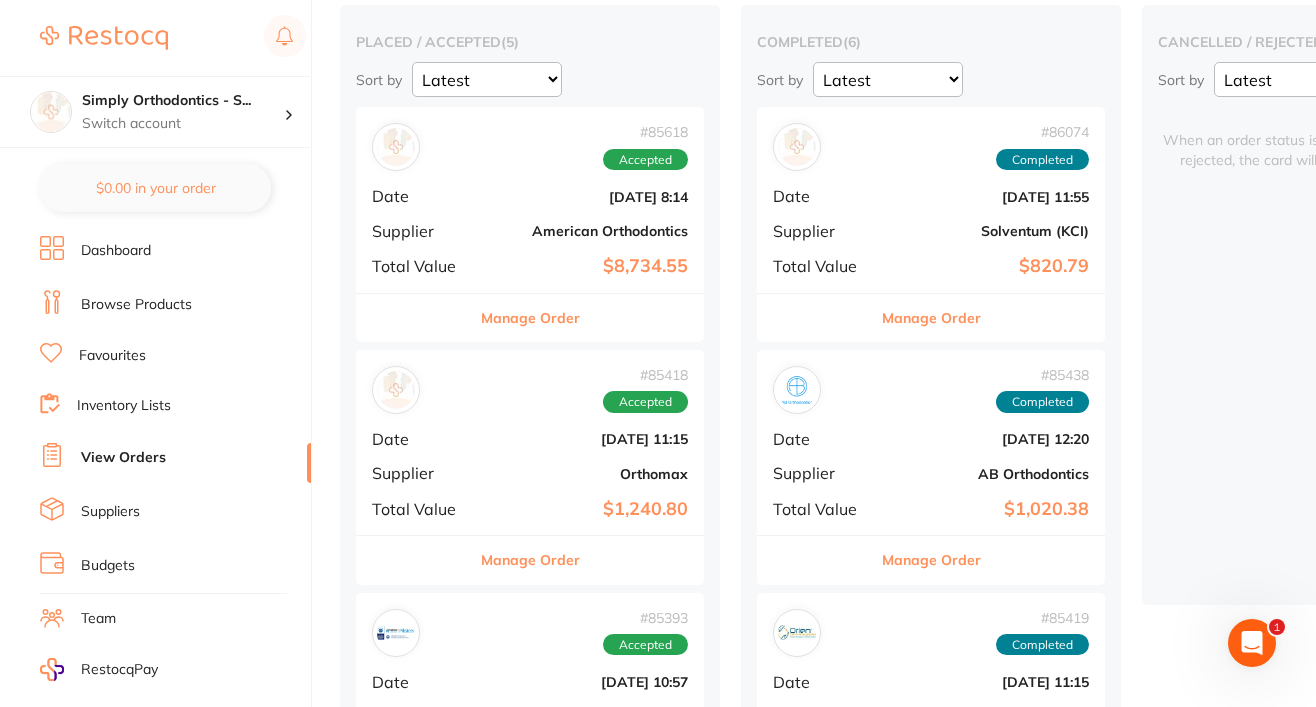 click on "Manage Order" at bounding box center (530, 318) 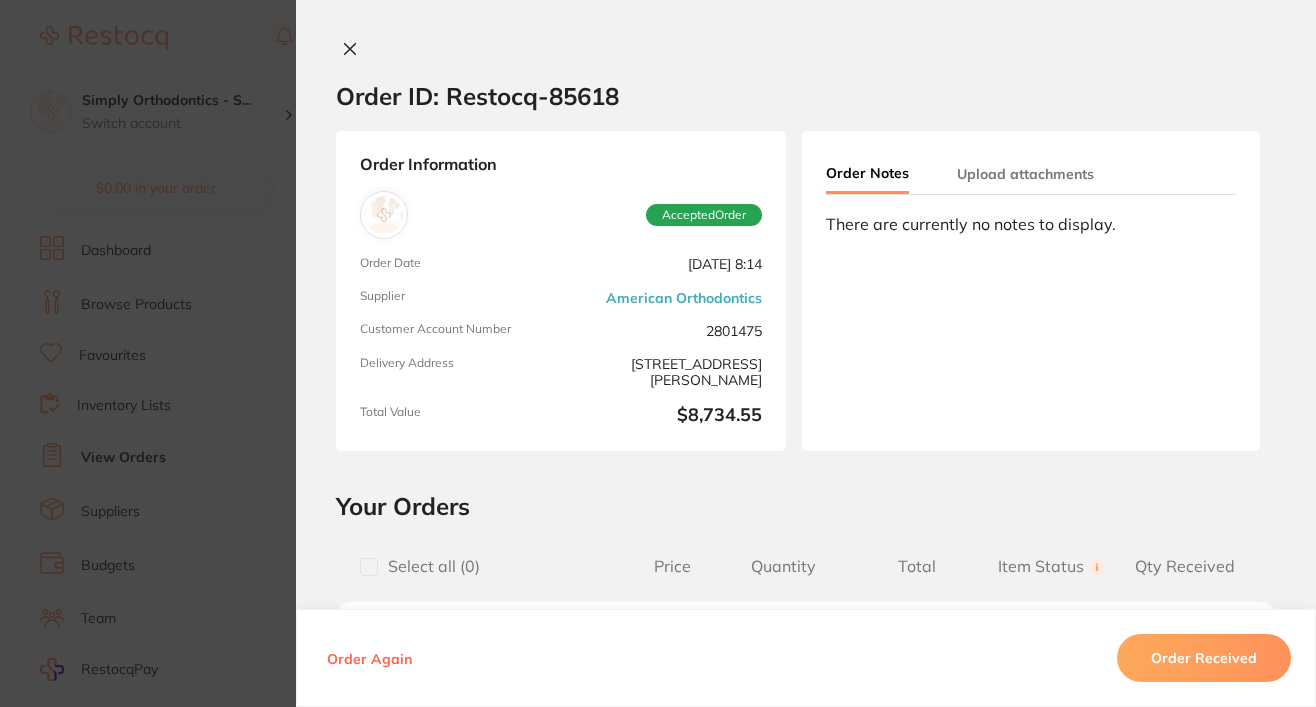 scroll, scrollTop: 0, scrollLeft: 0, axis: both 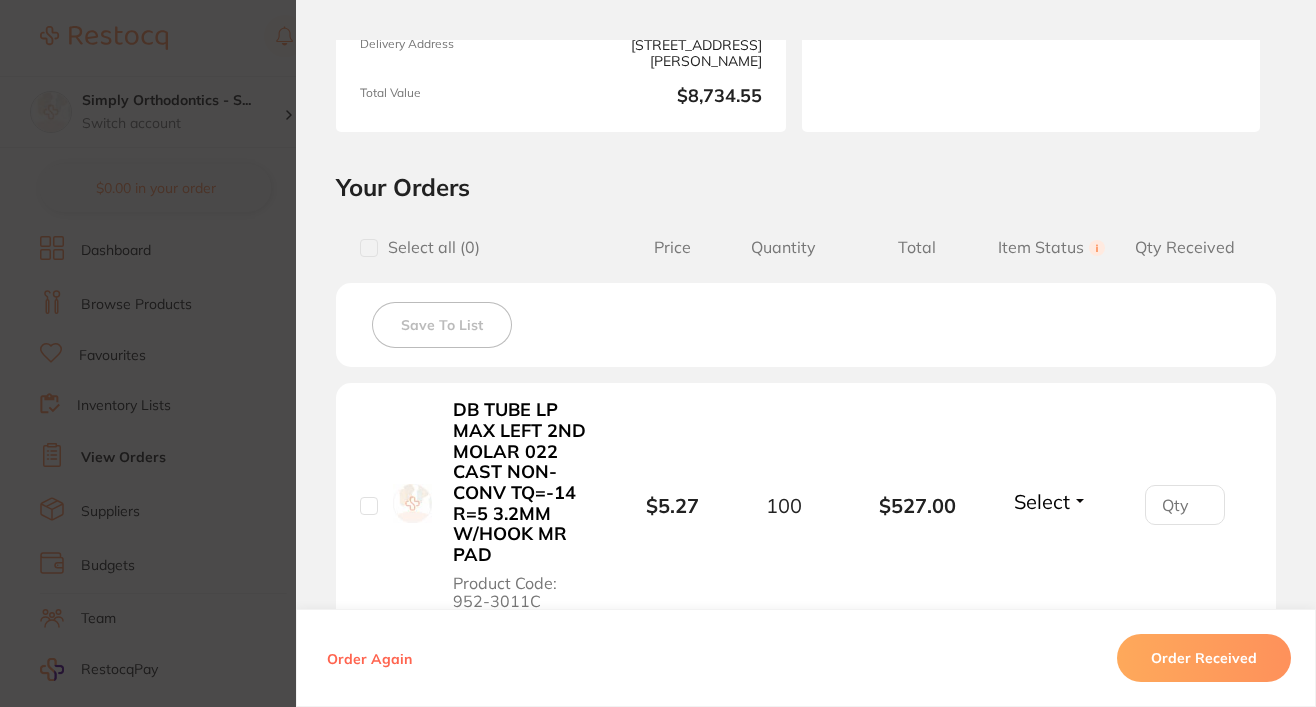 click at bounding box center [369, 506] 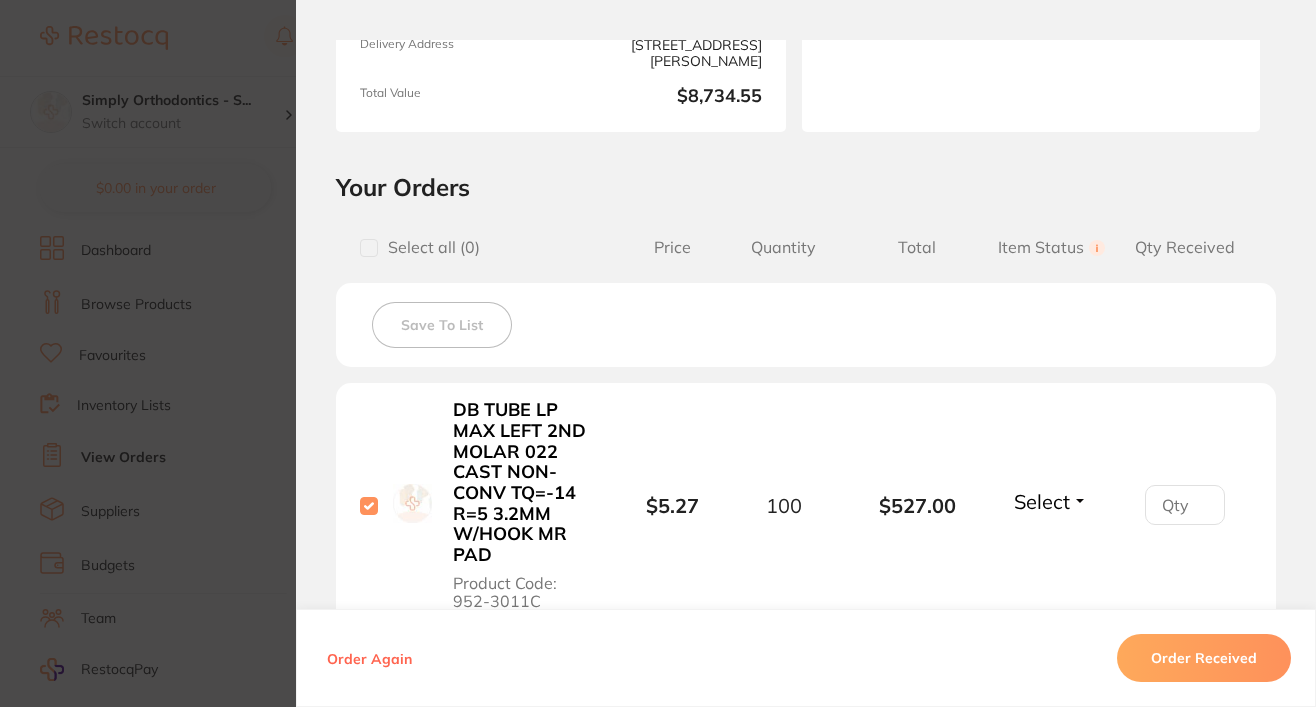 checkbox on "true" 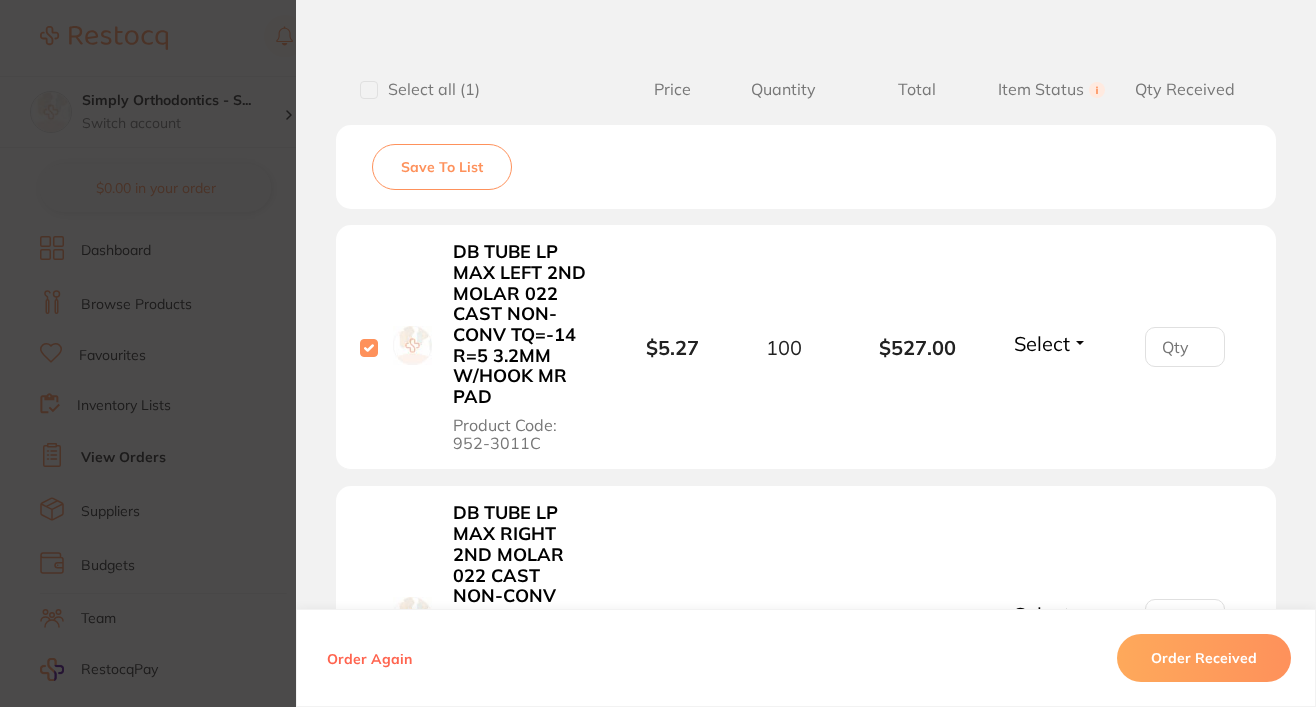 scroll, scrollTop: 596, scrollLeft: 0, axis: vertical 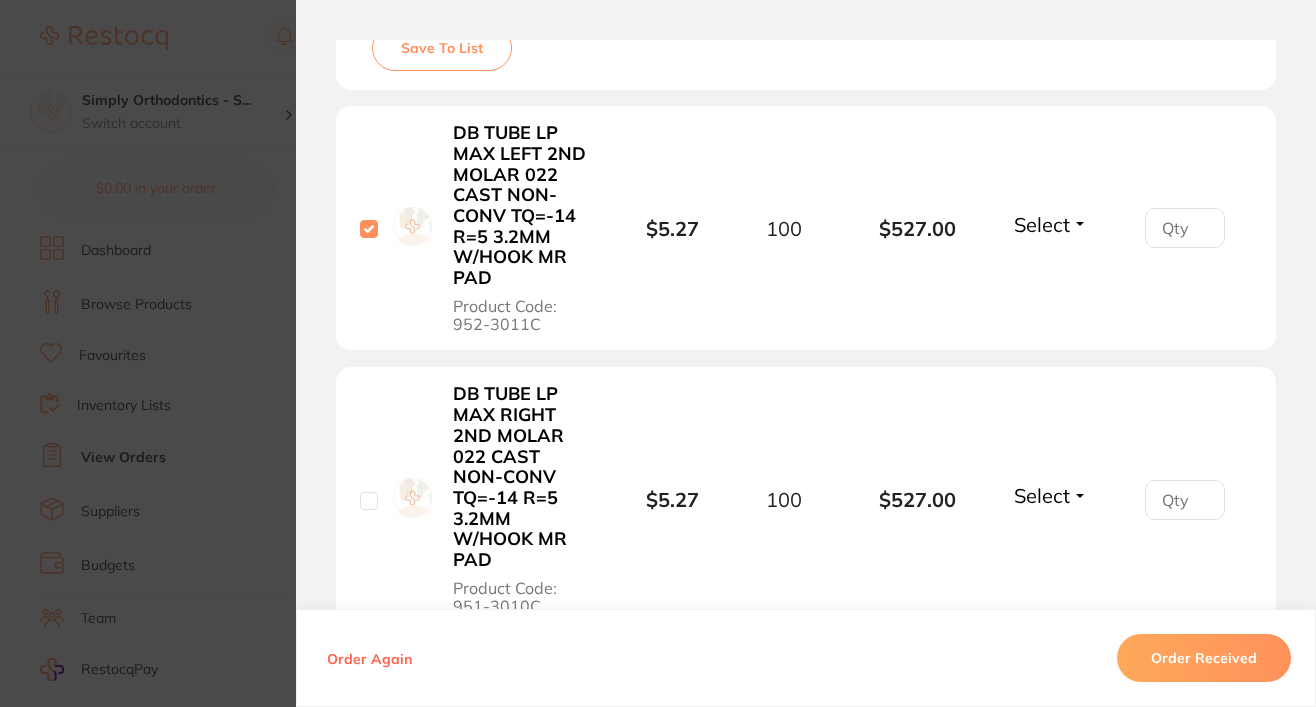 click at bounding box center (369, 501) 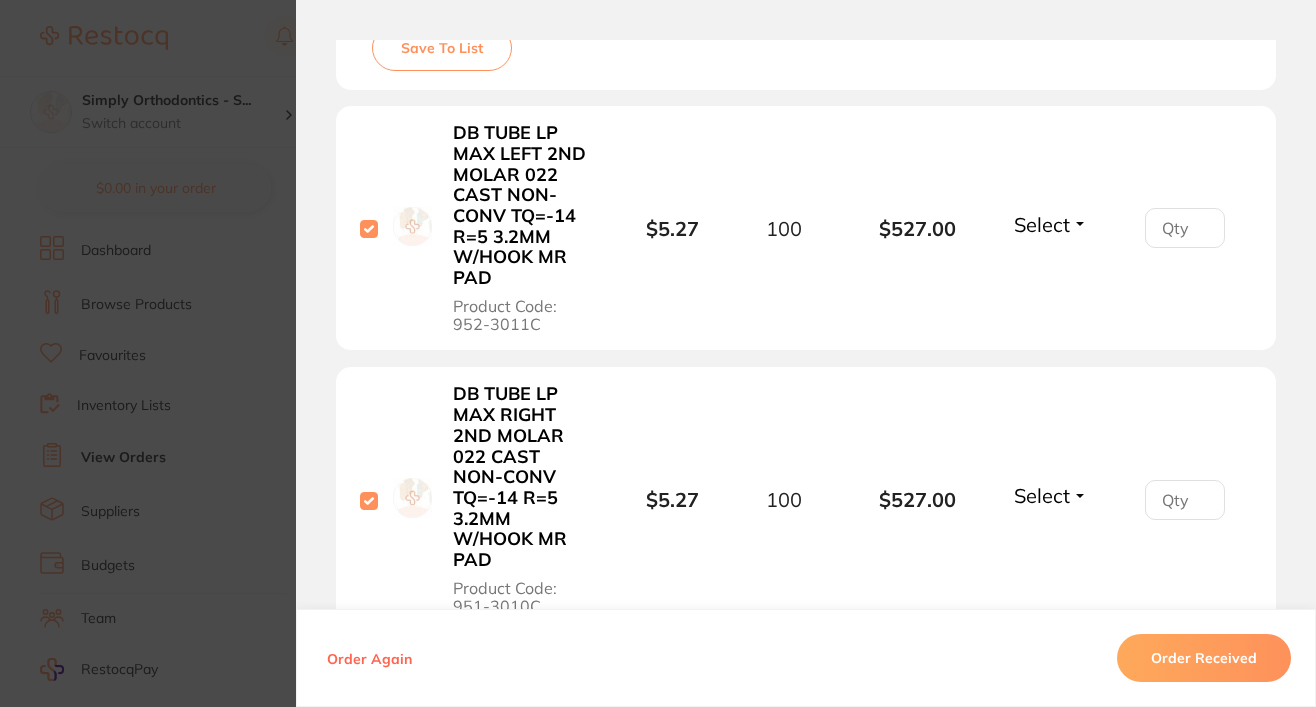 checkbox on "true" 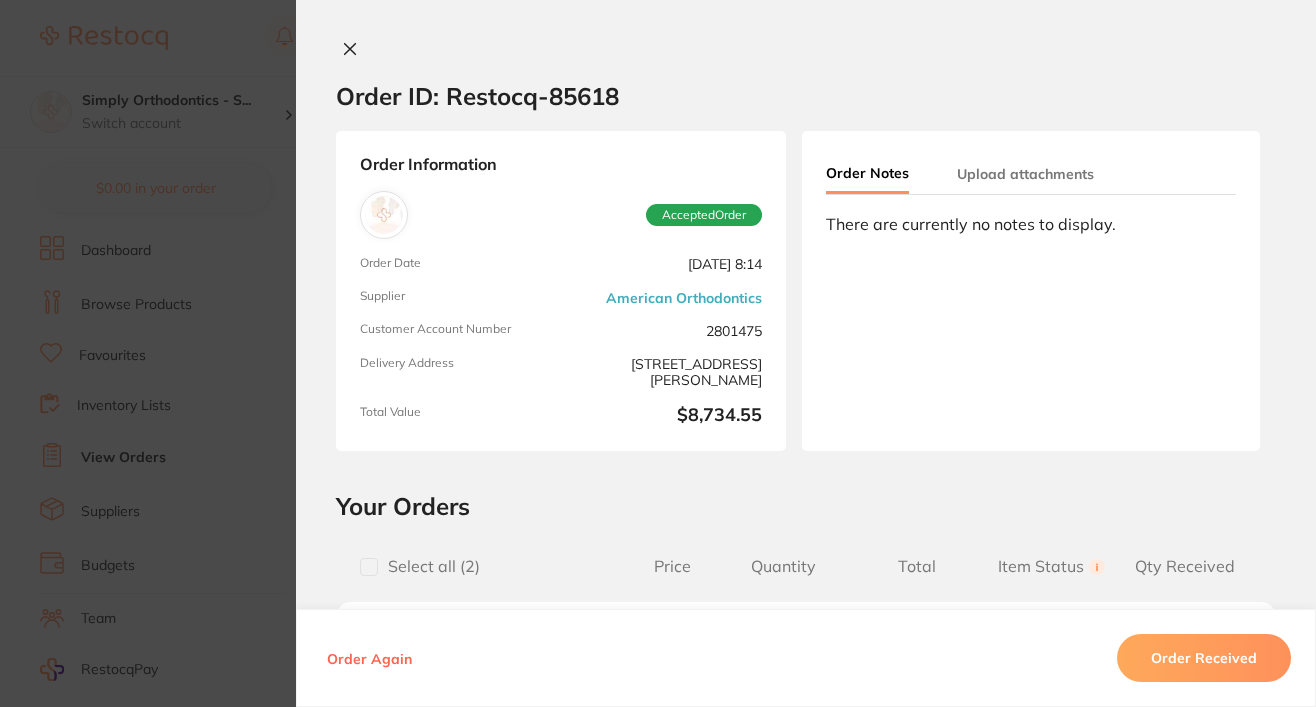 scroll, scrollTop: 0, scrollLeft: 0, axis: both 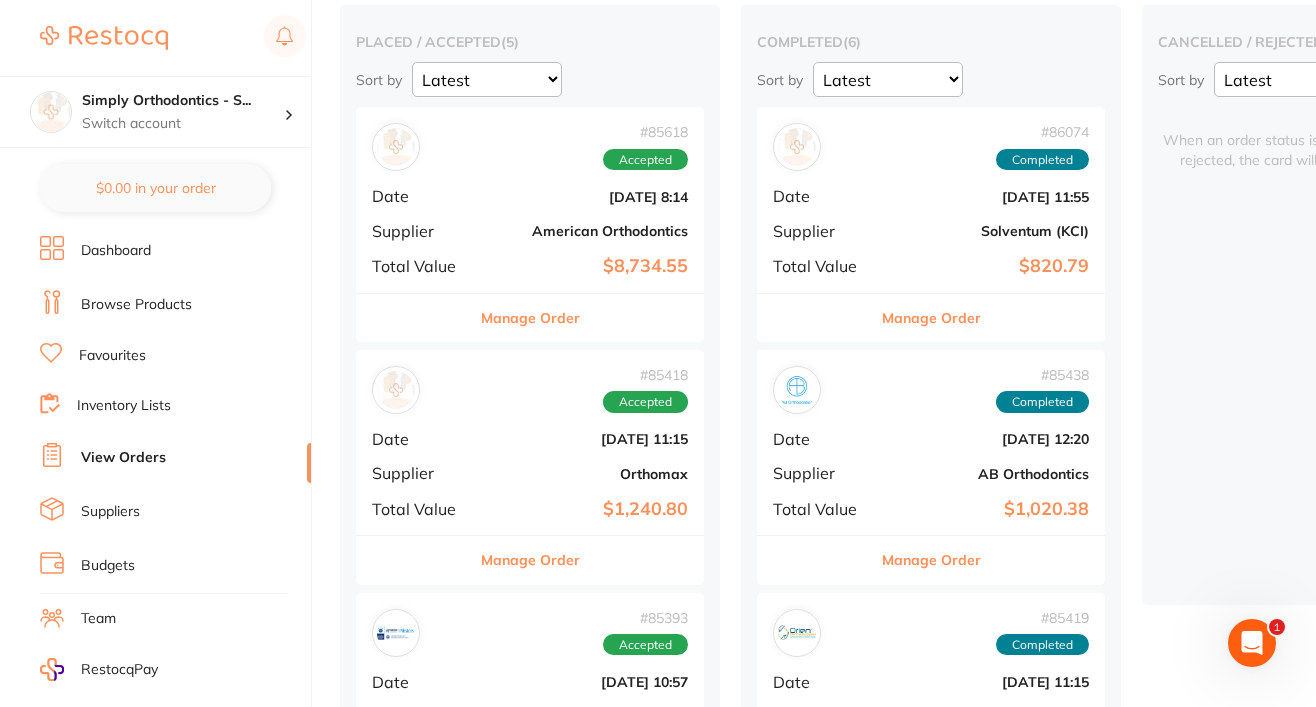 click on "Manage Order" at bounding box center (530, 318) 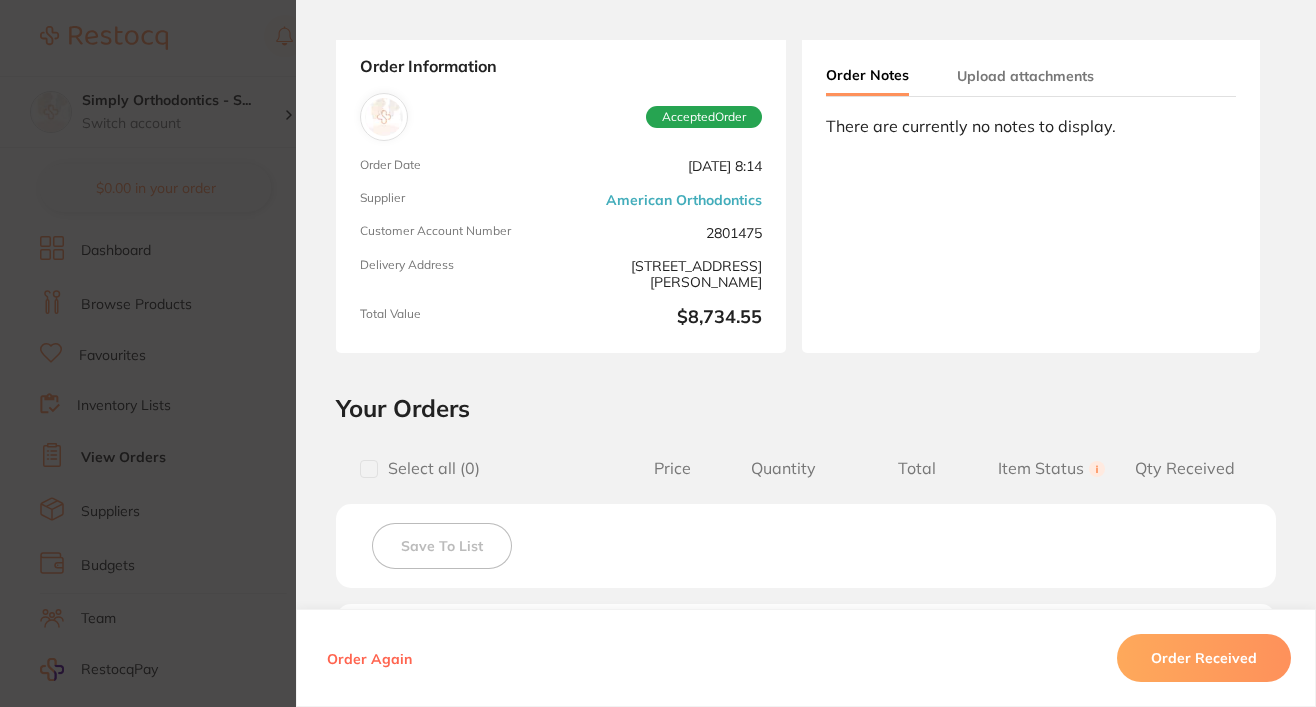 scroll, scrollTop: 746, scrollLeft: 0, axis: vertical 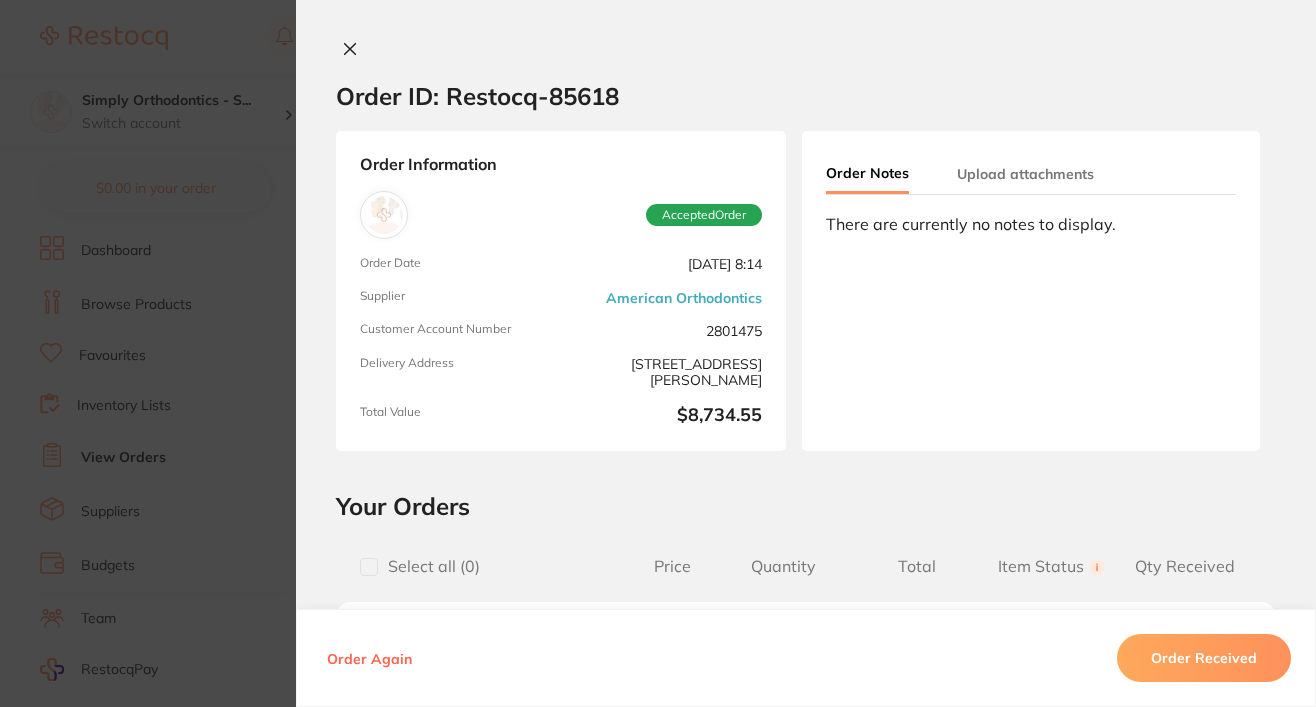 click at bounding box center (350, 50) 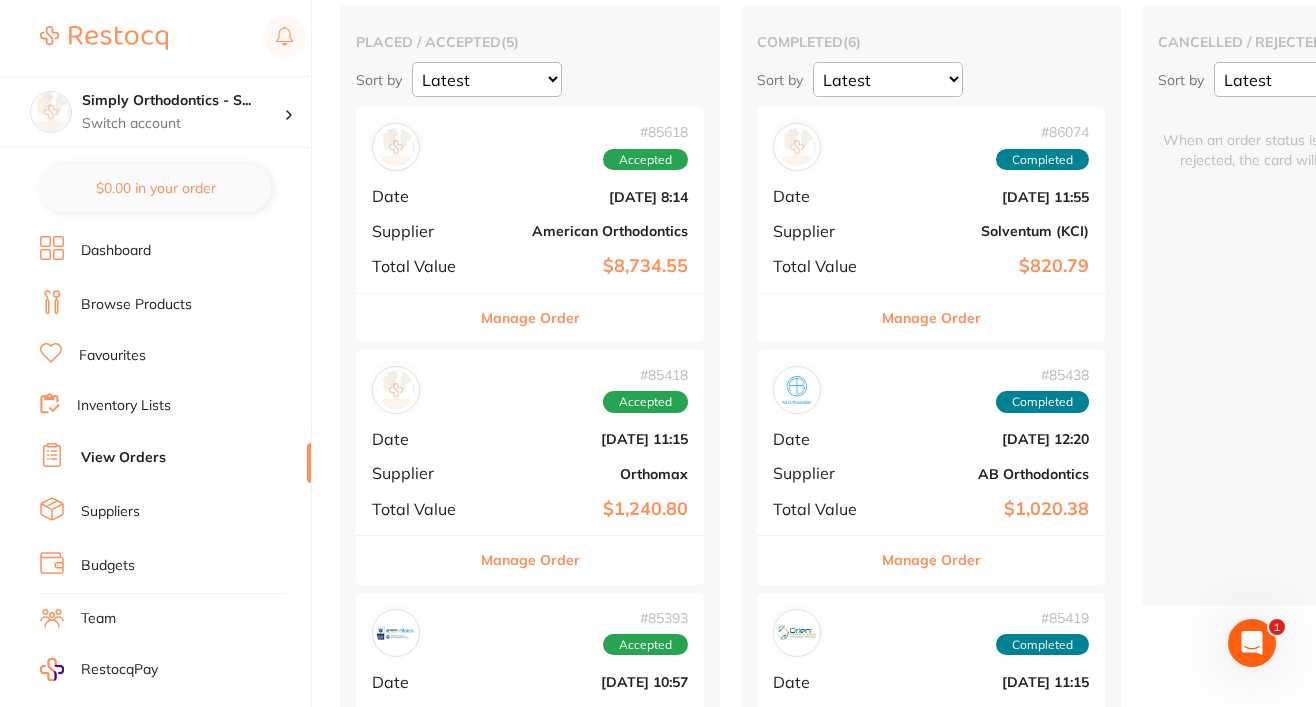 scroll, scrollTop: 0, scrollLeft: 0, axis: both 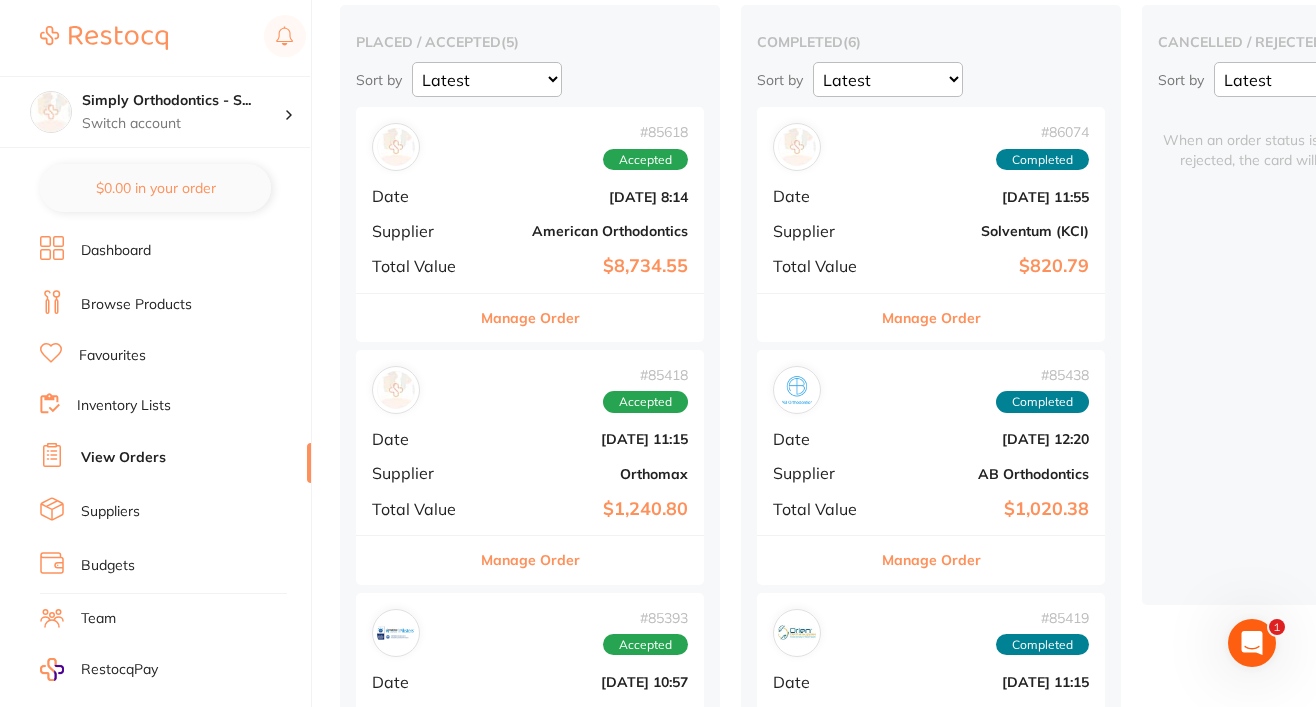 click on "Manage Order" at bounding box center (530, 318) 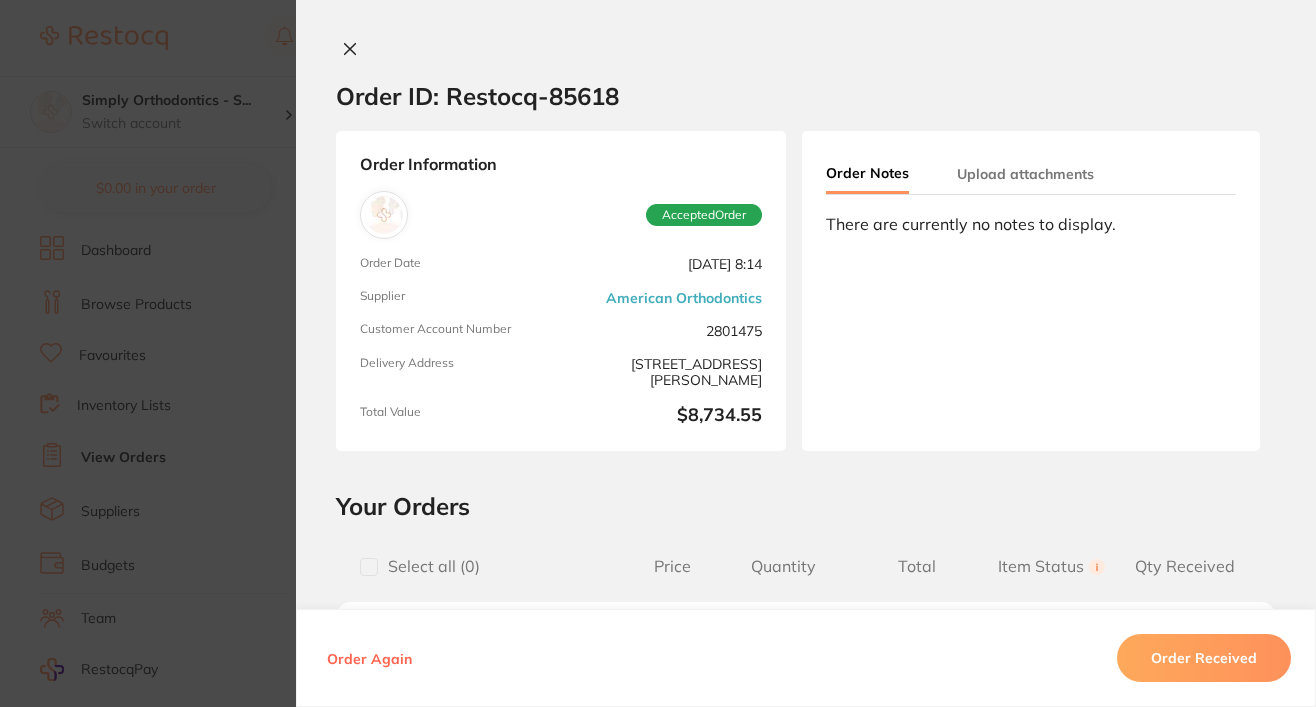 scroll, scrollTop: 0, scrollLeft: 0, axis: both 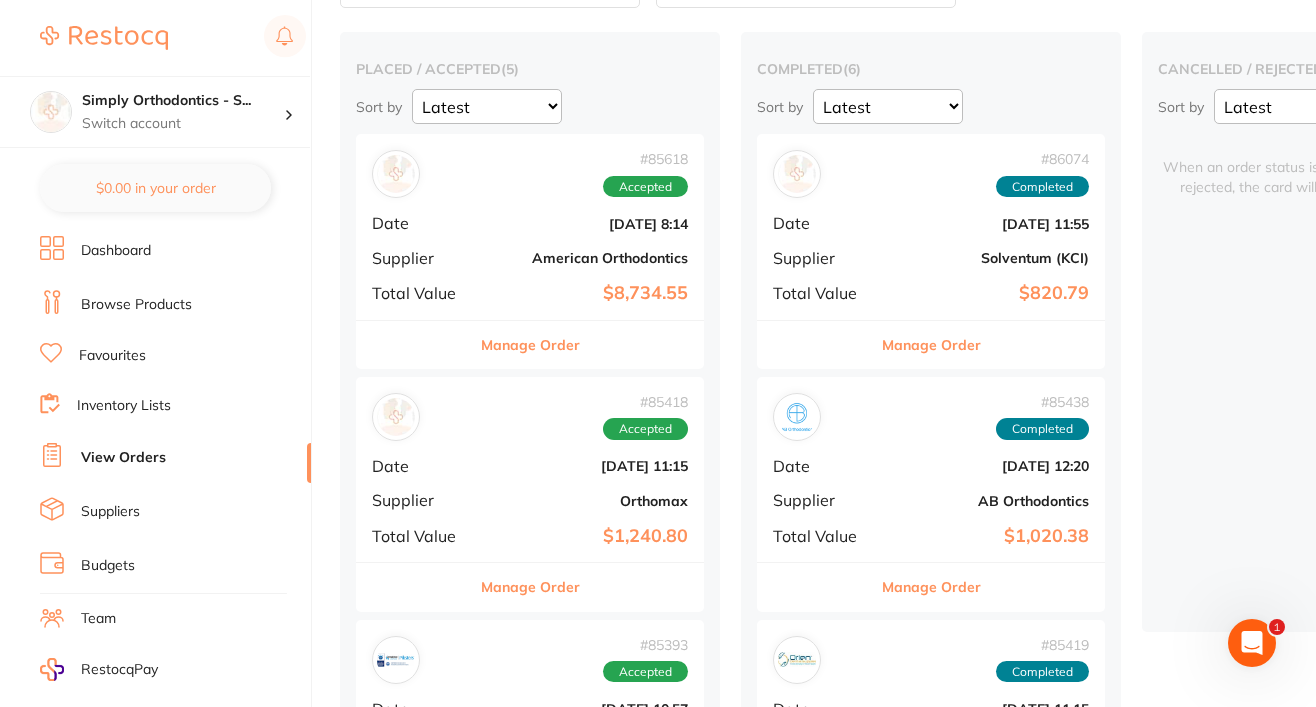 click on "Manage Order" at bounding box center (530, 345) 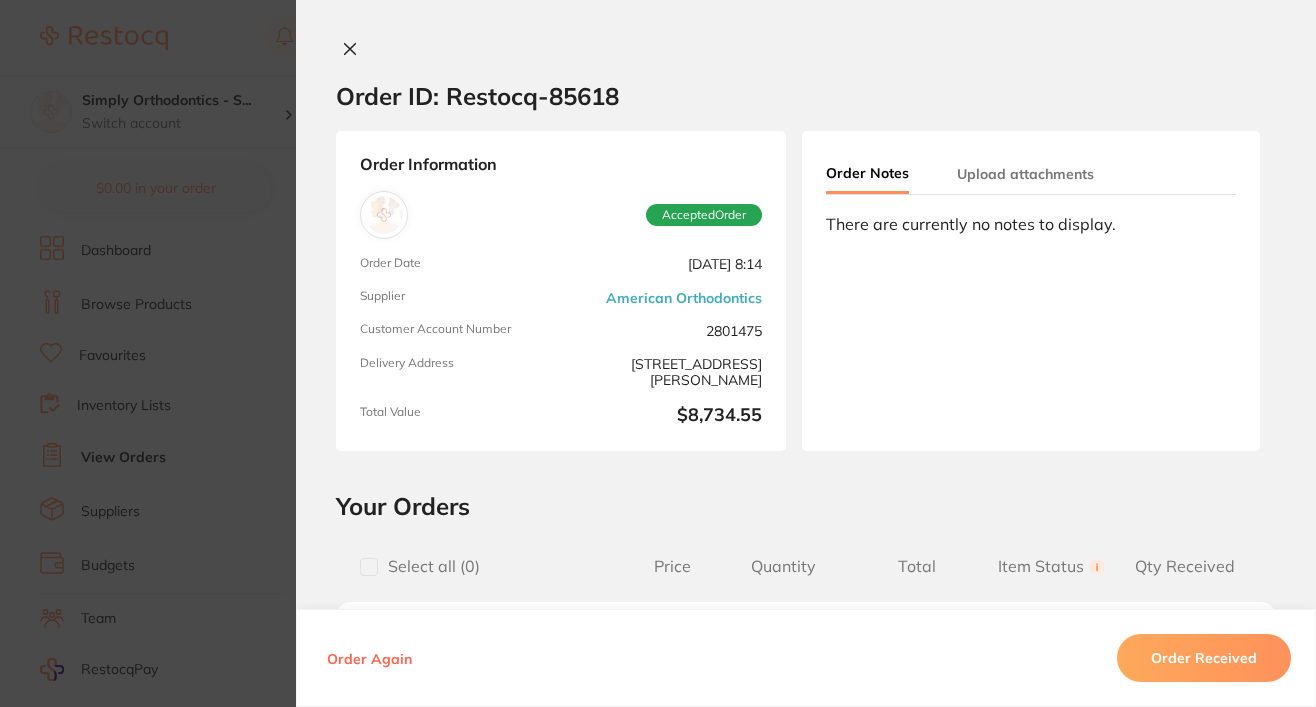 scroll, scrollTop: -20, scrollLeft: 0, axis: vertical 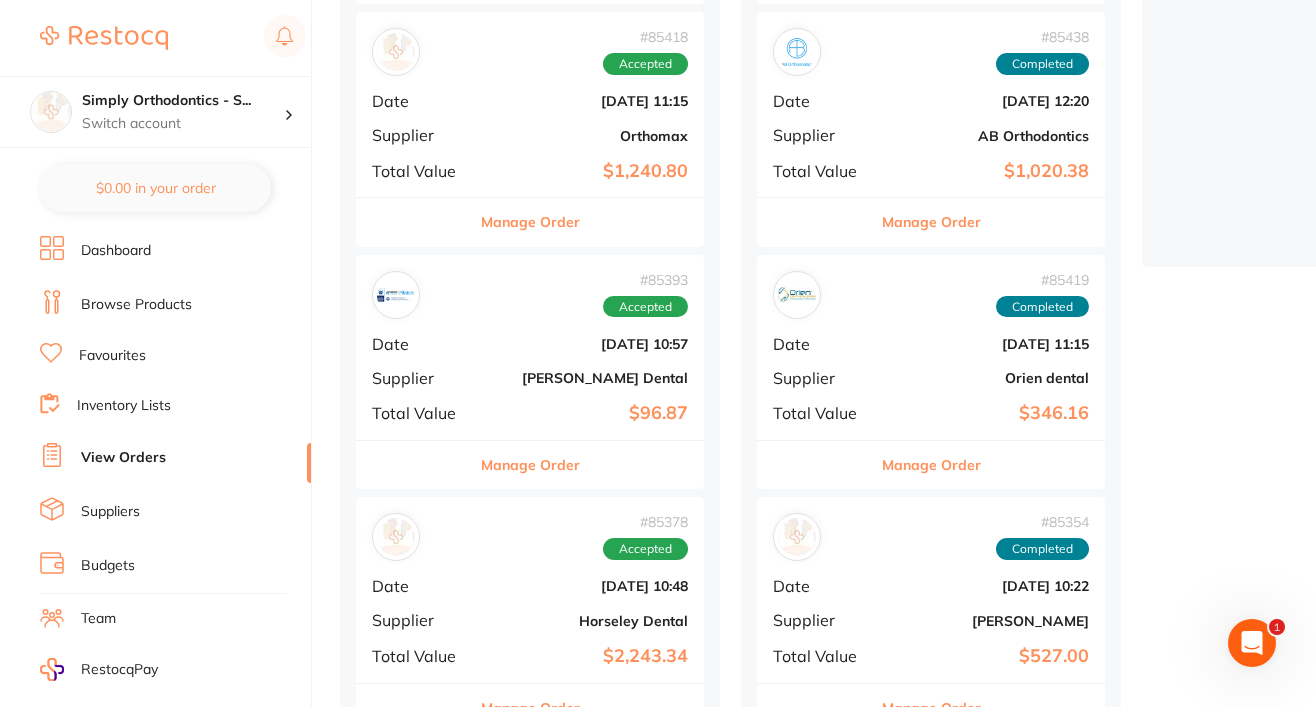 click on "Manage Order" at bounding box center [530, 465] 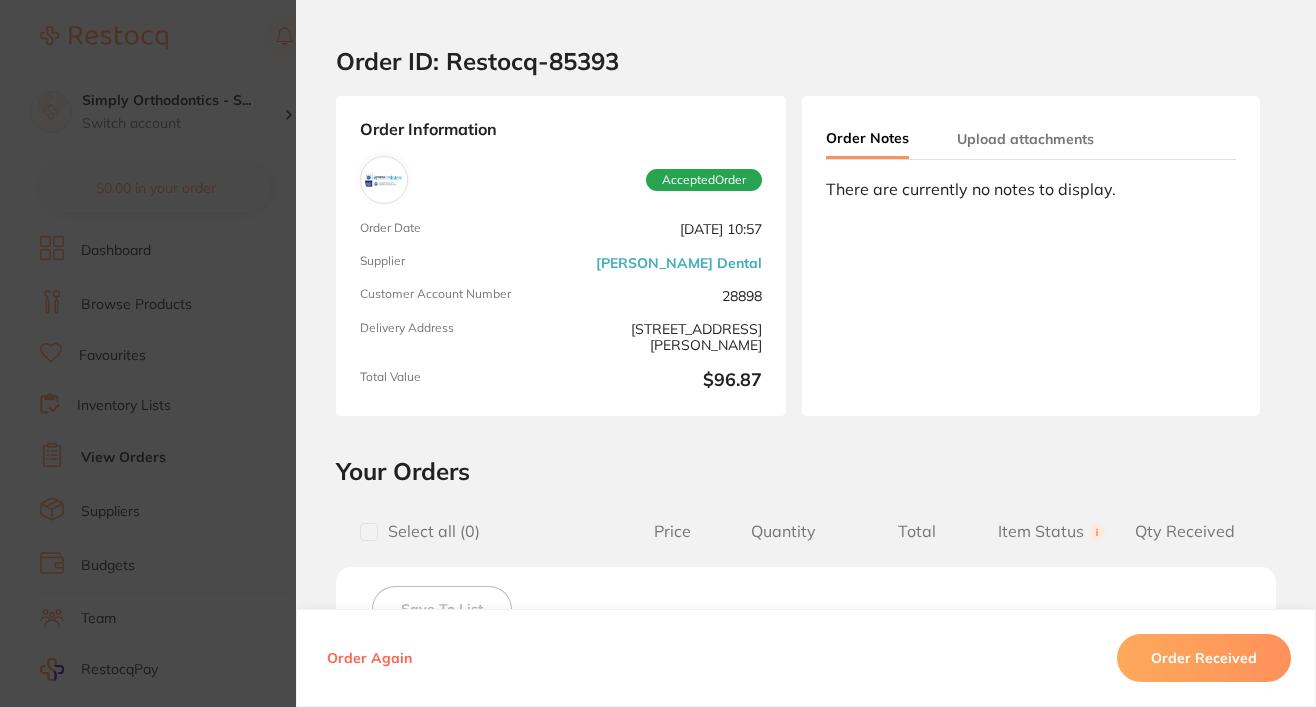 scroll, scrollTop: 291, scrollLeft: 0, axis: vertical 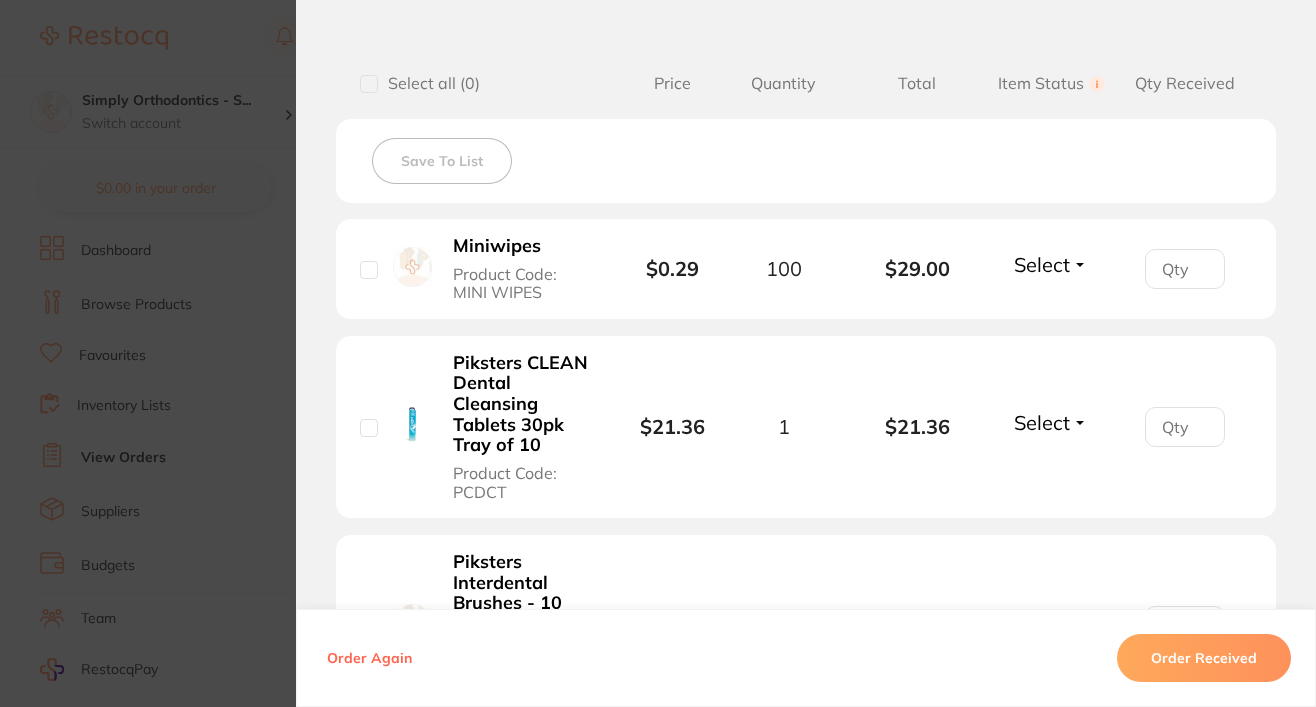 click on "Item Status   You can use this feature to track items that you have received and those that are on backorder" at bounding box center [1051, 83] 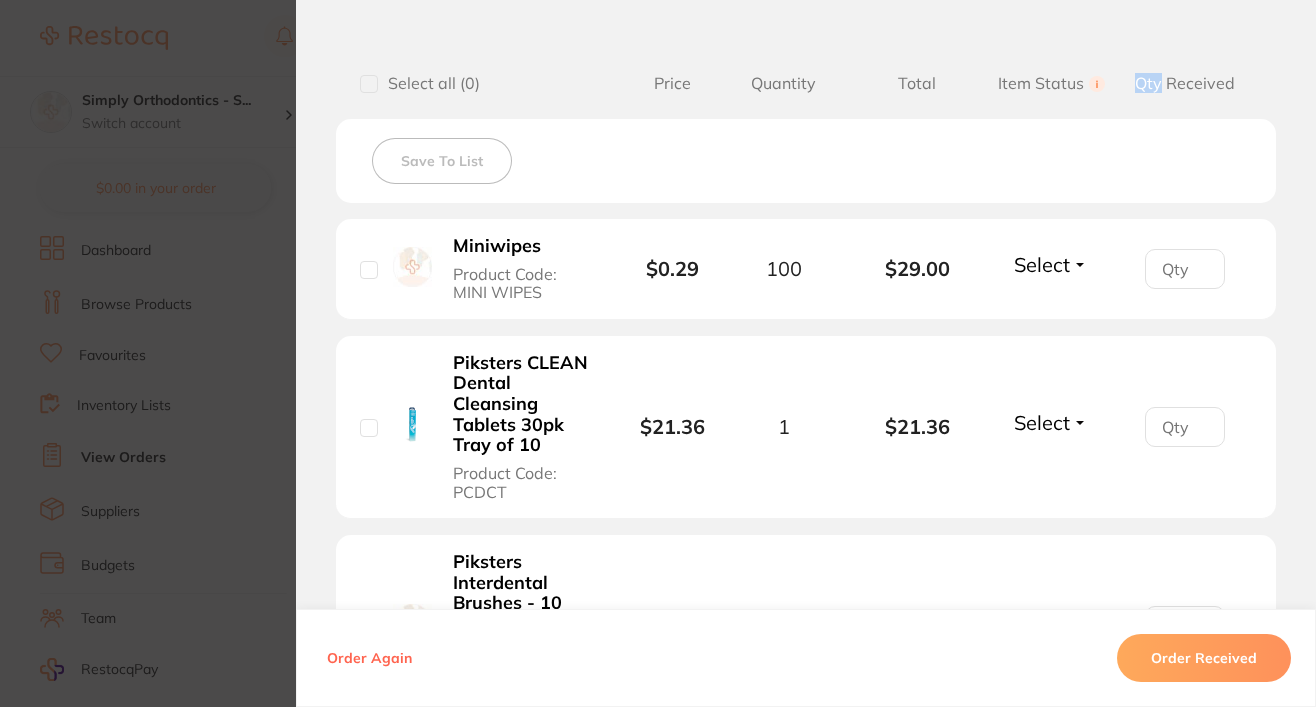 click on "Select all ( 0 ) Price Quantity Total Item Status   You can use this feature to track items that you have received and those that are on backorder Qty Received" at bounding box center [806, 83] 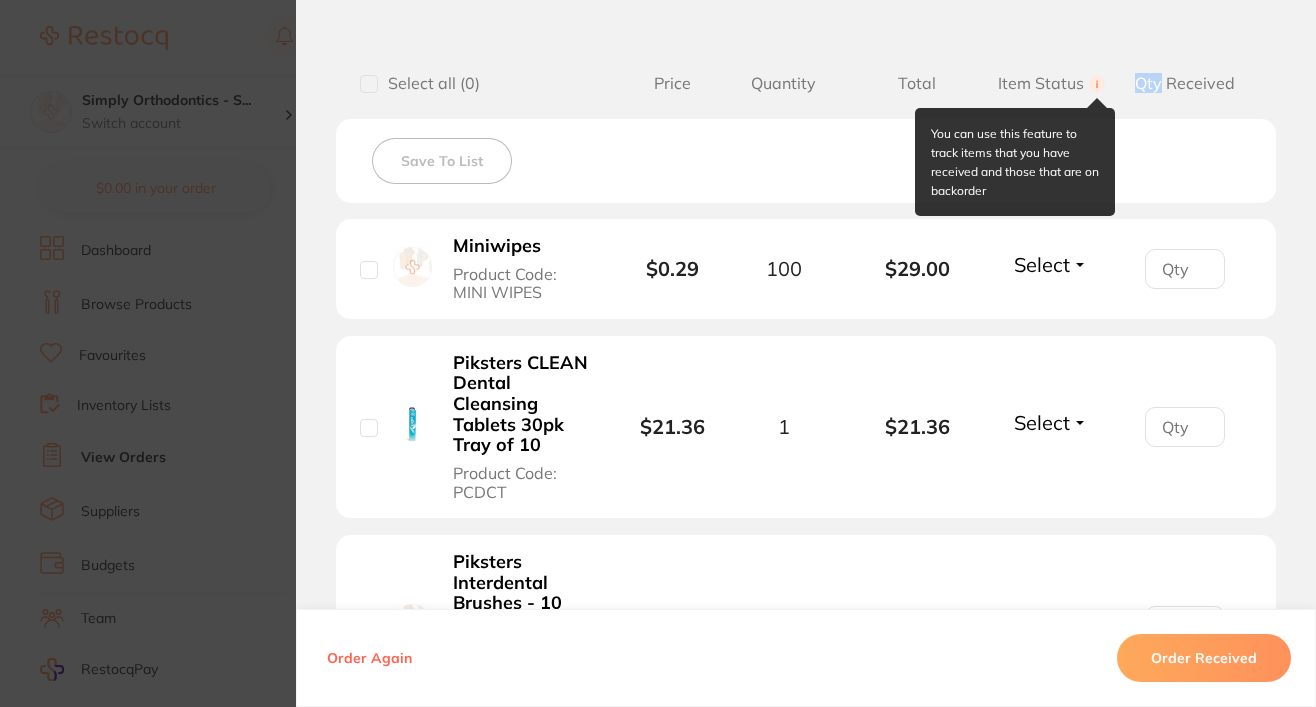 click 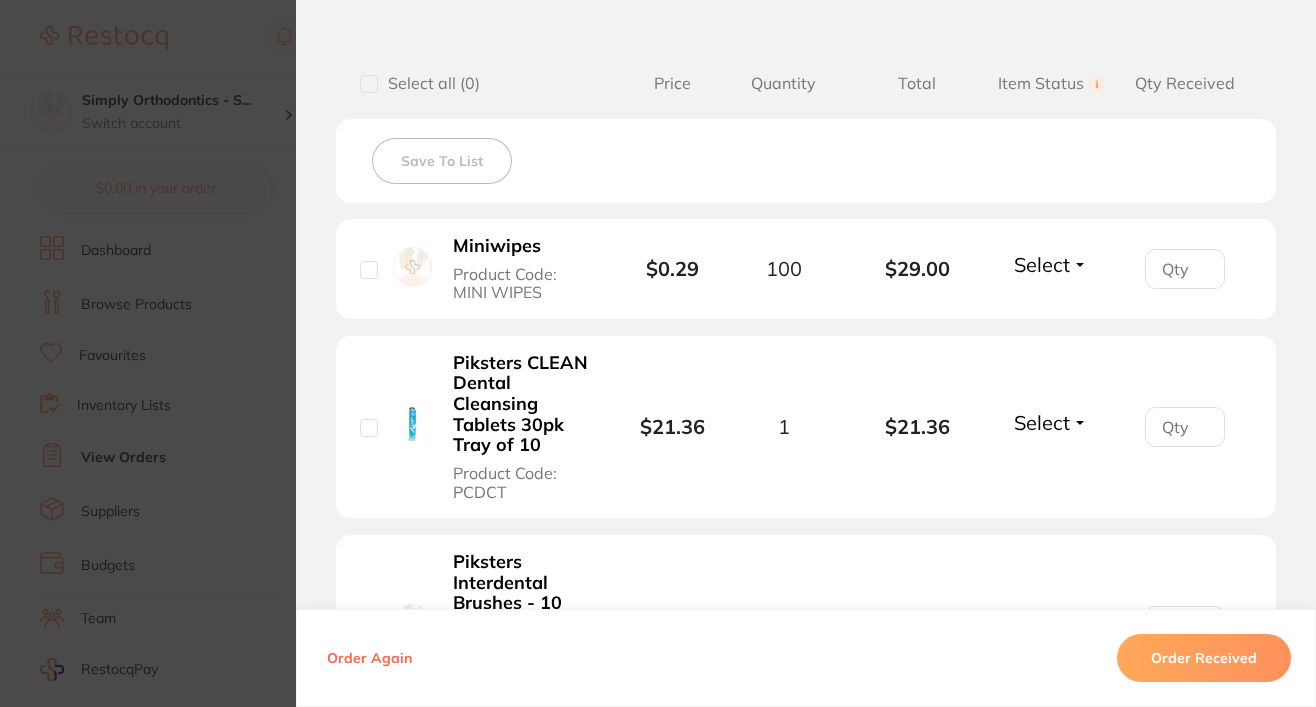 click on "Your Orders" at bounding box center [806, 23] 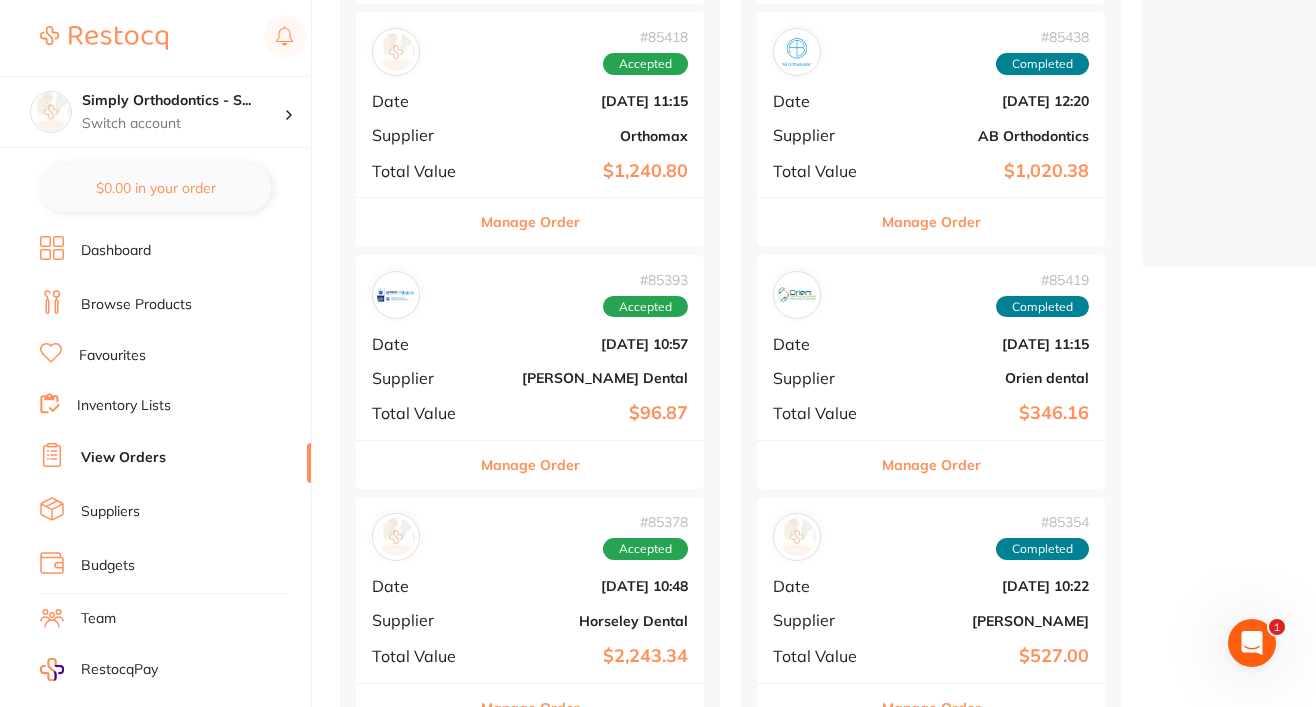 click on "Manage Order" at bounding box center (931, 222) 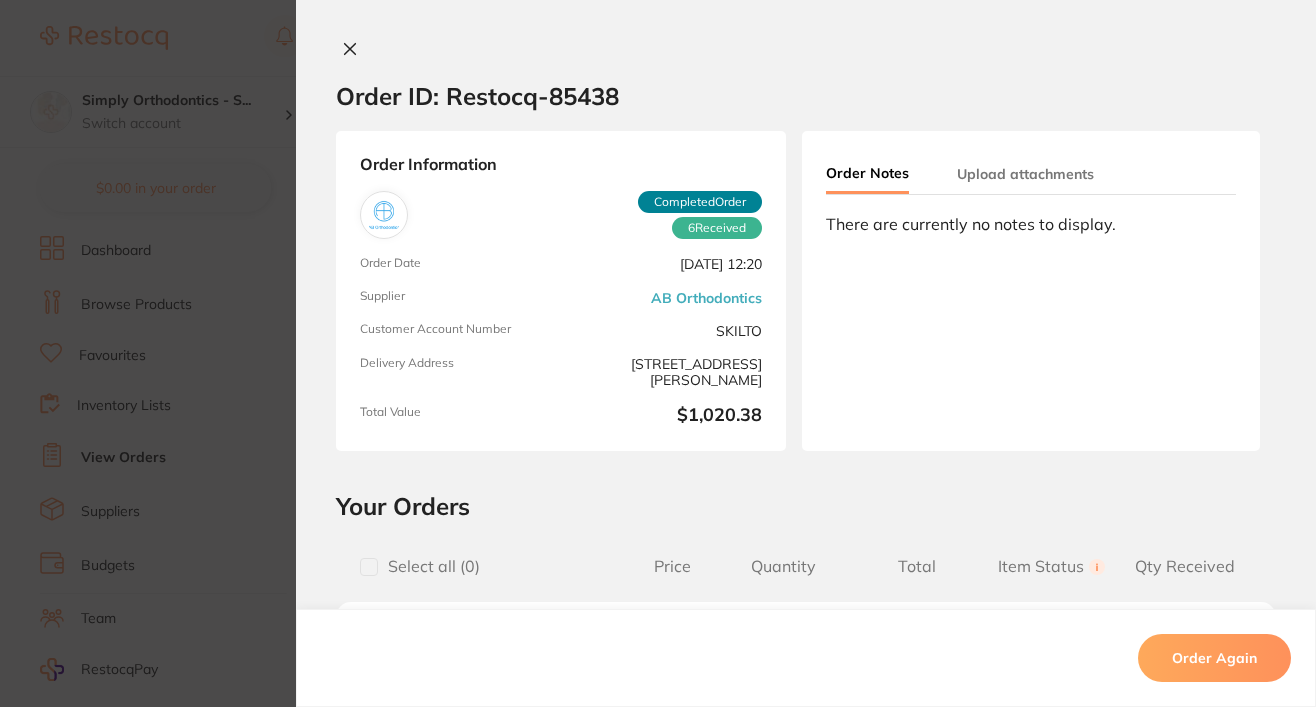 scroll, scrollTop: 0, scrollLeft: 0, axis: both 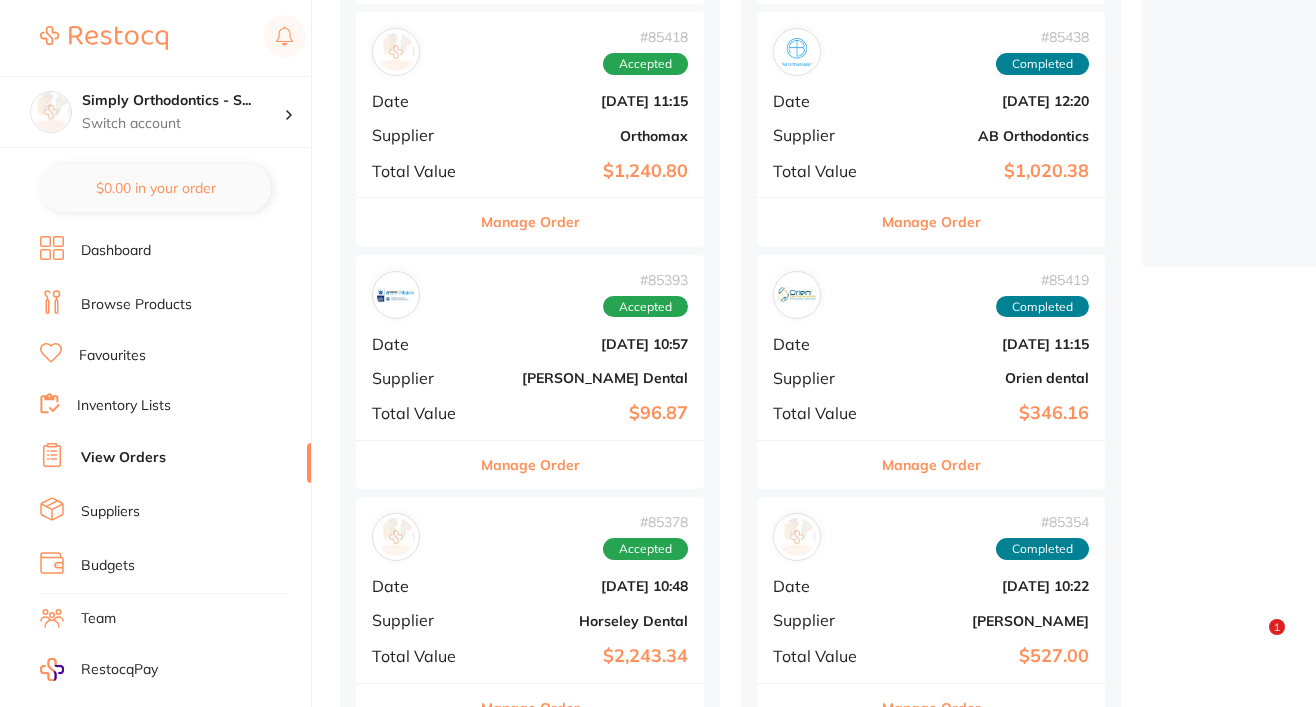 click on "Manage Order" at bounding box center [530, 222] 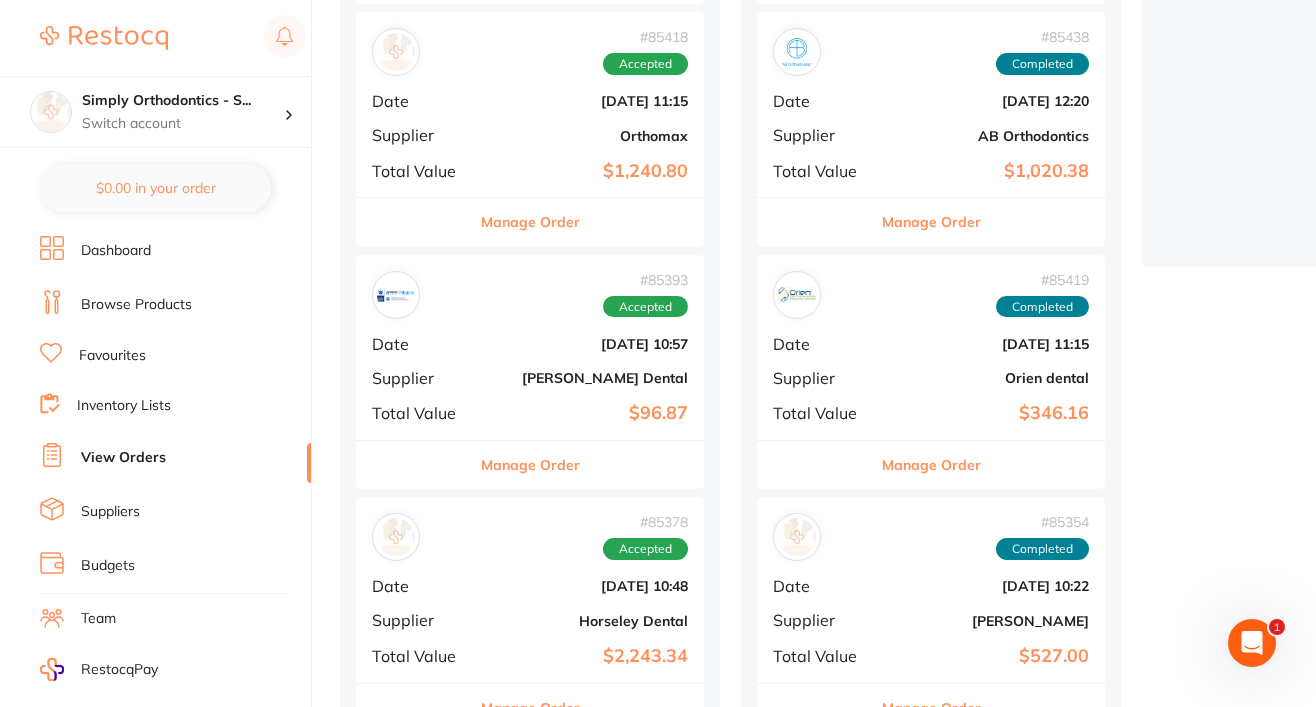scroll, scrollTop: 0, scrollLeft: 0, axis: both 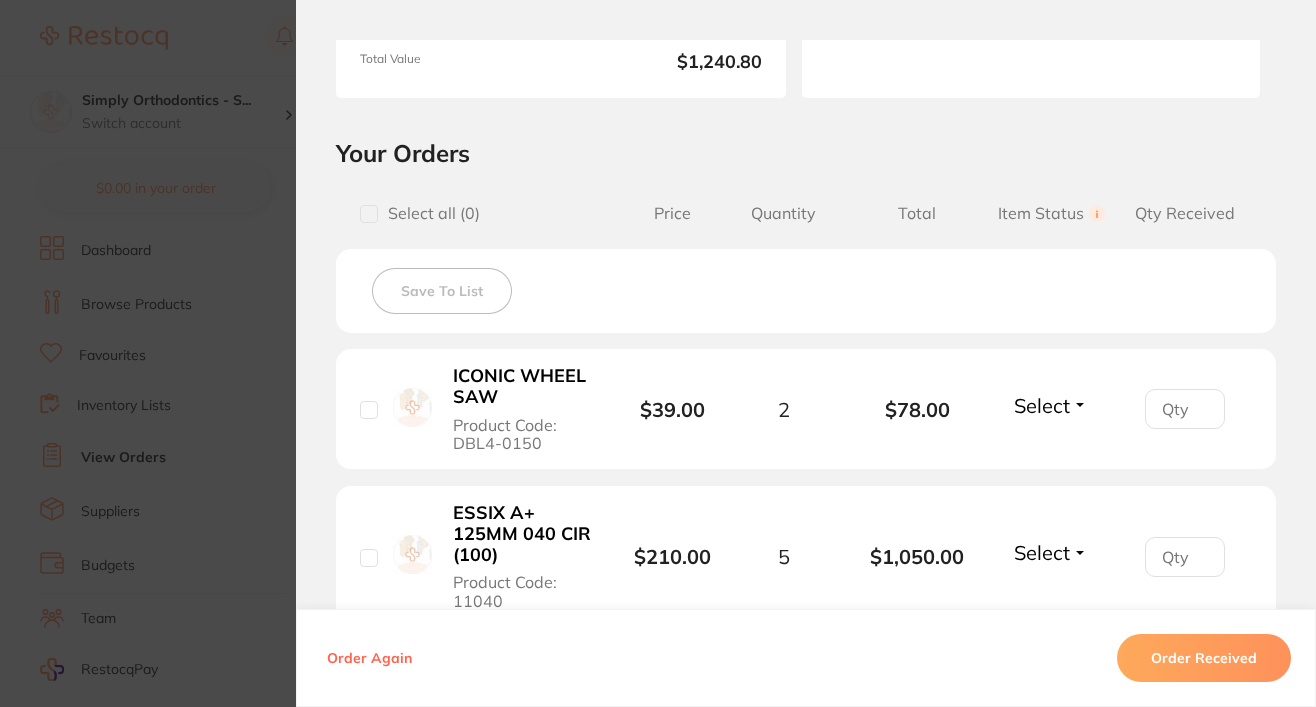 click at bounding box center (369, 410) 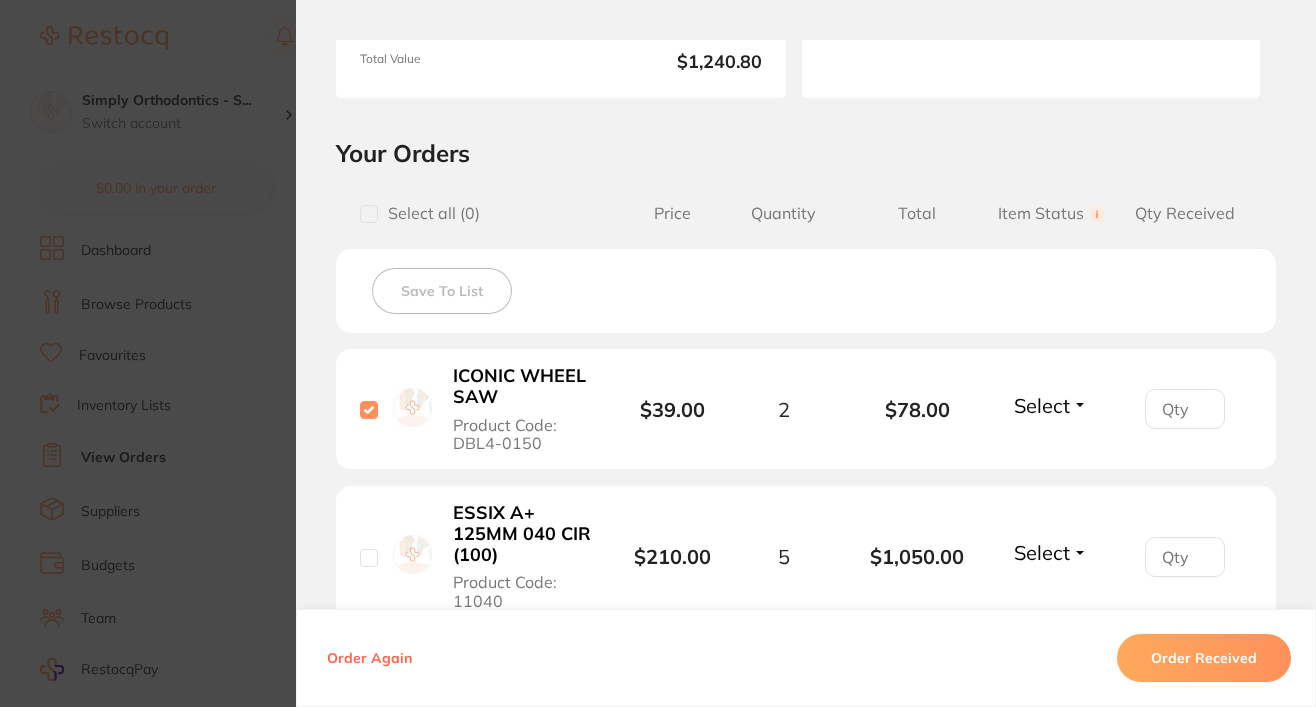 checkbox on "true" 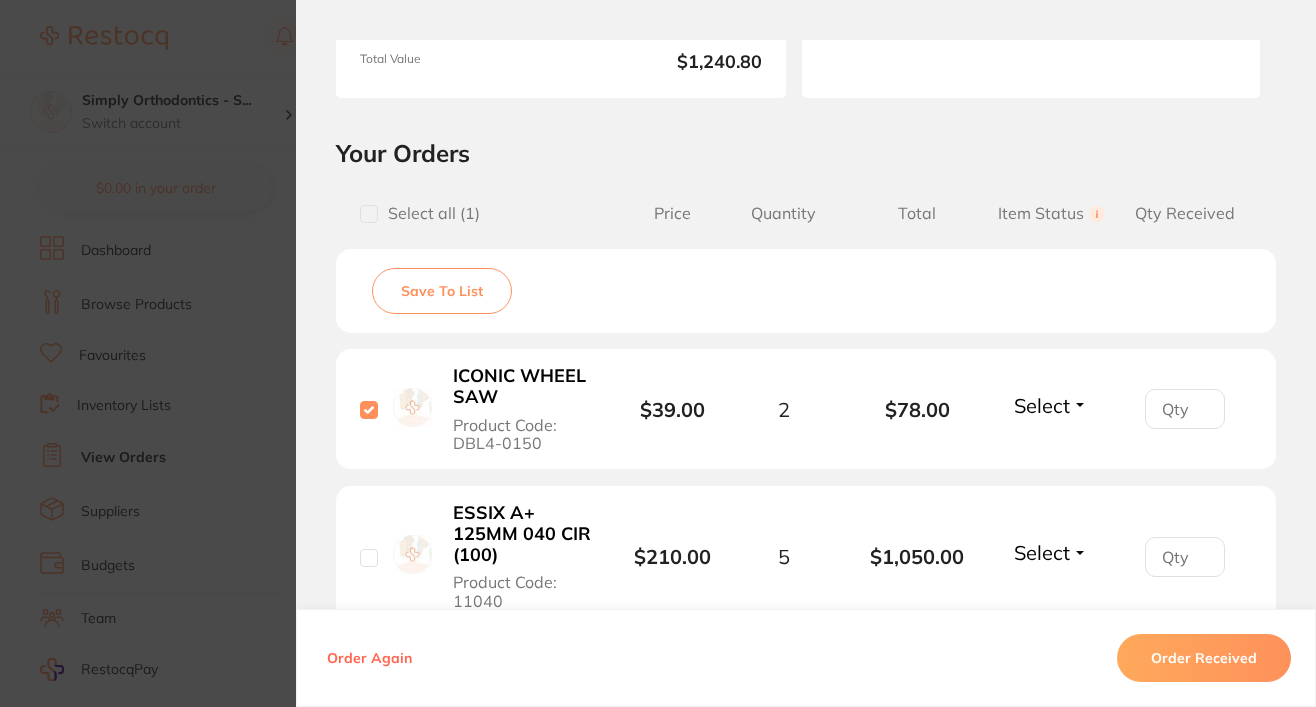 click at bounding box center (369, 558) 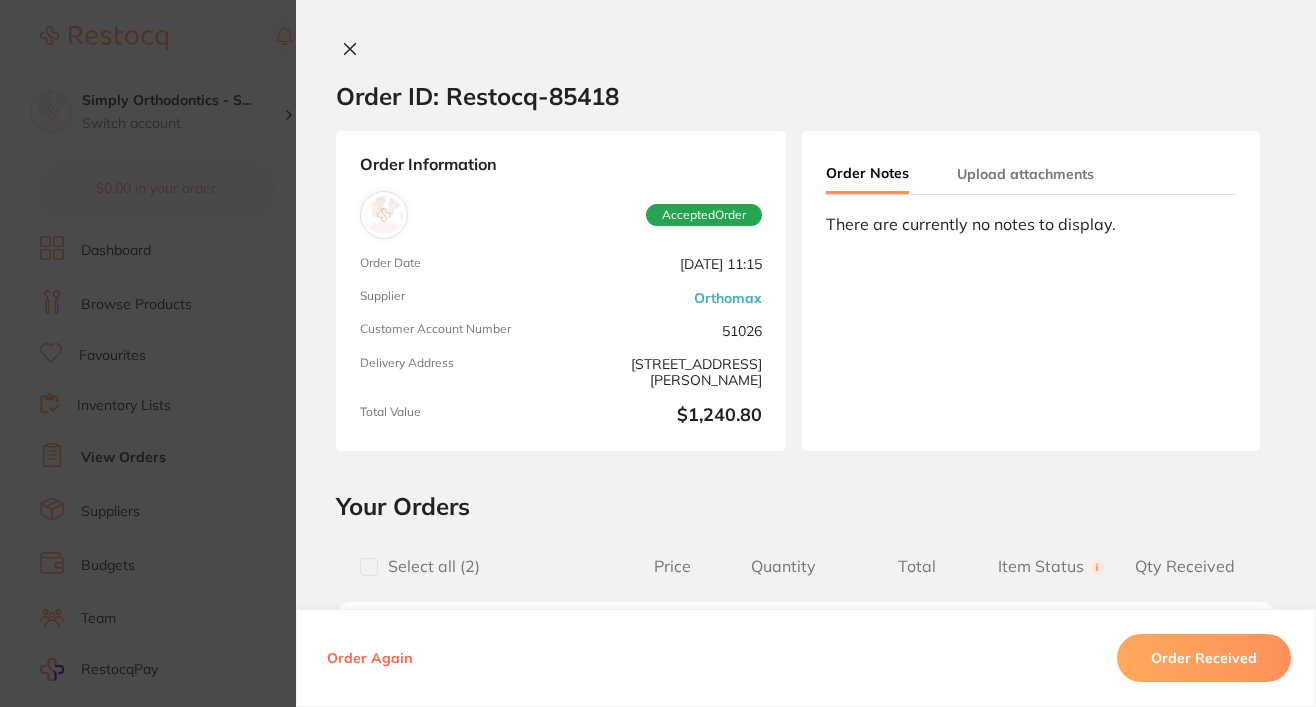 scroll, scrollTop: 0, scrollLeft: 0, axis: both 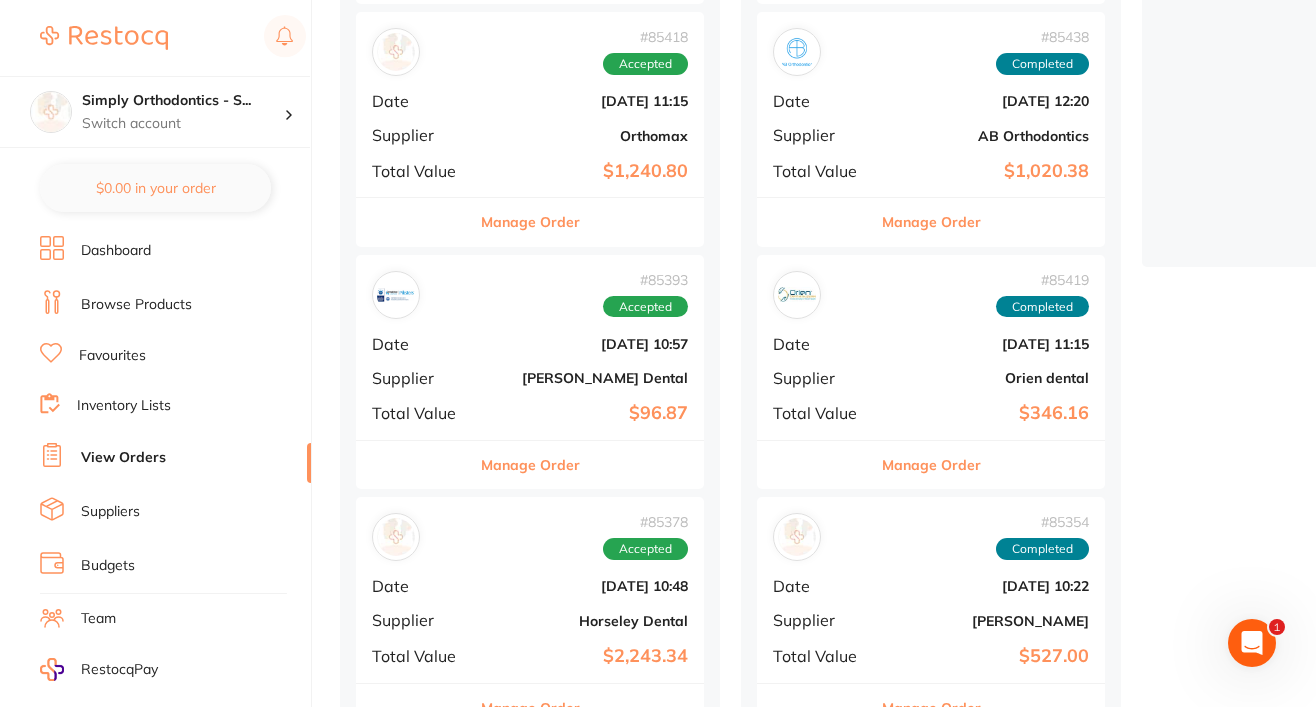 click on "Manage Order" at bounding box center (530, 222) 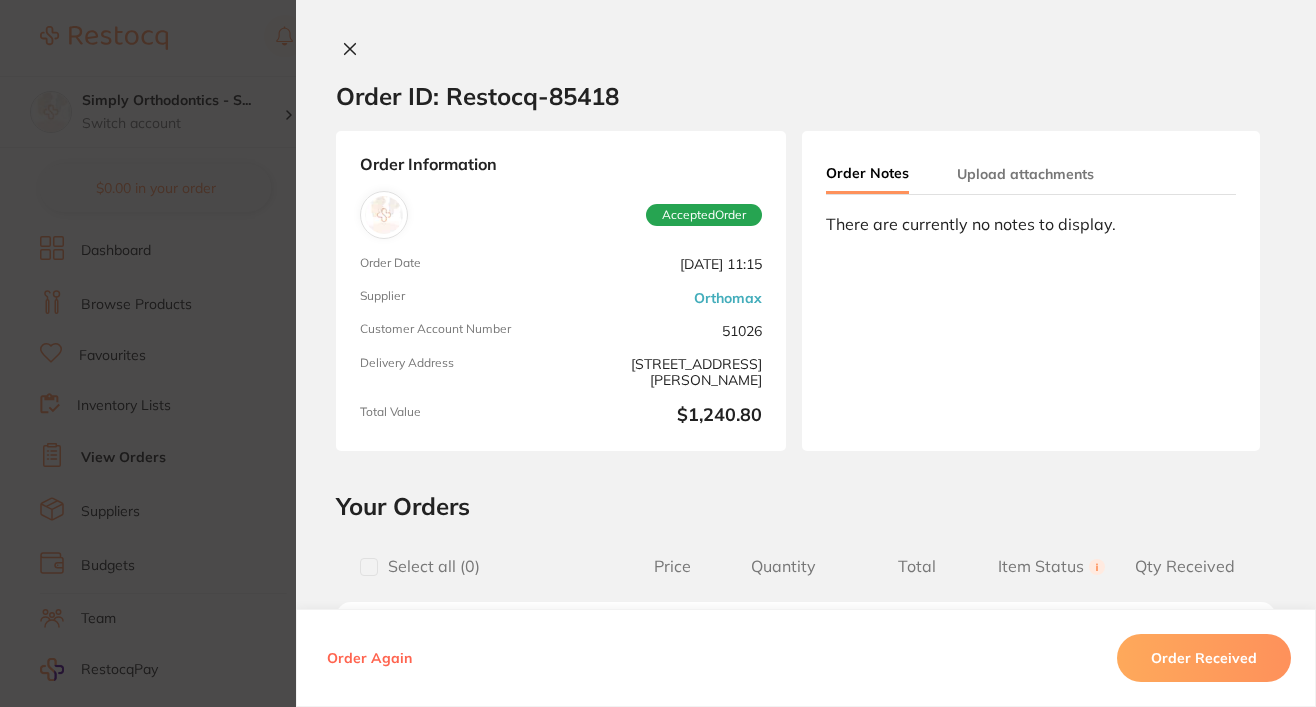 scroll, scrollTop: 357, scrollLeft: 0, axis: vertical 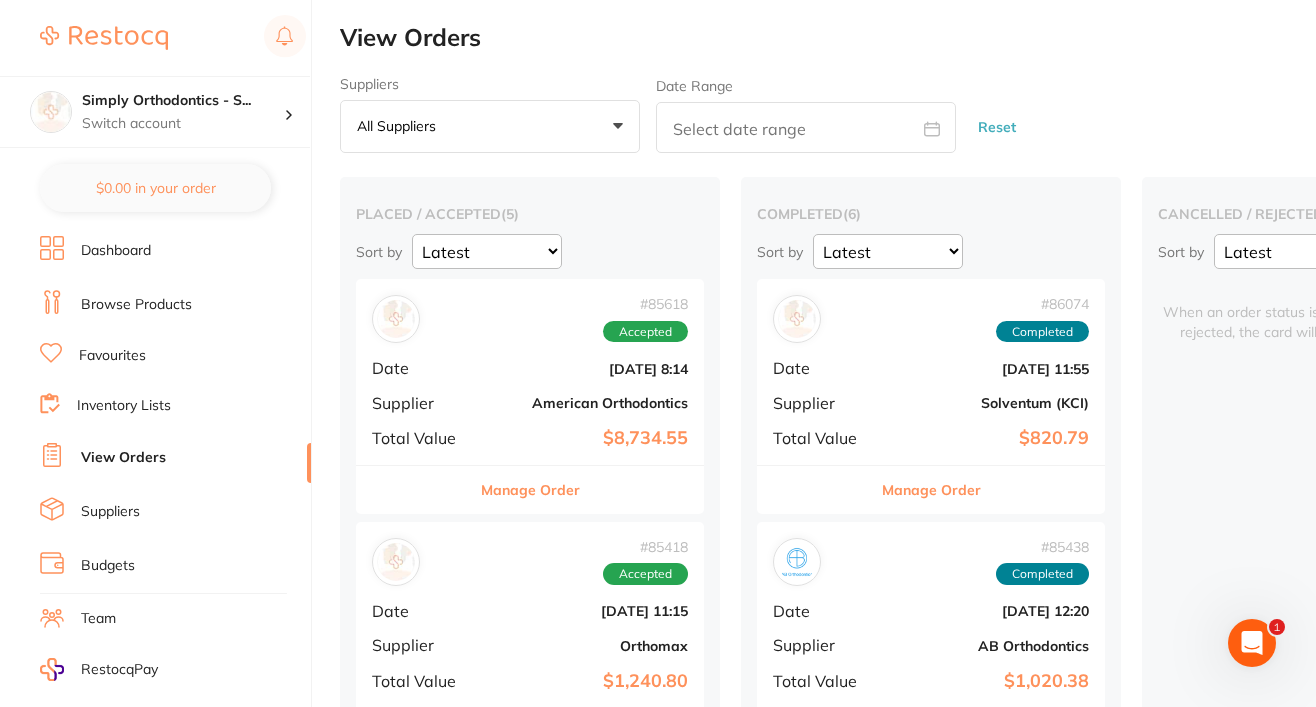 click on "Manage Order" at bounding box center [530, 490] 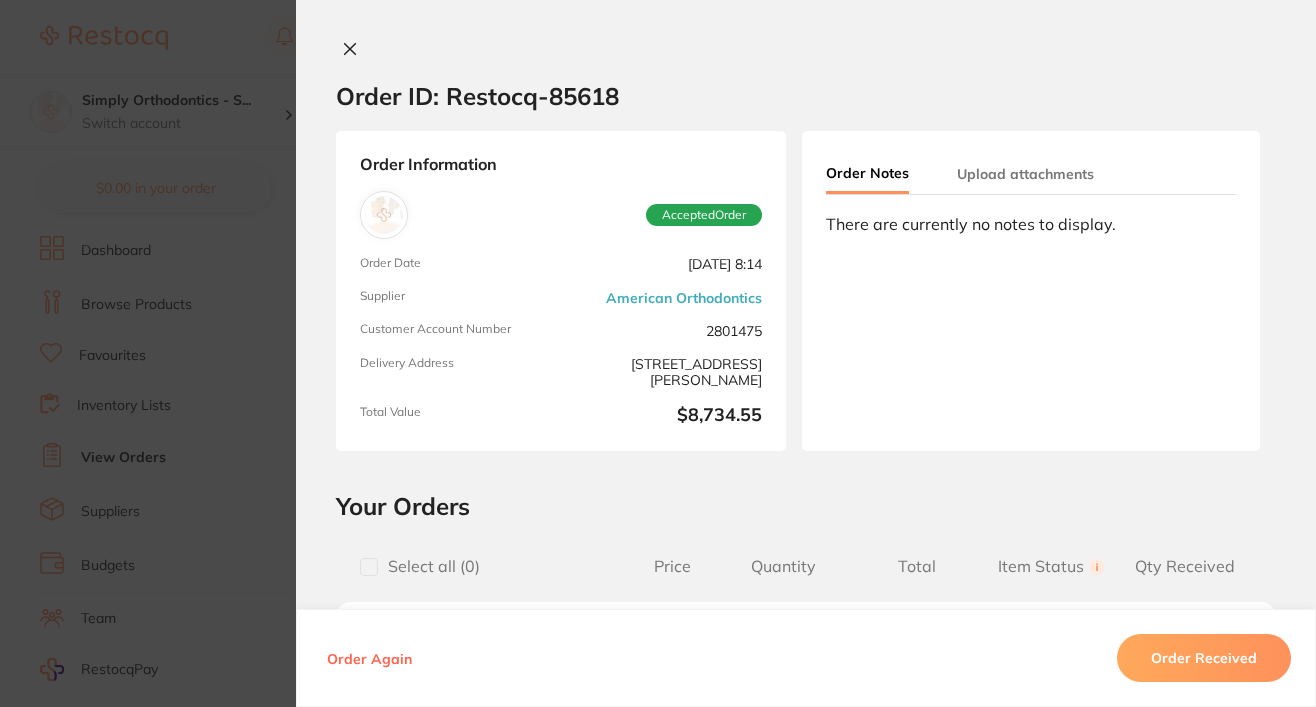 scroll, scrollTop: 0, scrollLeft: 0, axis: both 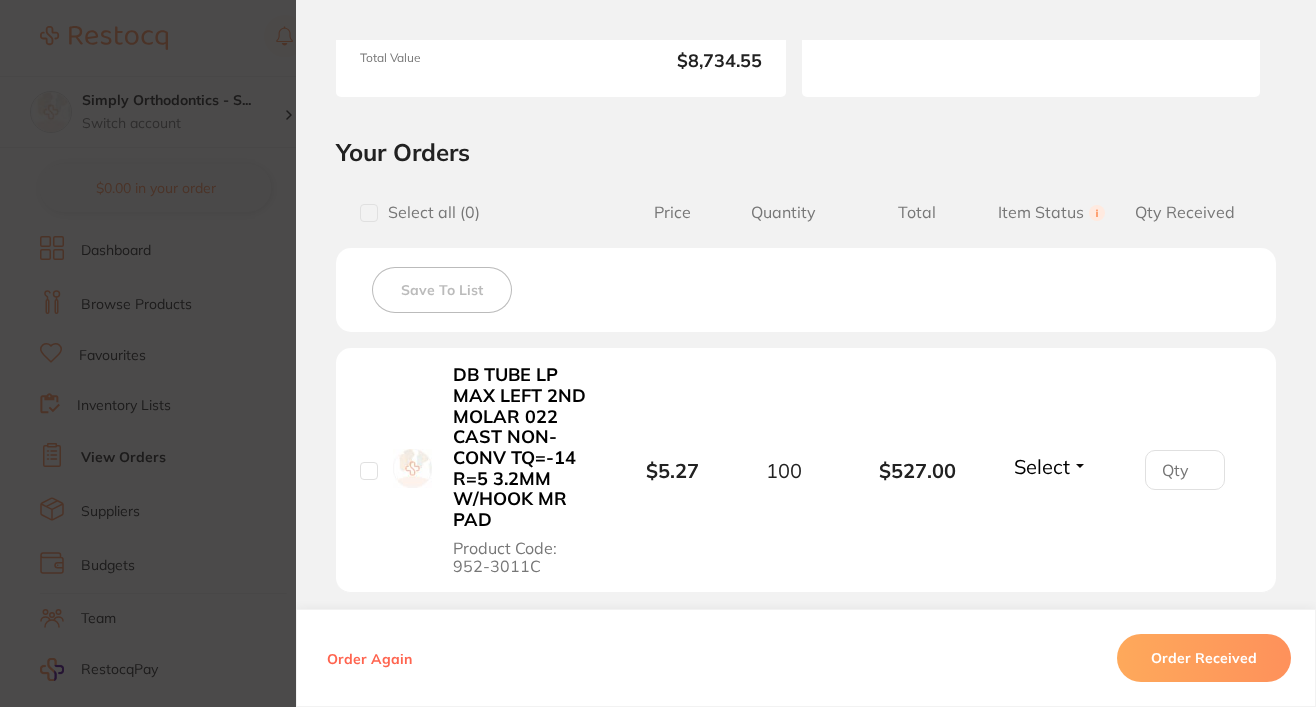 click at bounding box center [369, 471] 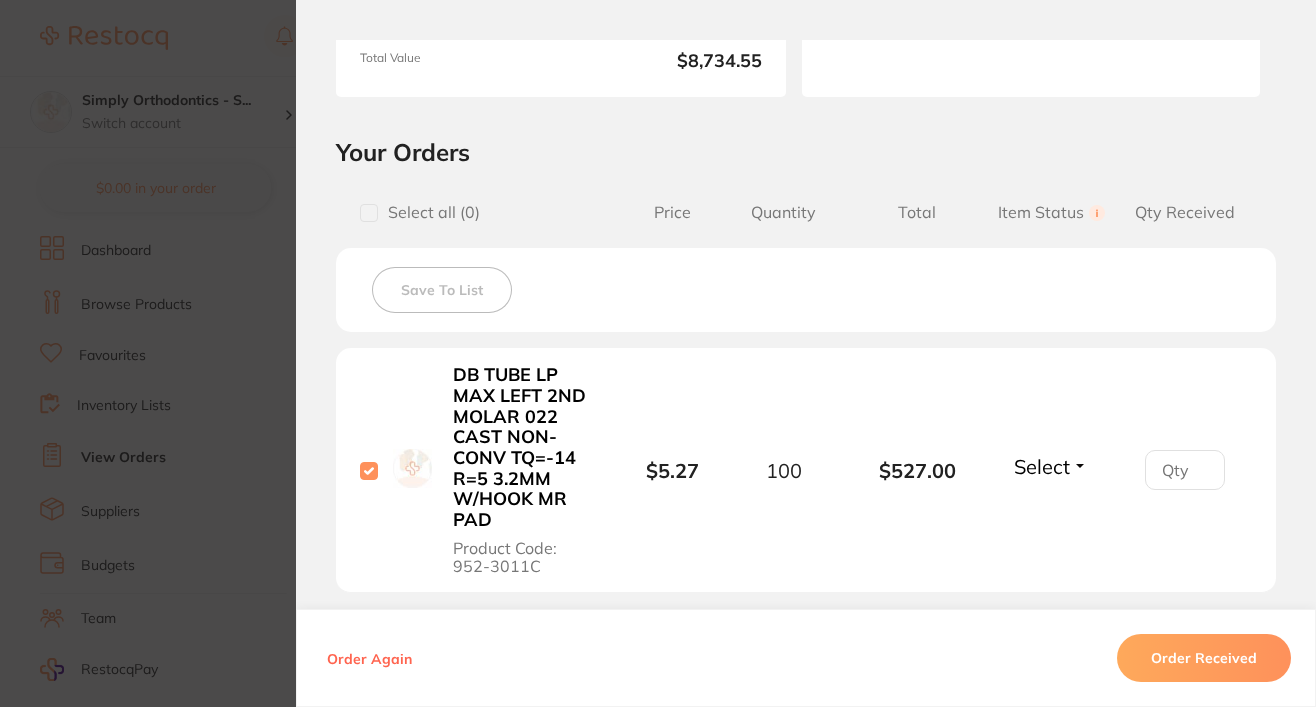 checkbox on "true" 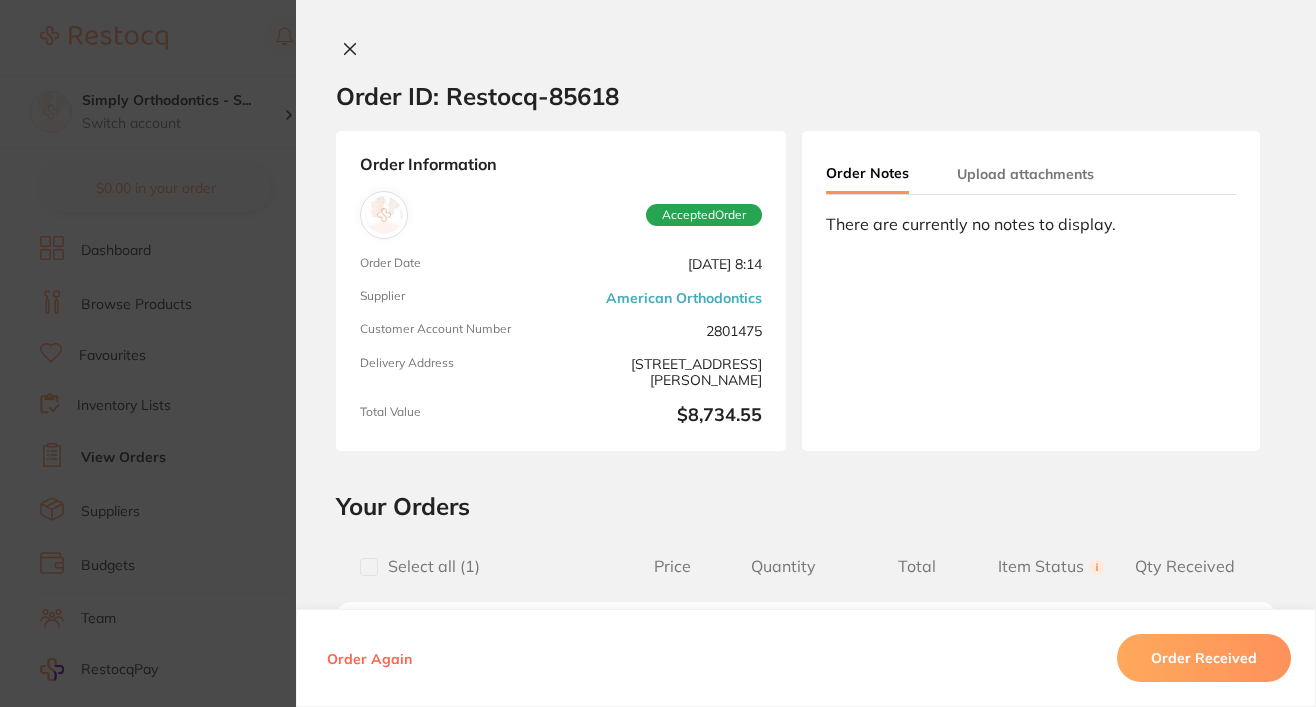 scroll, scrollTop: 0, scrollLeft: 0, axis: both 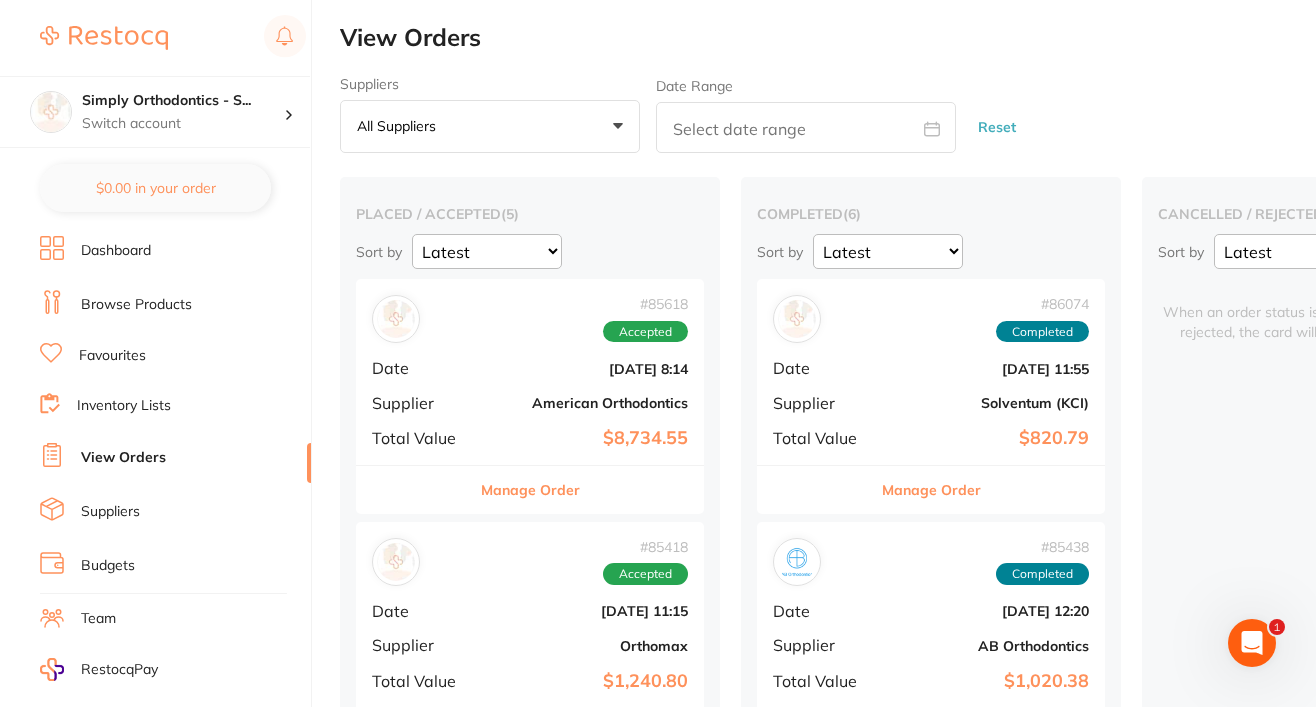 click on "Manage Order" at bounding box center (530, 490) 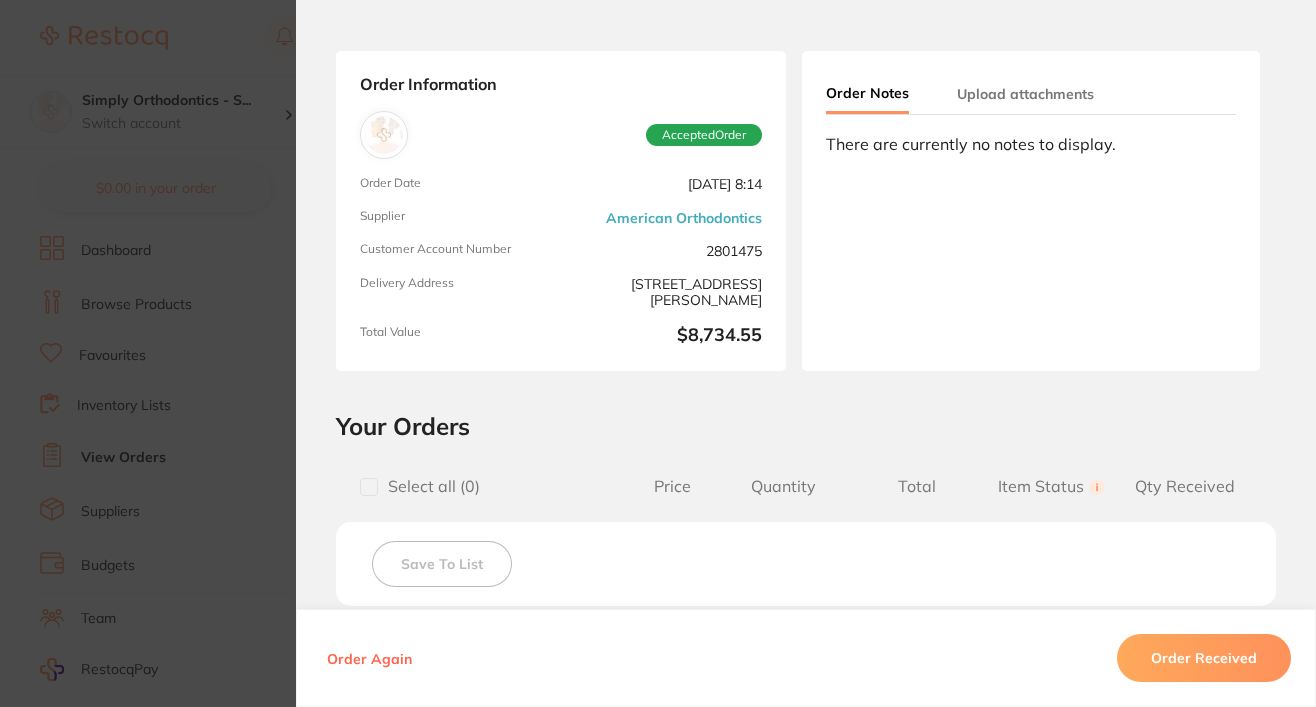 scroll, scrollTop: 412, scrollLeft: 0, axis: vertical 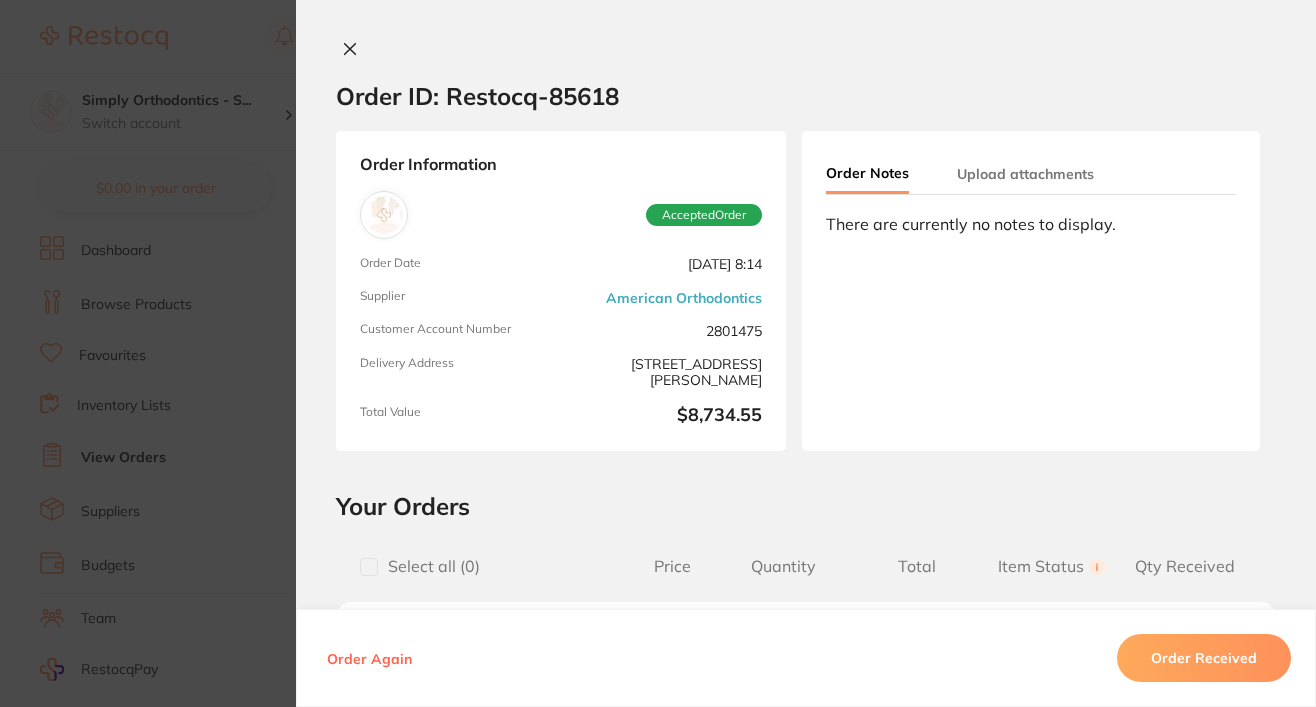 click 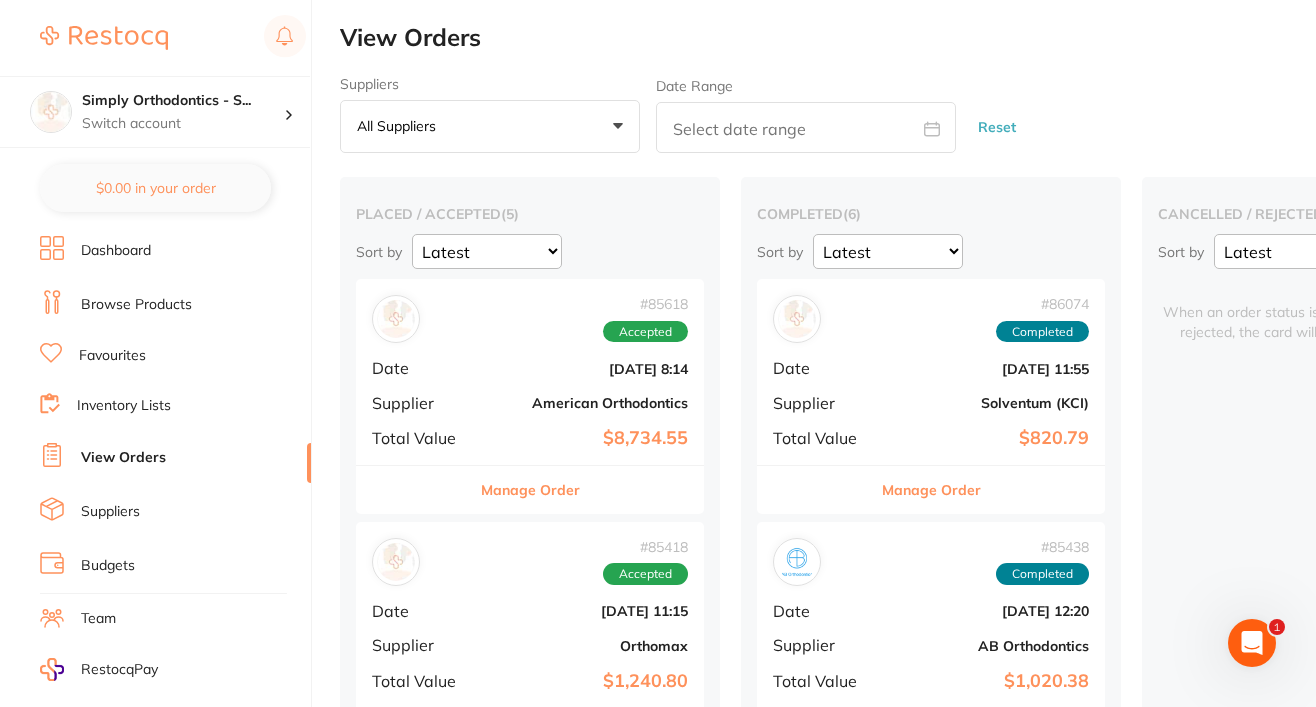 scroll, scrollTop: 0, scrollLeft: 0, axis: both 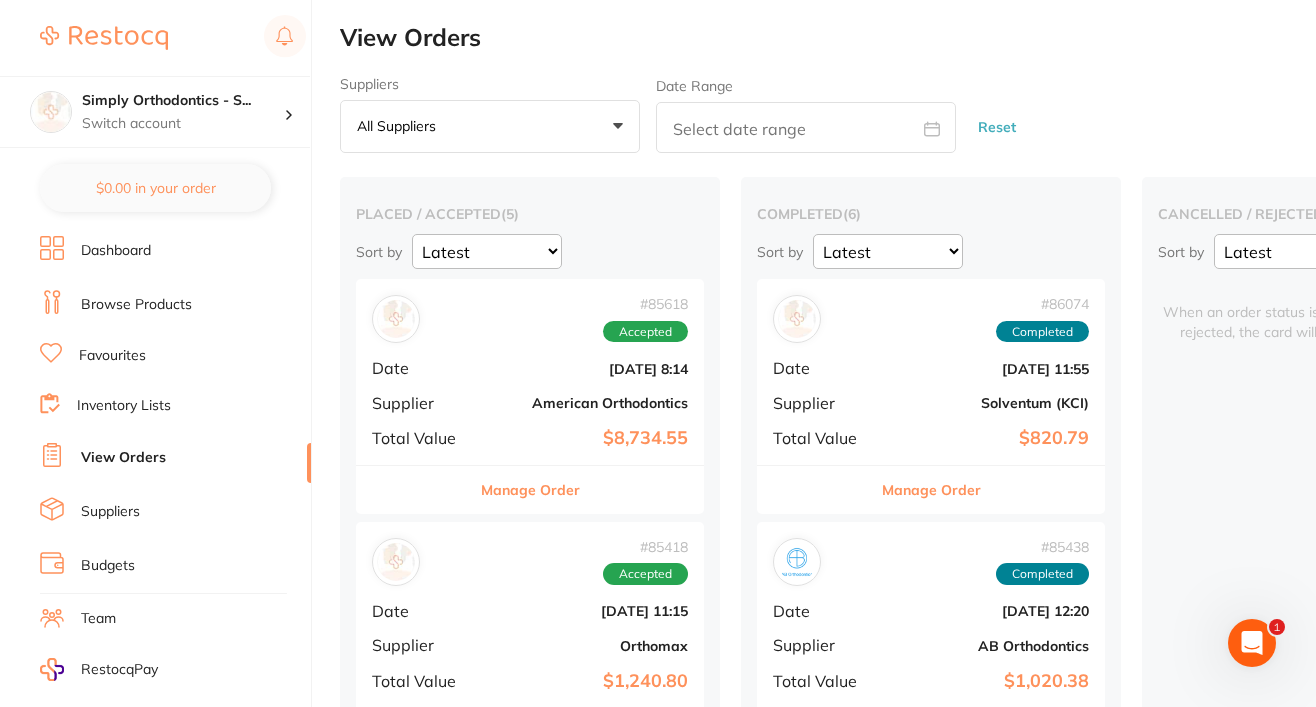click on "Manage Order" at bounding box center (530, 490) 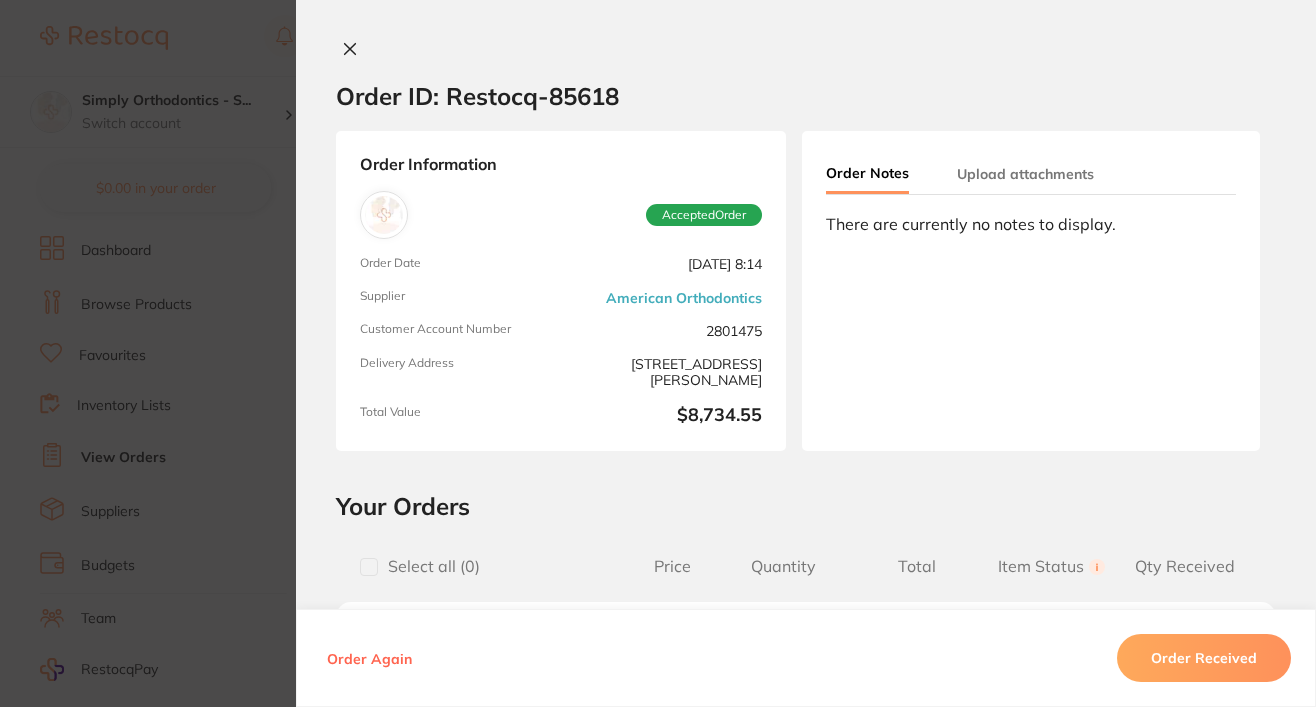 scroll, scrollTop: 0, scrollLeft: 0, axis: both 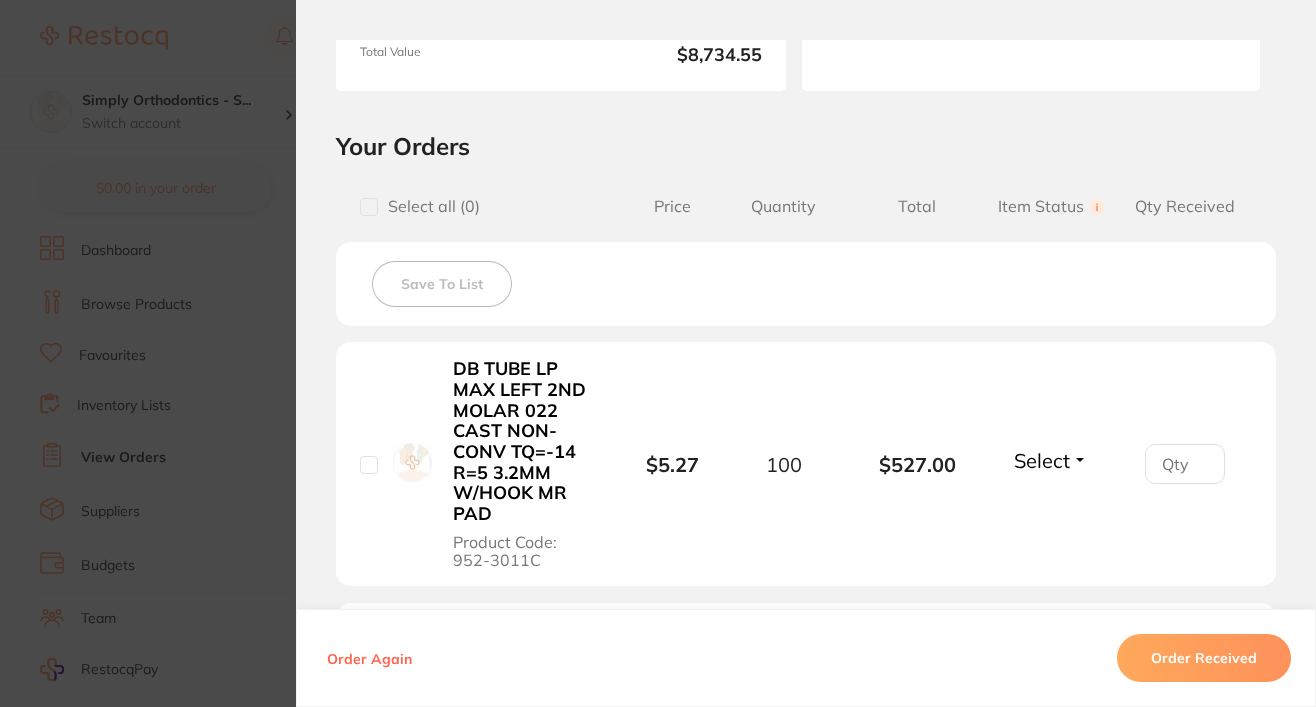 click at bounding box center [369, 465] 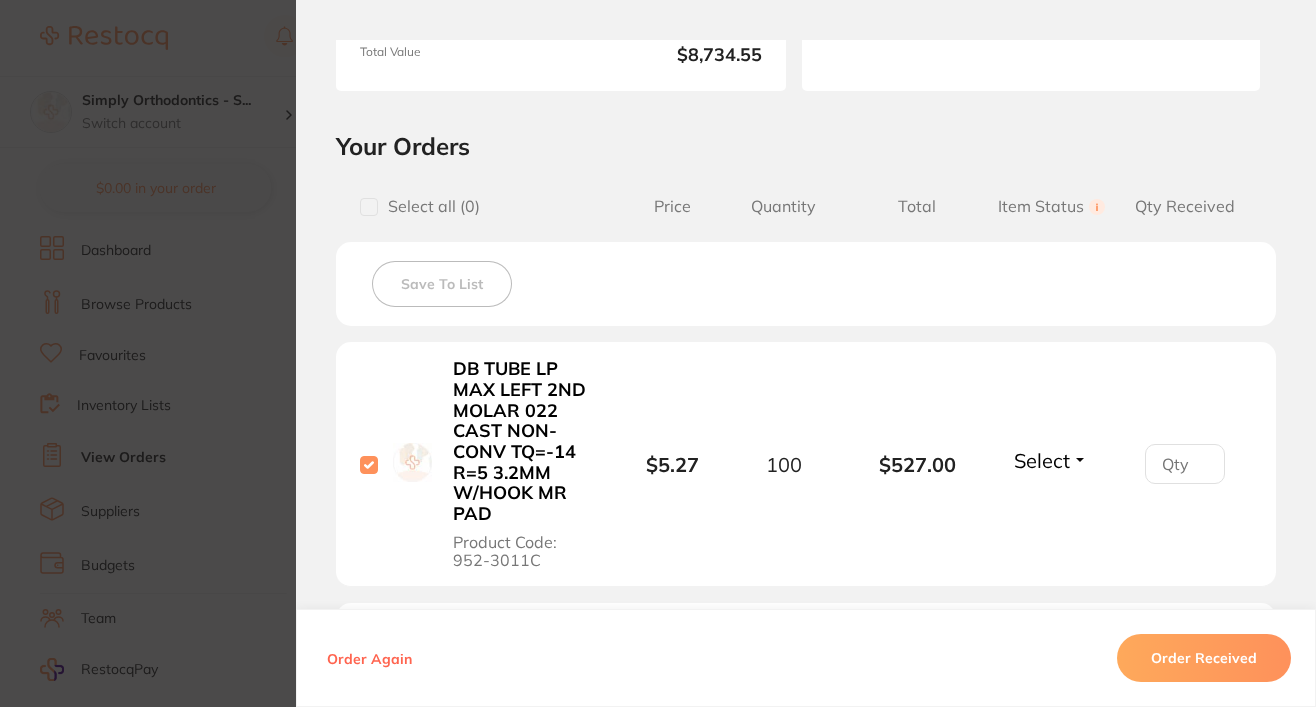 checkbox on "true" 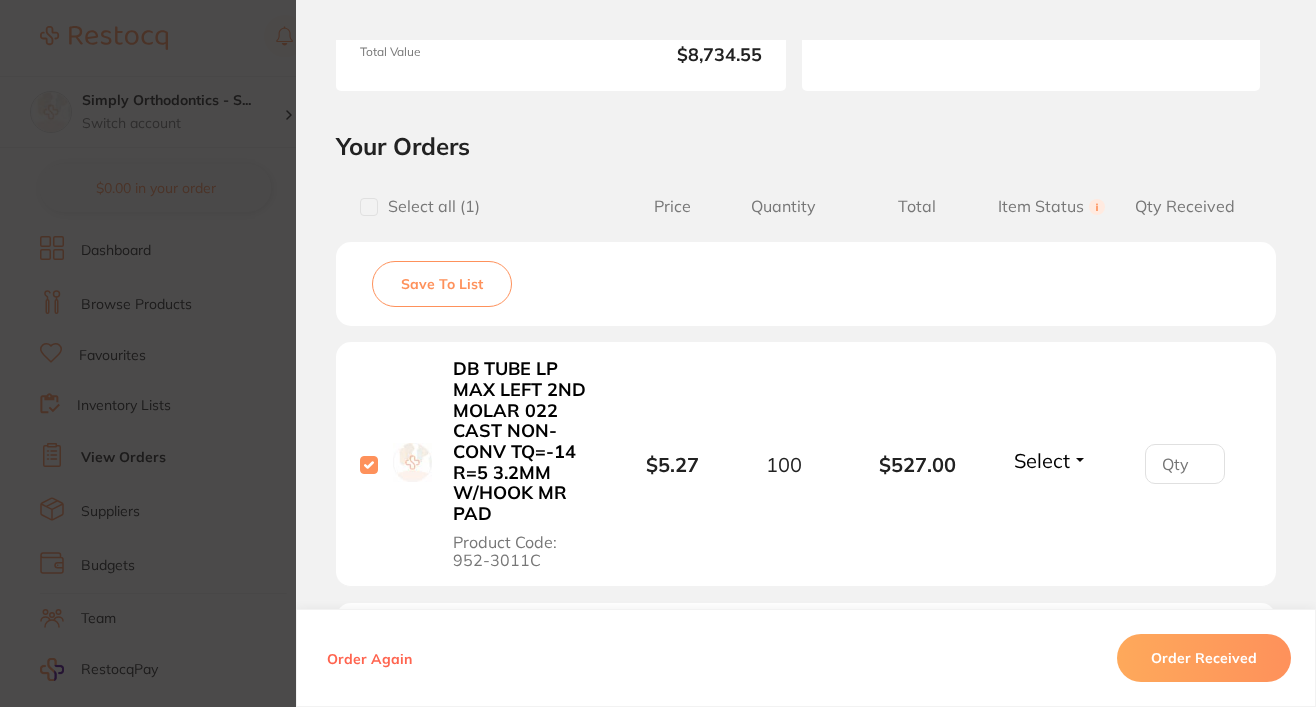 click on "Order ID: Restocq- 85618   Order Information Accepted  Order Order Date Jul 4 2025, 8:14 Supplier American Orthodontics   Customer Account Number 2801475 Delivery Address 15-17 Overton Lea Boulevard , Sydenham VIC 3037 Total Value $8,734.55 Order Notes Upload attachments There are currently no notes to display. Your Orders   Select all ( 1 ) Price Quantity Total Item Status   You can use this feature to track items that you have received and those that are on backorder Qty Received Save To List DB TUBE LP MAX LEFT 2ND MOLAR 022 CAST NON-CONV TQ=-14 R=5 3.2MM W/HOOK MR PAD   Product    Code:  952-3011C     $5.27 100 $527.00 Select Received Back Order DB TUBE LP MAX RIGHT 2ND MOLAR 022 CAST NON-CONV TQ=-14 R=5 3.2MM W/HOOK MR PAD   Product    Code:  951-3010C     $5.27 100 $527.00 Select Received Back Order WIRE TANZO MID VLP LG UNIV 014 W/PRE-LOADED STOPS IND 10/PK   Product    Code:  827-VX-14PSW     $57.30 20 $1,146.00 Select Received Back Order WIRE TANZO MID VLP LG UNIV 018 W/PRE-LOADED STOPS IND 10/PK" at bounding box center (658, 353) 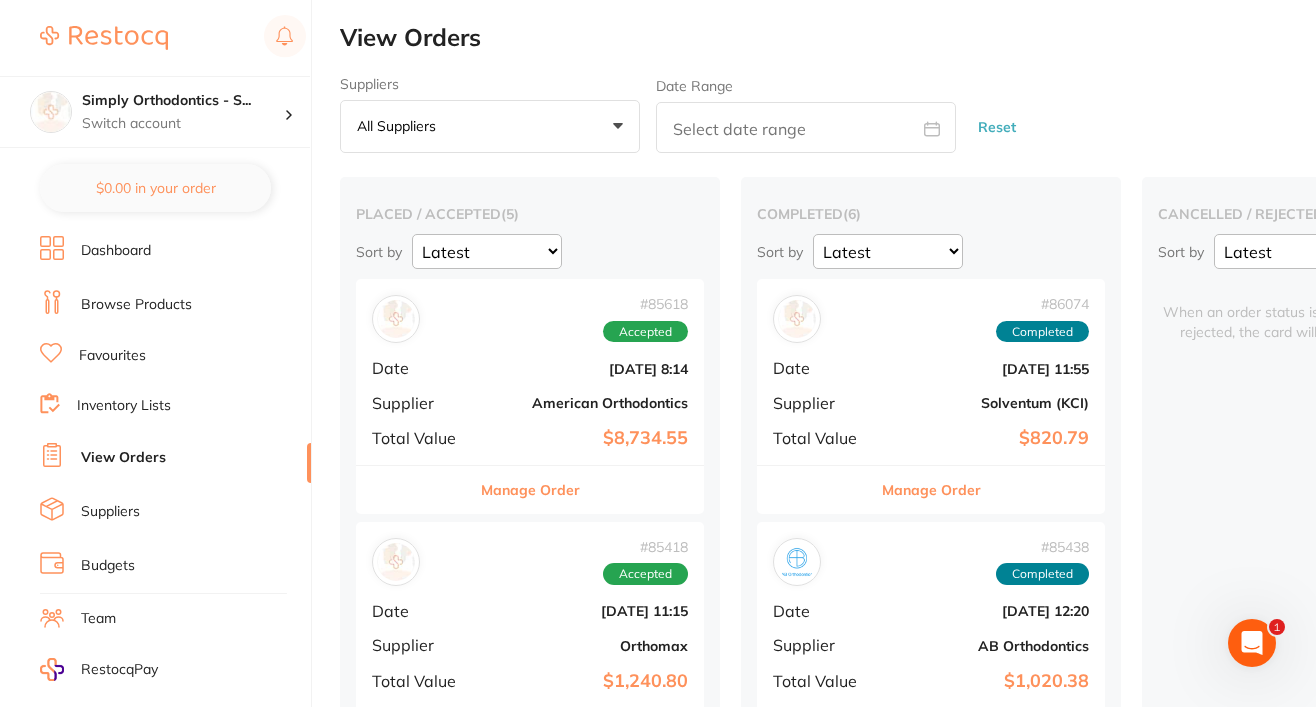 click on "Manage Order" at bounding box center (530, 490) 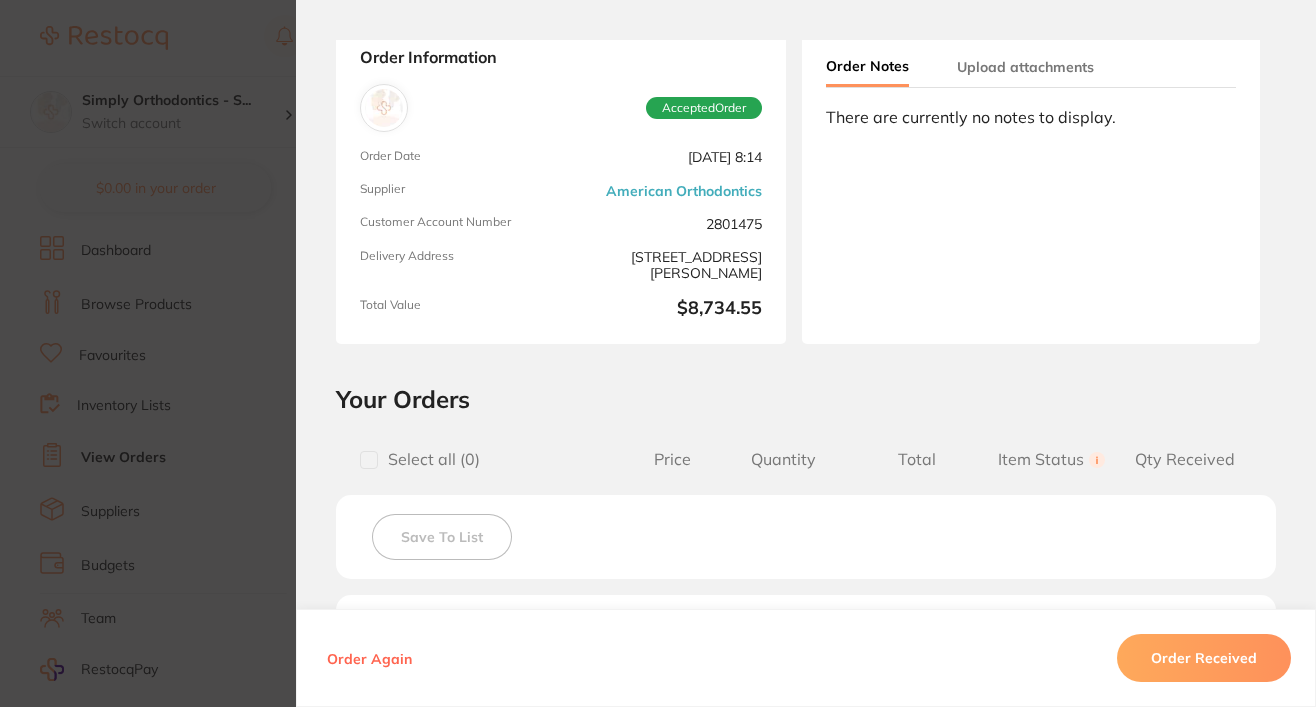 scroll, scrollTop: 382, scrollLeft: 0, axis: vertical 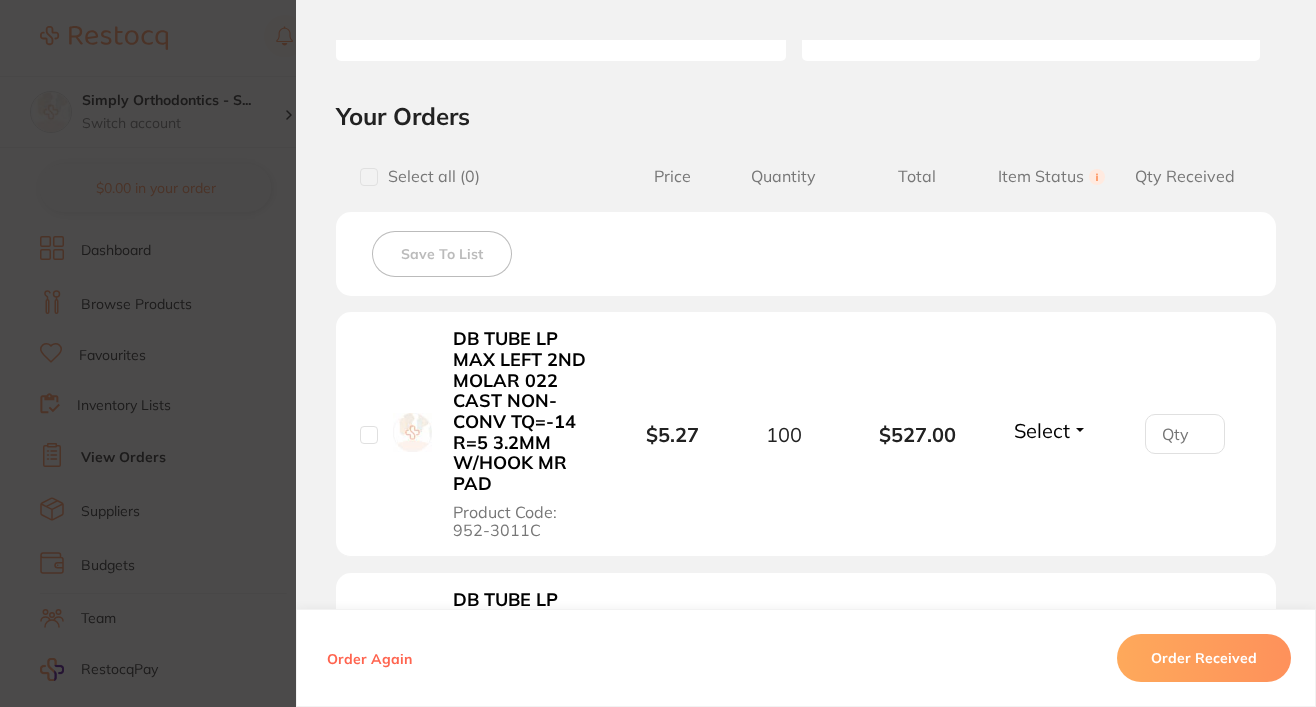 click on "Order ID: Restocq- 85618   Order Information Accepted  Order Order Date Jul 4 2025, 8:14 Supplier American Orthodontics   Customer Account Number 2801475 Delivery Address 15-17 Overton Lea Boulevard , Sydenham VIC 3037 Total Value $8,734.55 Order Notes Upload attachments There are currently no notes to display. Your Orders   Select all ( 0 ) Price Quantity Total Item Status   You can use this feature to track items that you have received and those that are on backorder Qty Received Save To List DB TUBE LP MAX LEFT 2ND MOLAR 022 CAST NON-CONV TQ=-14 R=5 3.2MM W/HOOK MR PAD   Product    Code:  952-3011C     $5.27 100 $527.00 Select Received Back Order DB TUBE LP MAX RIGHT 2ND MOLAR 022 CAST NON-CONV TQ=-14 R=5 3.2MM W/HOOK MR PAD   Product    Code:  951-3010C     $5.27 100 $527.00 Select Received Back Order WIRE TANZO MID VLP LG UNIV 014 W/PRE-LOADED STOPS IND 10/PK   Product    Code:  827-VX-14PSW     $57.30 20 $1,146.00 Select Received Back Order WIRE TANZO MID VLP LG UNIV 018 W/PRE-LOADED STOPS IND 10/PK" at bounding box center (658, 353) 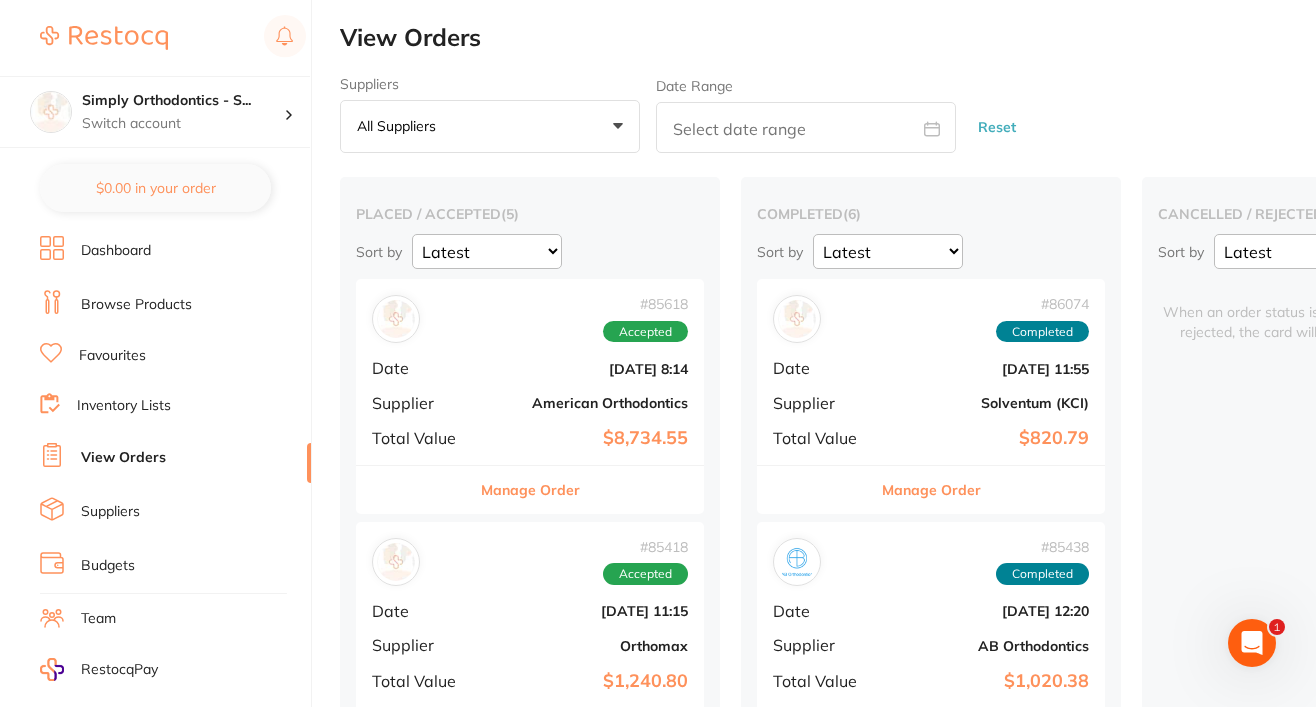 click on "Manage Order" at bounding box center [530, 490] 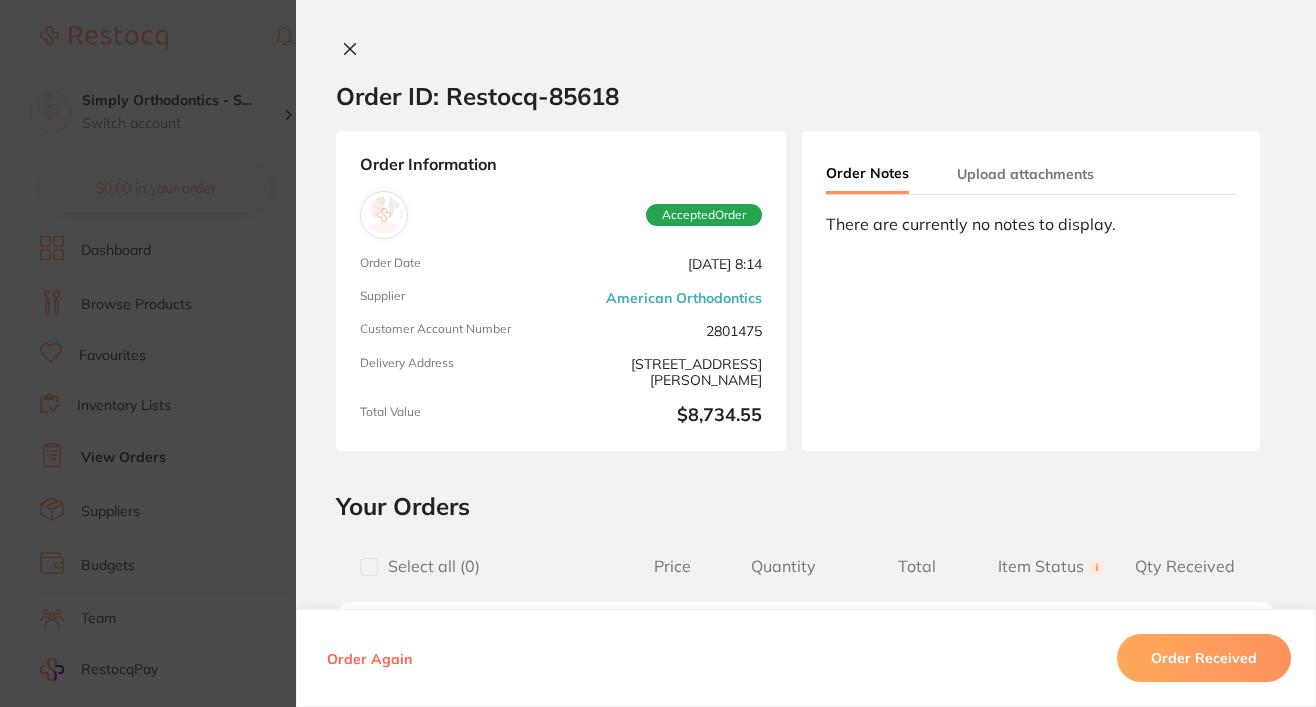 scroll 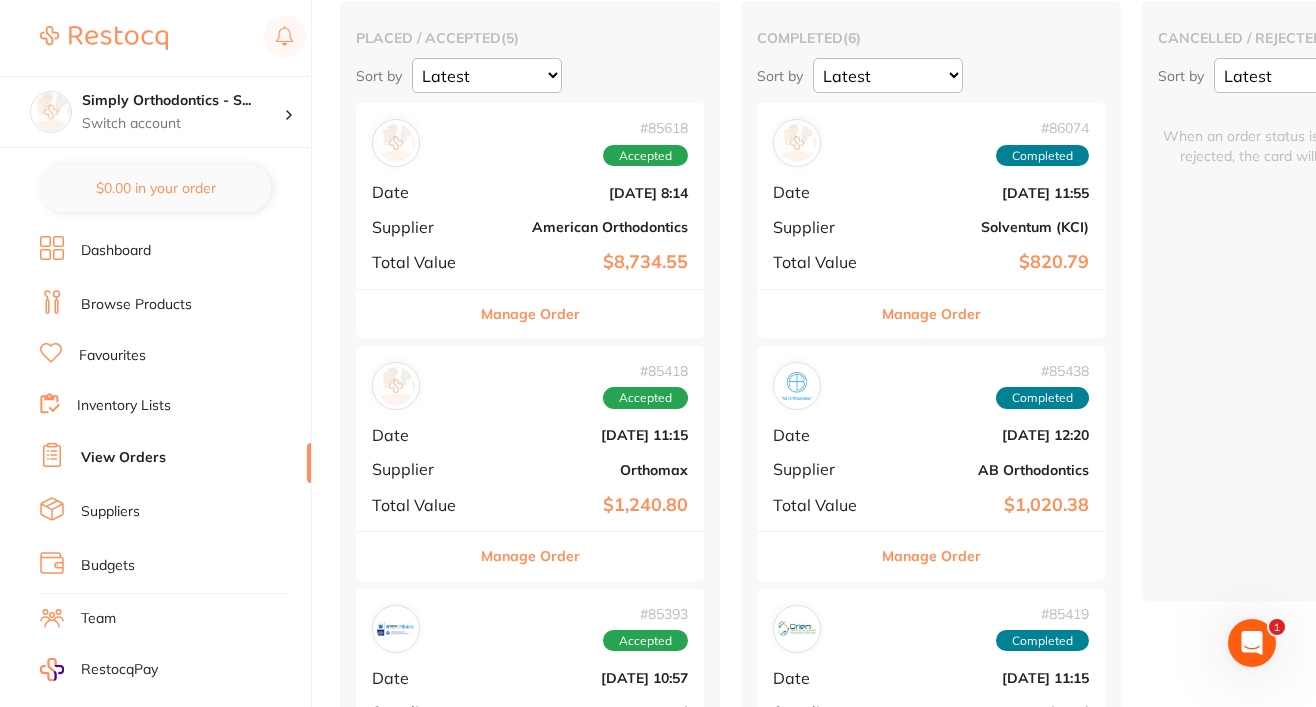 click on "Manage Order" at bounding box center [530, 556] 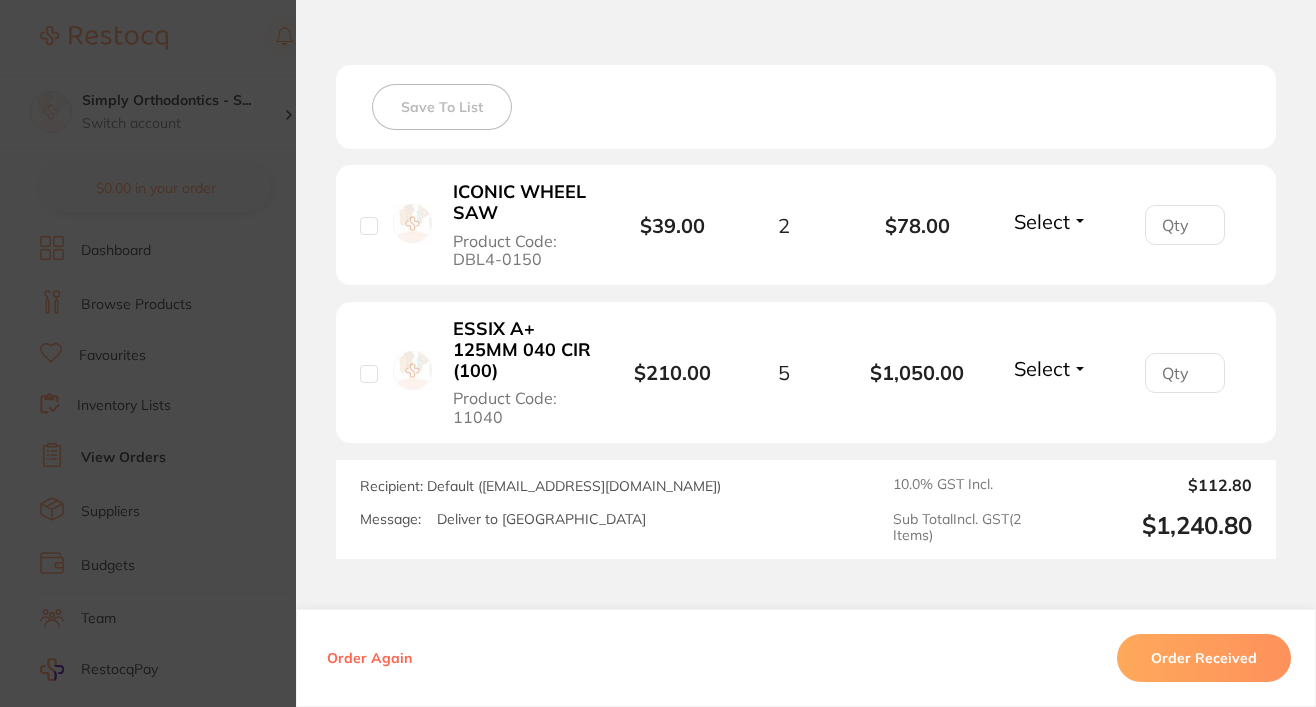click at bounding box center (369, 226) 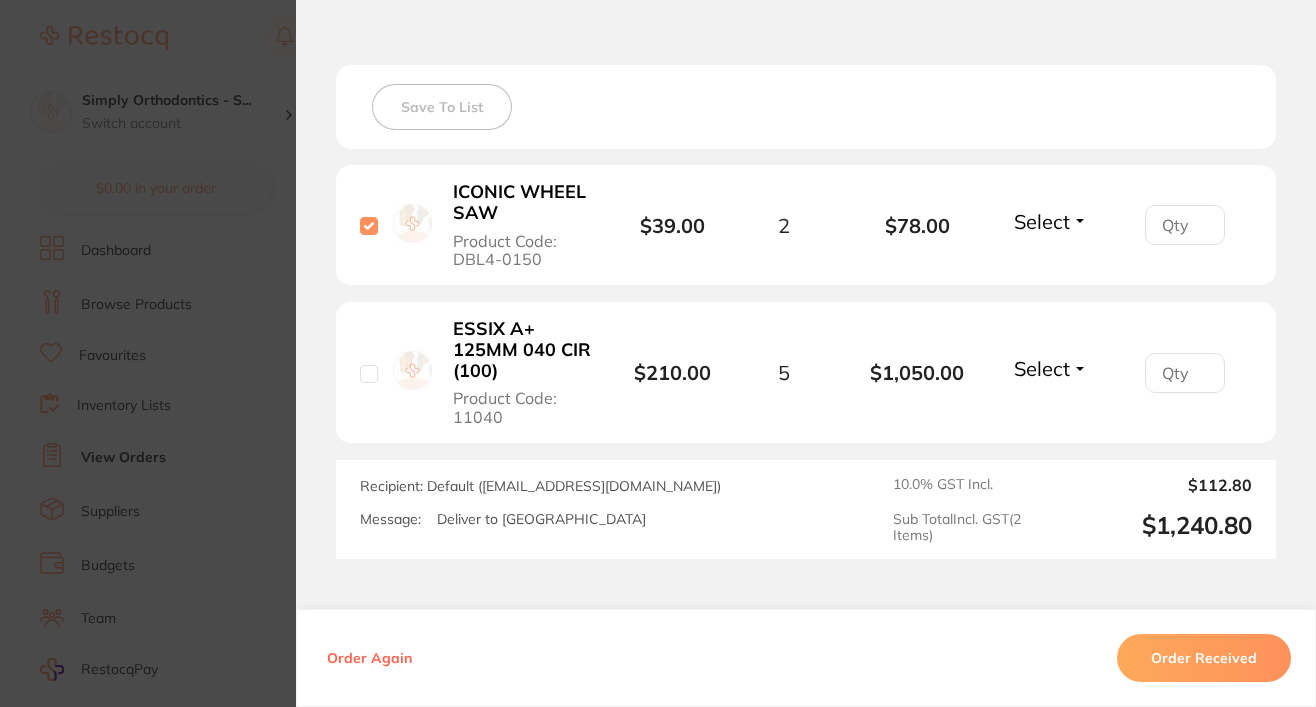 checkbox on "true" 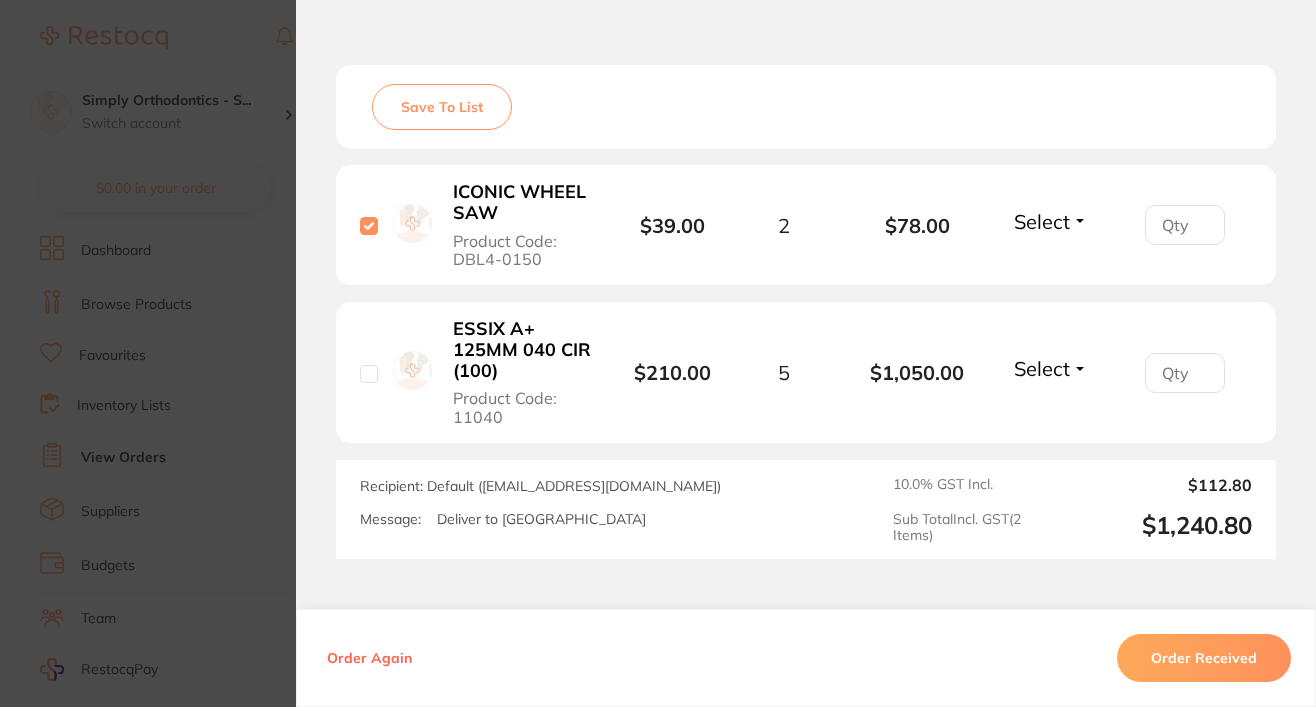 click on "Order ID: Restocq- 85418   Order Information Accepted  Order Order Date Jul 3 2025, 11:15 Supplier Orthomax   Customer Account Number 51026 Delivery Address 15-17 Overton Lea Boulevard , Sydenham VIC 3037 Total Value $1,240.80 Order Notes Upload attachments There are currently no notes to display. Your Orders   Select all ( 1 ) Price Quantity Total Item Status   You can use this feature to track items that you have received and those that are on backorder Qty Received Save To List ICONIC WHEEL SAW   Product    Code:  DBL4-0150     $39.00 2 $78.00 Select Received Back Order ESSIX A+ 125MM 040 CIR (100)   Product    Code:  11040     $210.00 5 $1,050.00 Select Received Back Order ICONIC WHEEL SAW Product    Code:  DBL4-0150 $39.00 Quantity:  2 Status:   Select Received Back Order Quantity Received: ESSIX A+ 125MM 040 CIR (100) Product    Code:  11040 $210.00 Quantity:  5 Status:   Select Received Back Order Quantity Received: Recipient: Default ( info@orthomax.com.au ) Message: Deliver to Sydenham   10.0 $112.80" at bounding box center [658, 353] 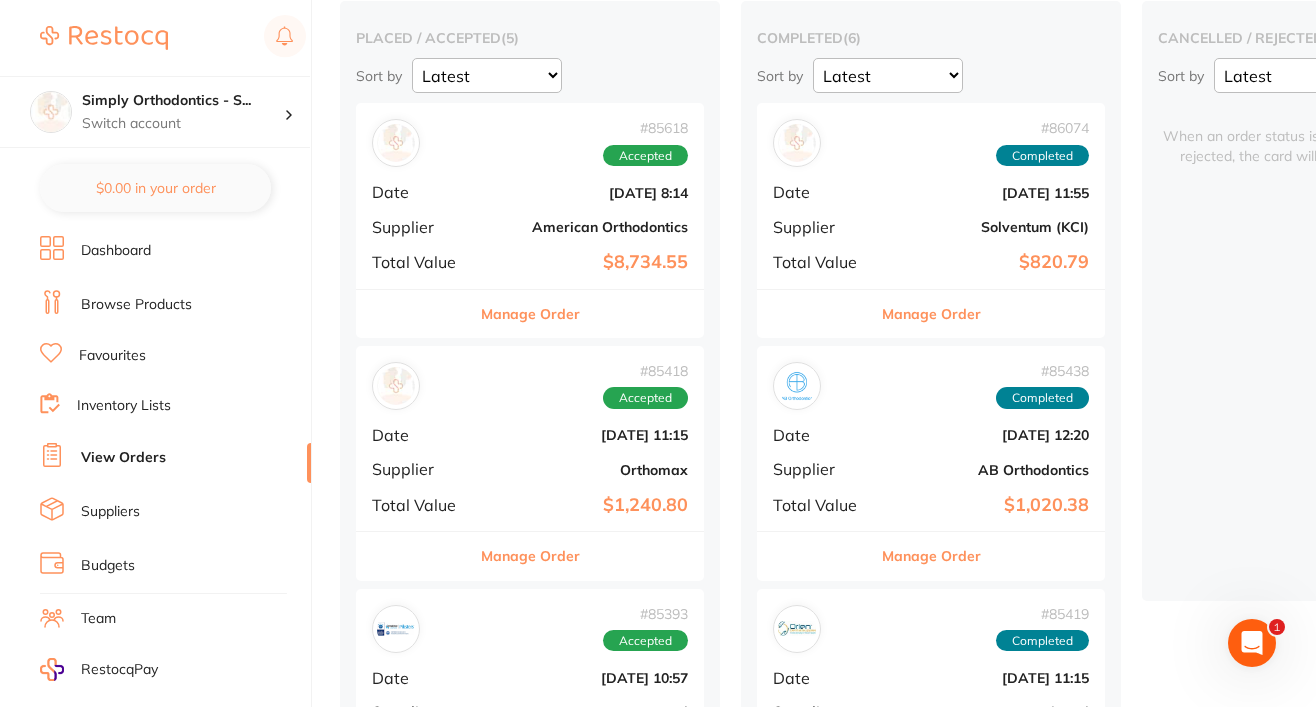click on "Manage Order" at bounding box center (530, 555) 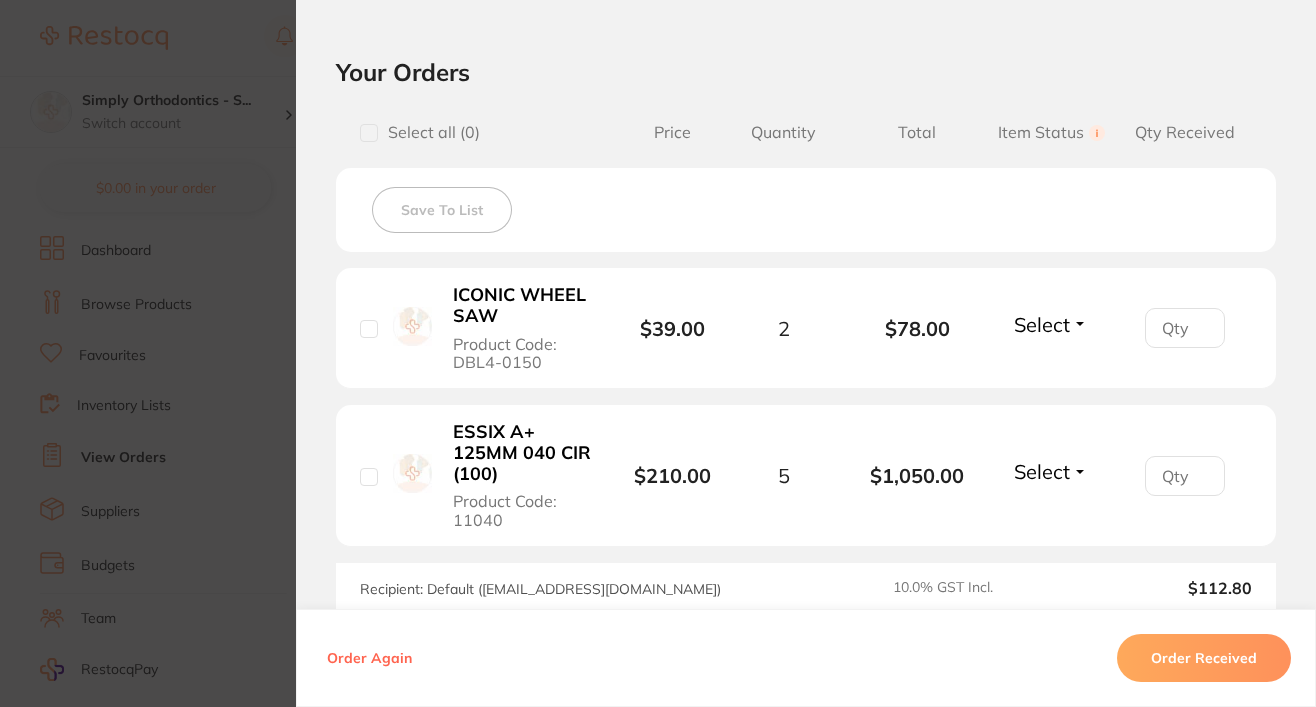 click on "Order ID: Restocq- 85418   Order Information Accepted  Order Order Date Jul 3 2025, 11:15 Supplier Orthomax   Customer Account Number 51026 Delivery Address 15-17 Overton Lea Boulevard , Sydenham VIC 3037 Total Value $1,240.80 Order Notes Upload attachments There are currently no notes to display. Your Orders   Select all ( 0 ) Price Quantity Total Item Status   You can use this feature to track items that you have received and those that are on backorder Qty Received Save To List ICONIC WHEEL SAW   Product    Code:  DBL4-0150     $39.00 2 $78.00 Select Received Back Order ESSIX A+ 125MM 040 CIR (100)   Product    Code:  11040     $210.00 5 $1,050.00 Select Received Back Order ICONIC WHEEL SAW Product    Code:  DBL4-0150 $39.00 Quantity:  2 Status:   Select Received Back Order Quantity Received: ESSIX A+ 125MM 040 CIR (100) Product    Code:  11040 $210.00 Quantity:  5 Status:   Select Received Back Order Quantity Received: Recipient: Default ( info@orthomax.com.au ) Message: Deliver to Sydenham   10.0 $112.80" at bounding box center (658, 353) 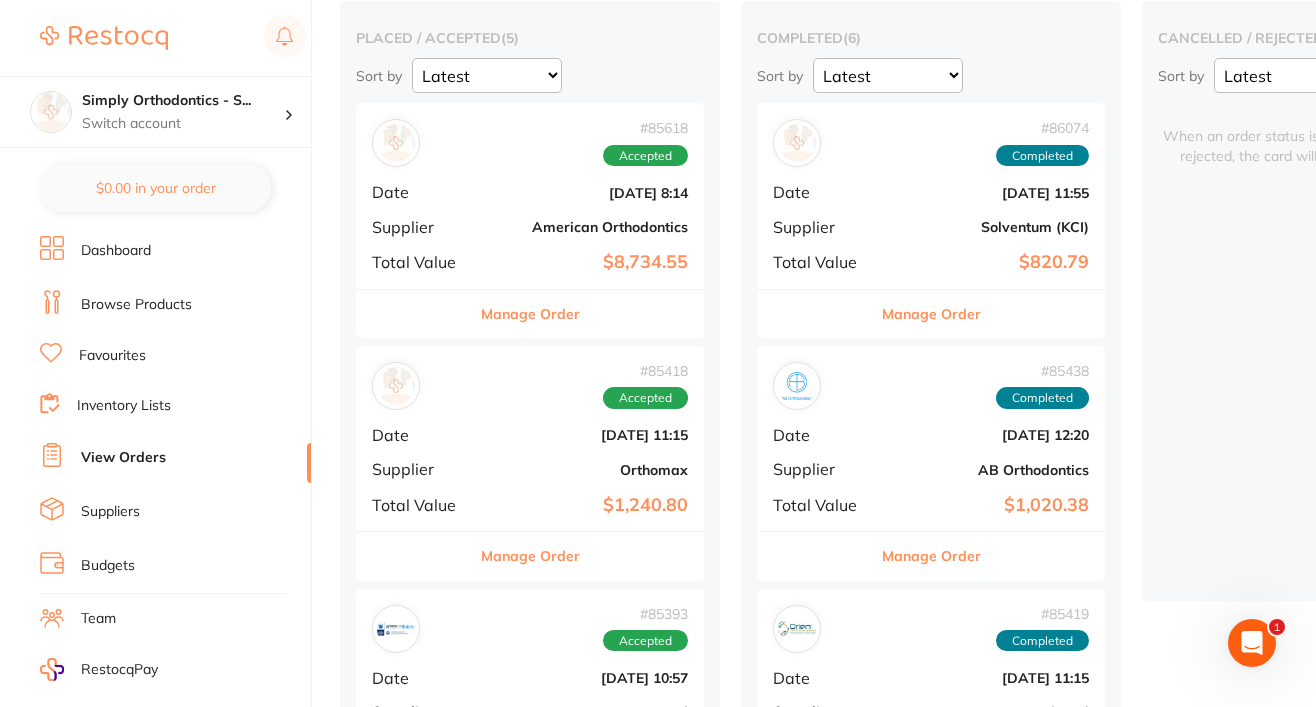 scroll, scrollTop: 0, scrollLeft: 0, axis: both 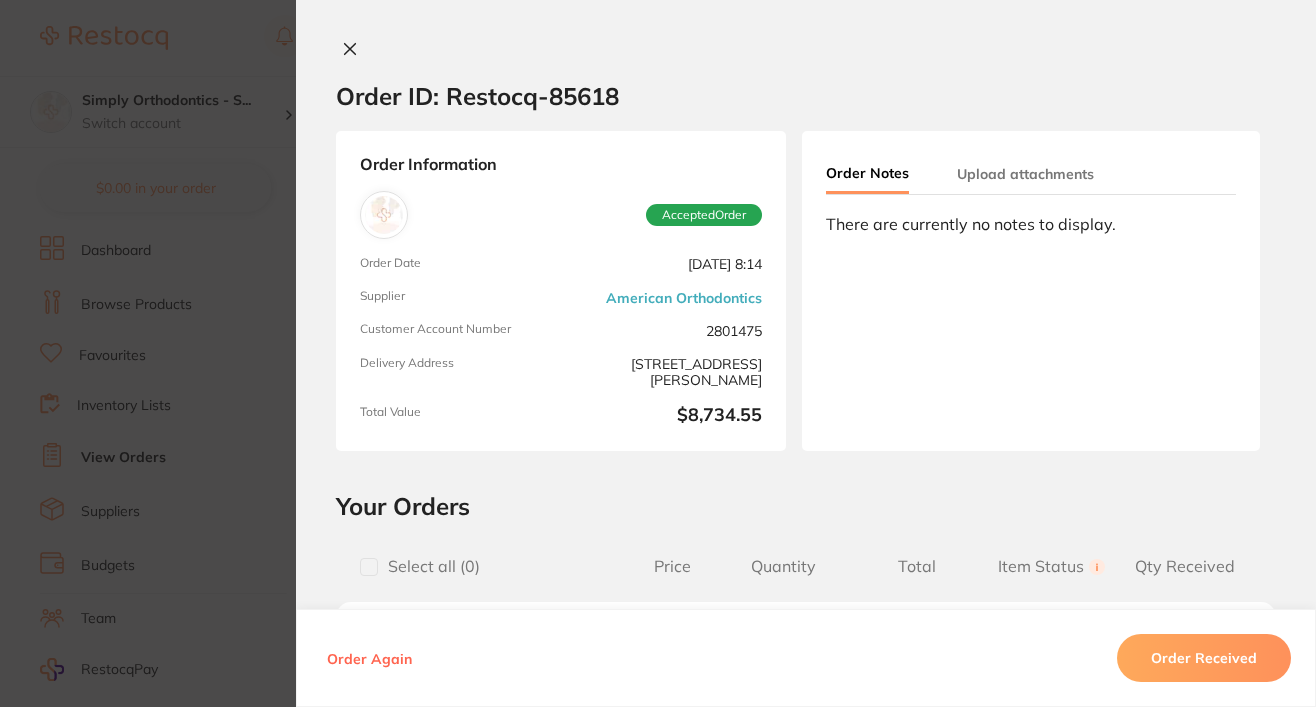 click at bounding box center [350, 50] 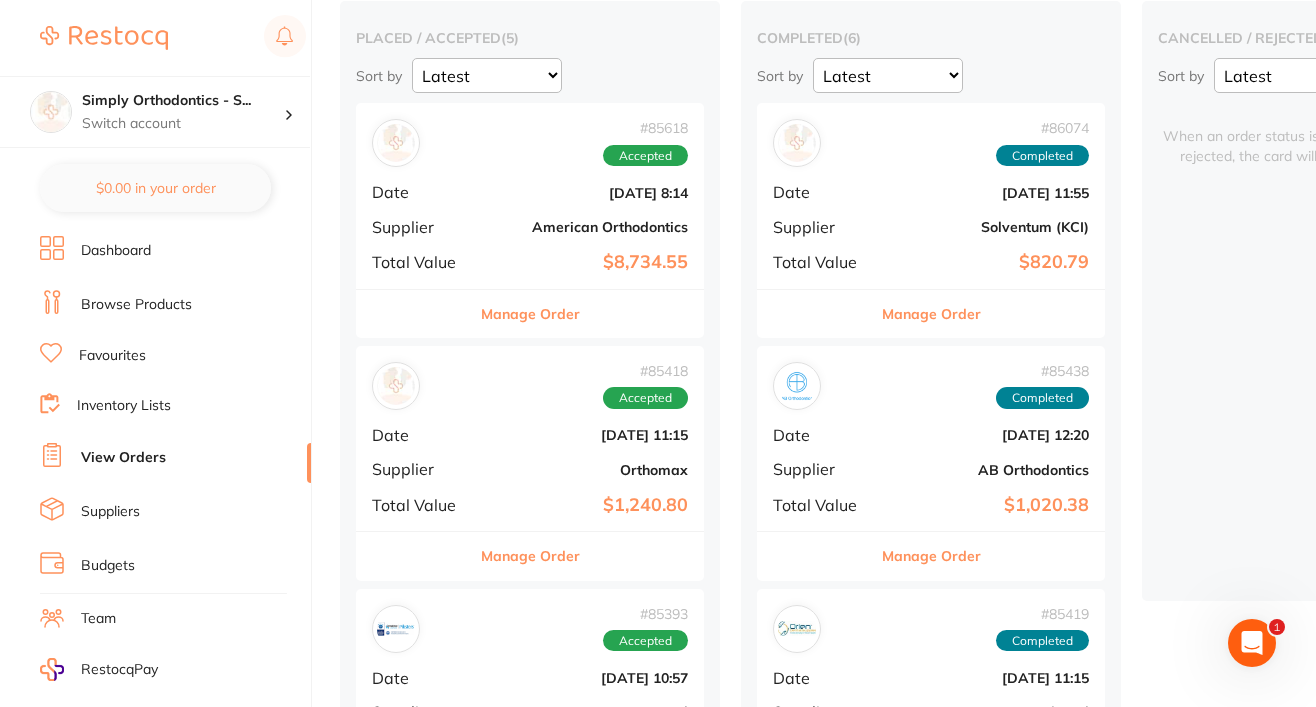 scroll, scrollTop: 0, scrollLeft: 0, axis: both 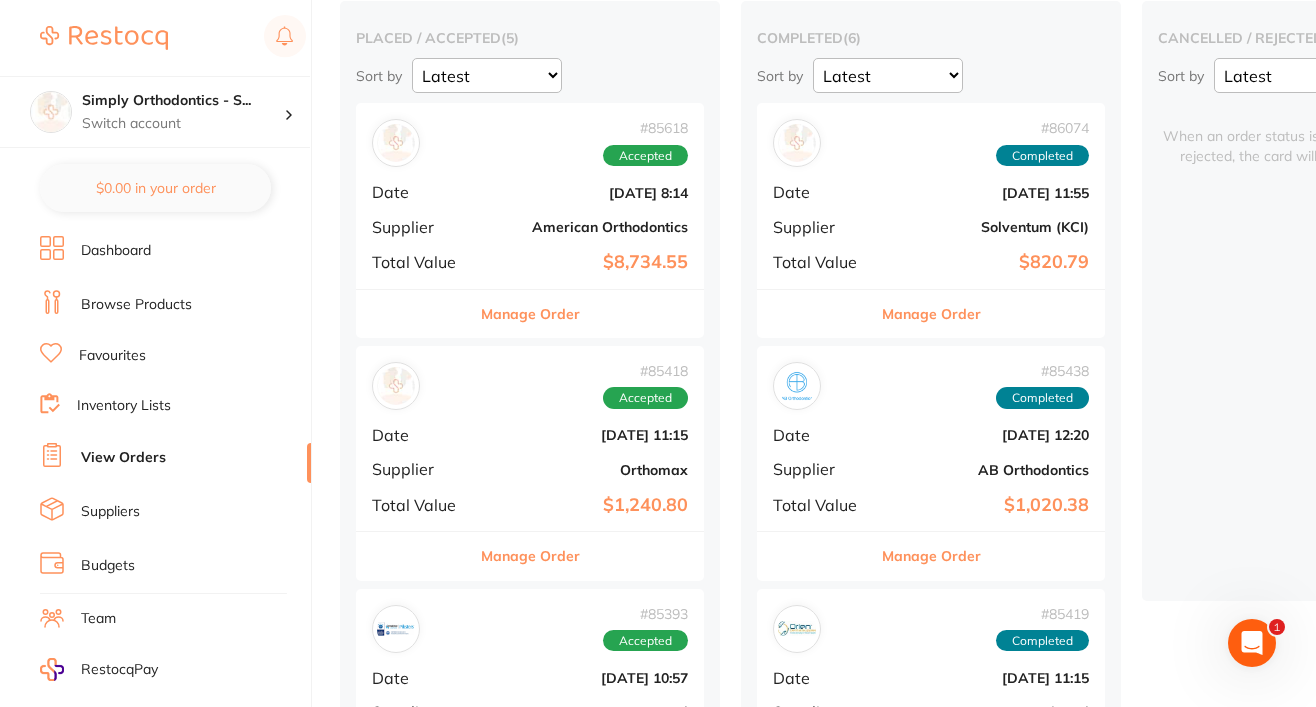 click on "Manage Order" at bounding box center (530, 314) 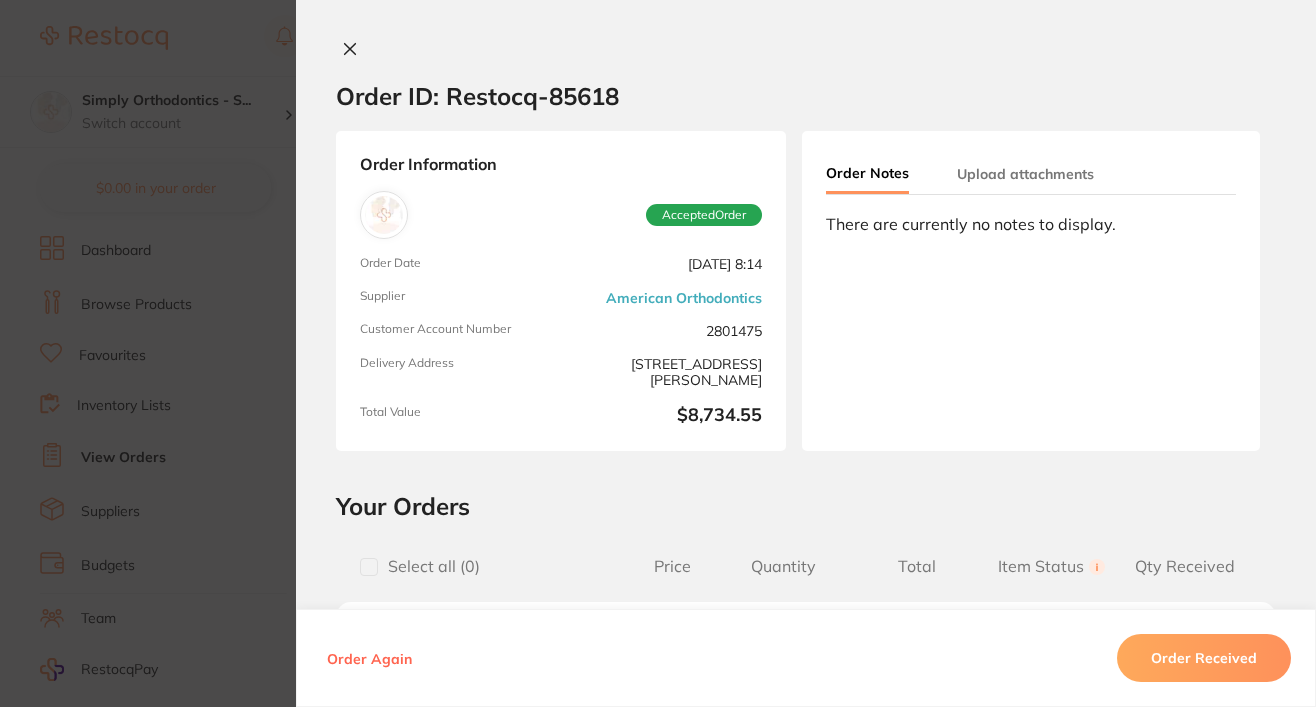 scroll, scrollTop: 0, scrollLeft: 0, axis: both 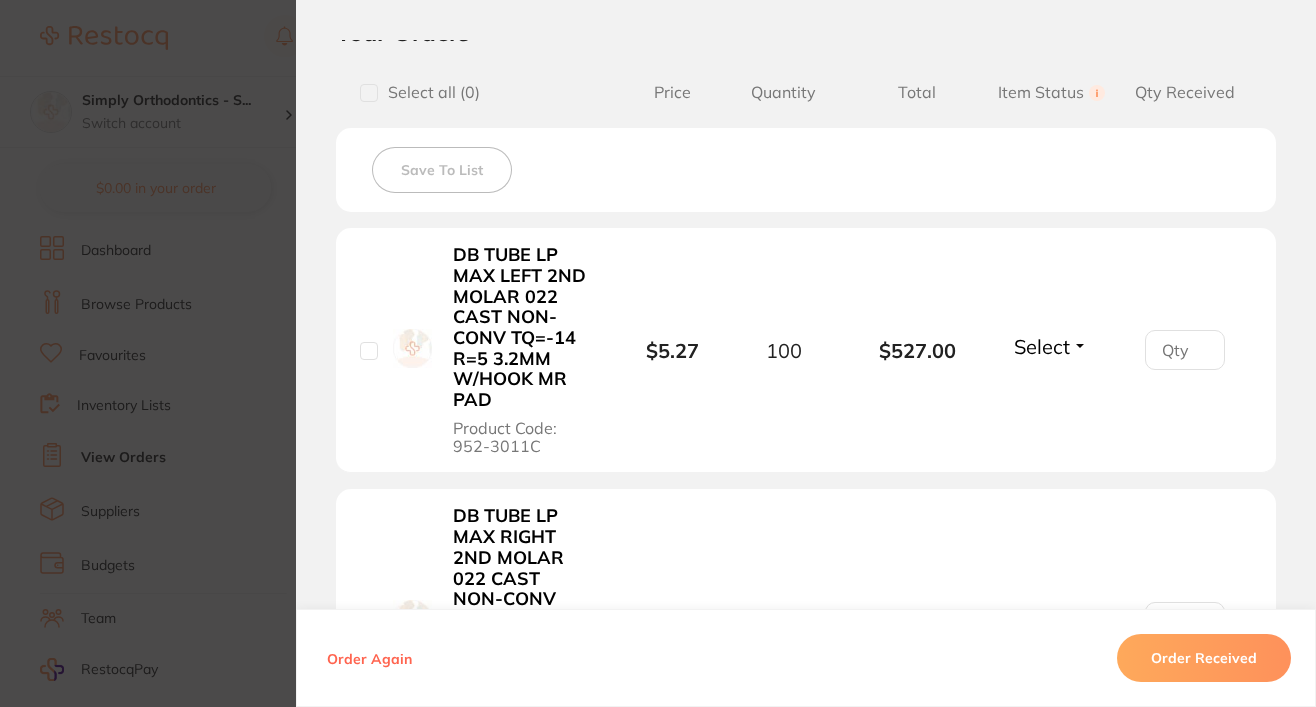 click at bounding box center (1185, 350) 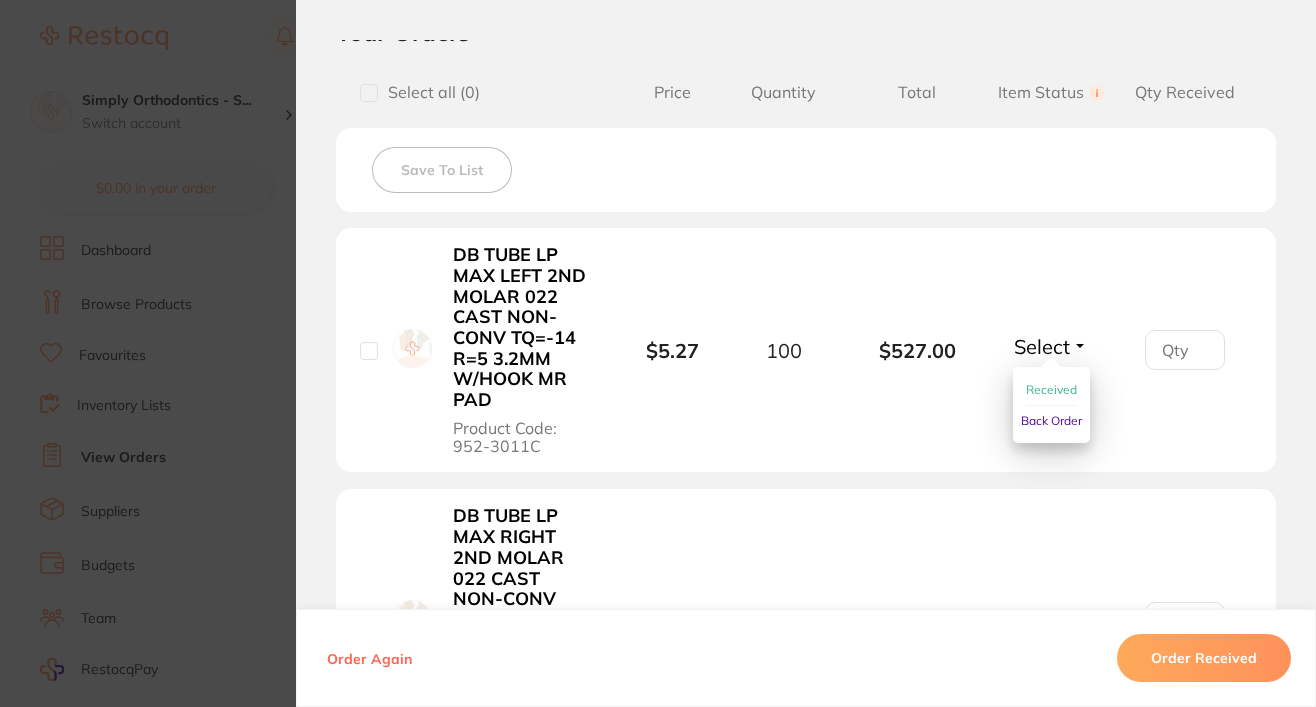click on "Received" at bounding box center [1051, 389] 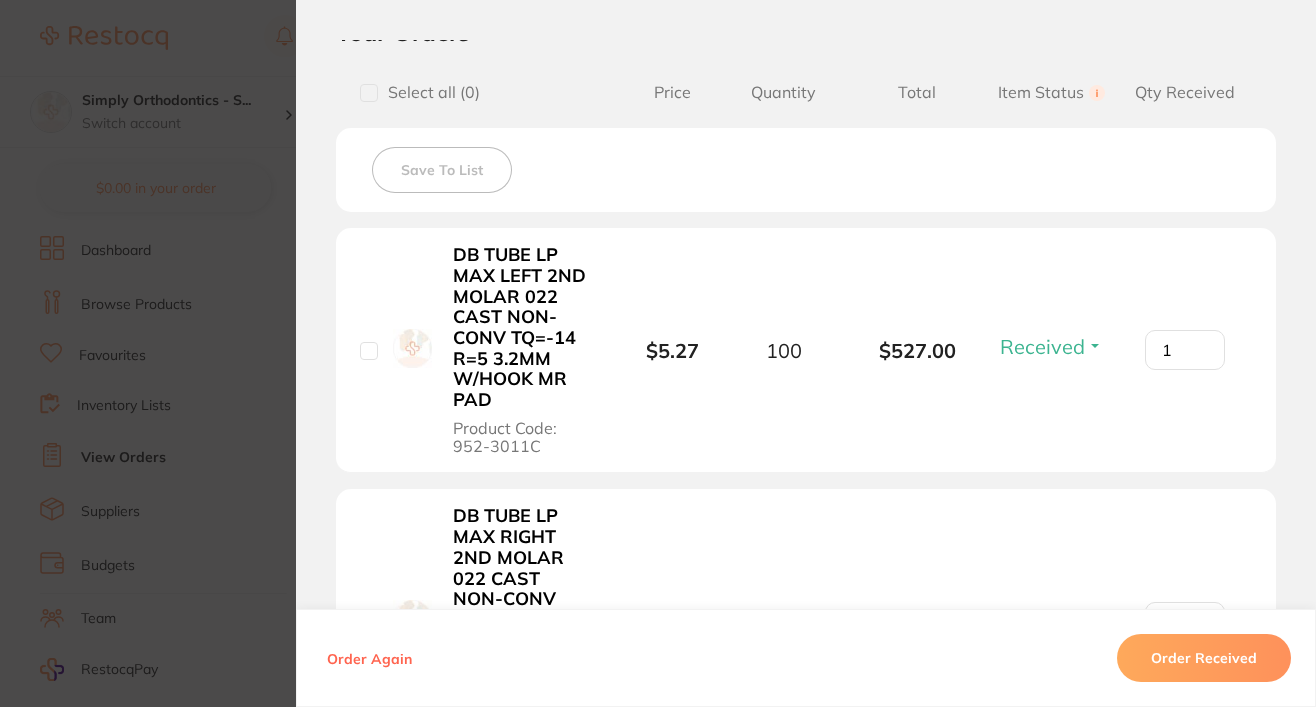 click on "1" at bounding box center [1185, 350] 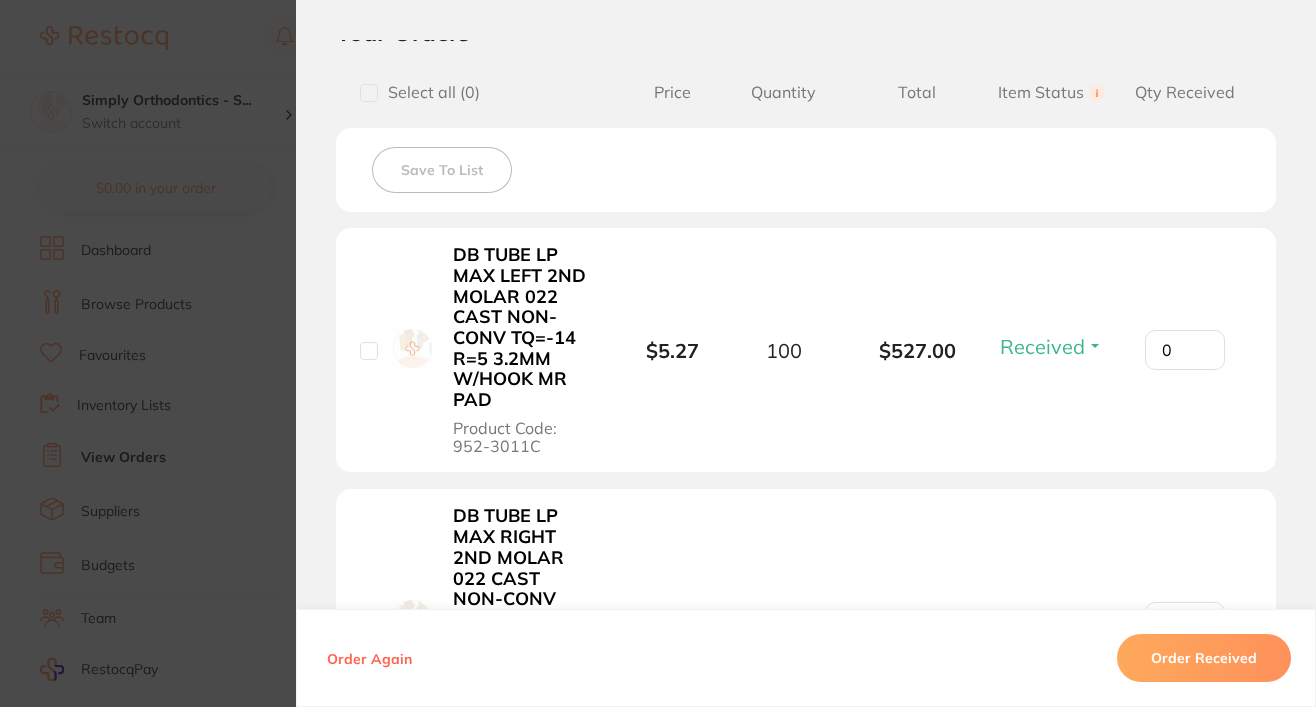 click on "0" at bounding box center (1185, 350) 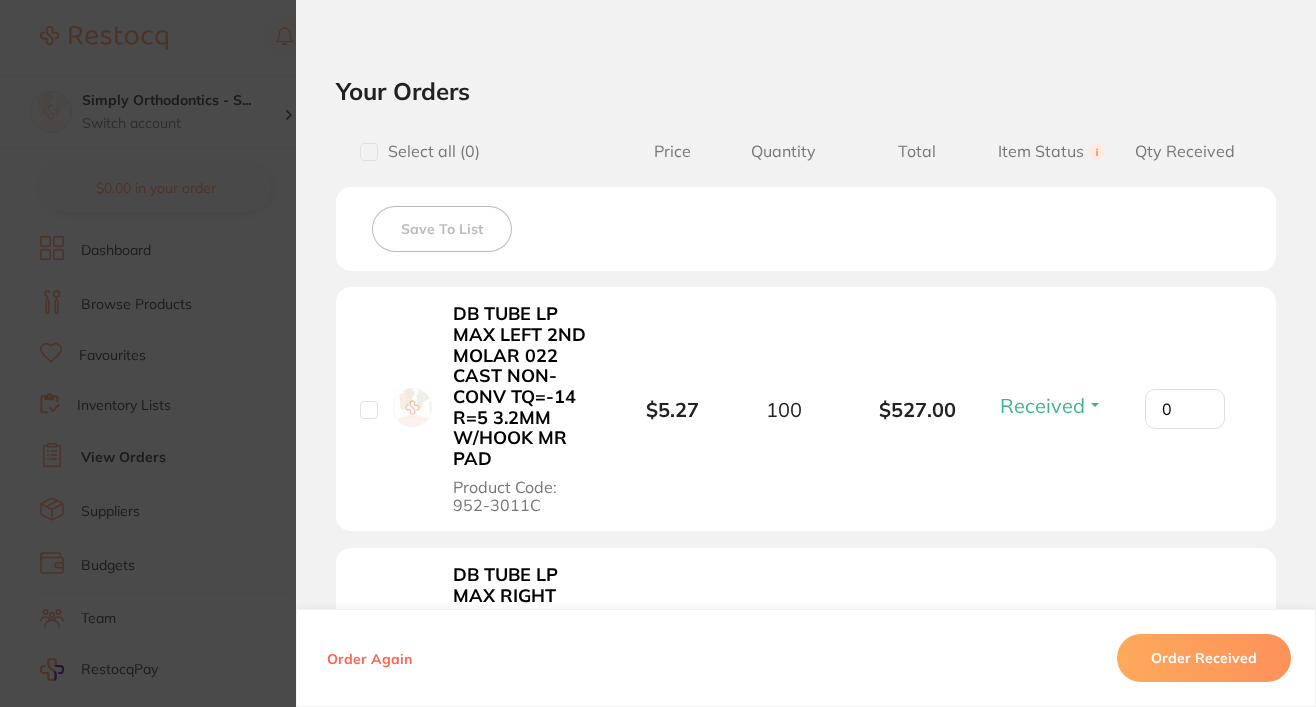 scroll, scrollTop: 561, scrollLeft: 0, axis: vertical 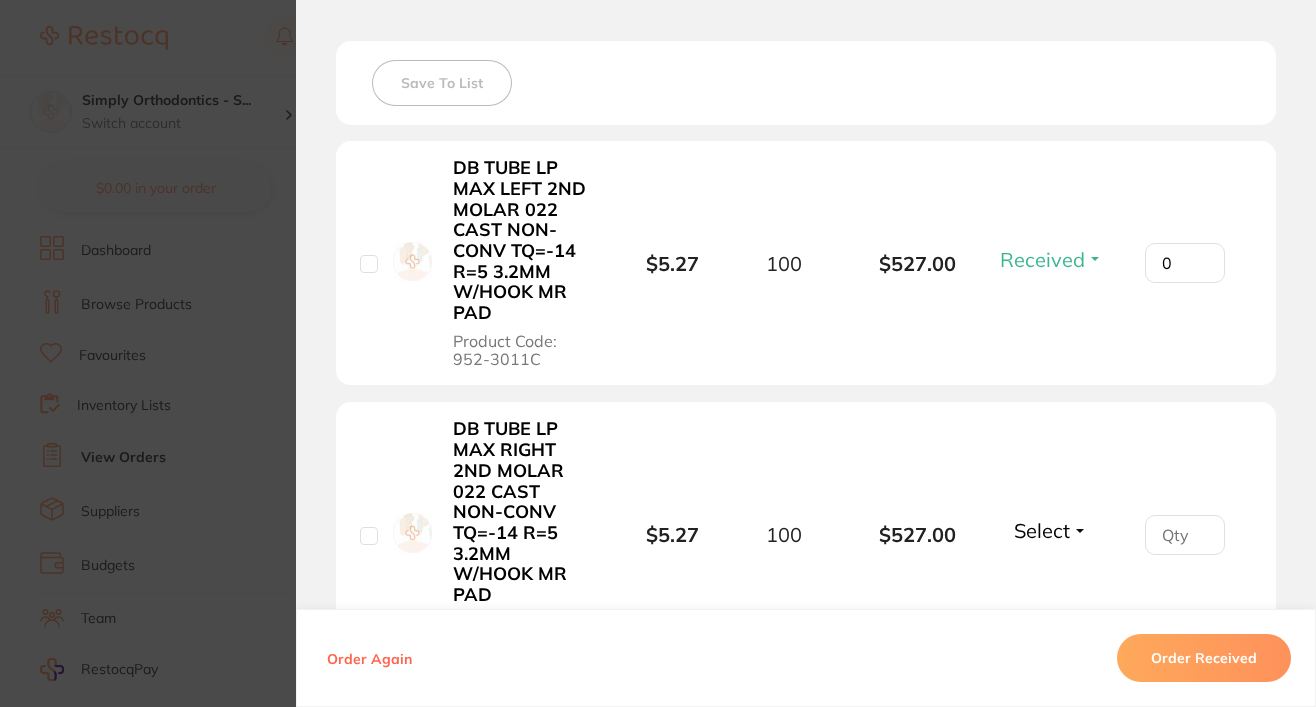click on "Received" at bounding box center (1042, 259) 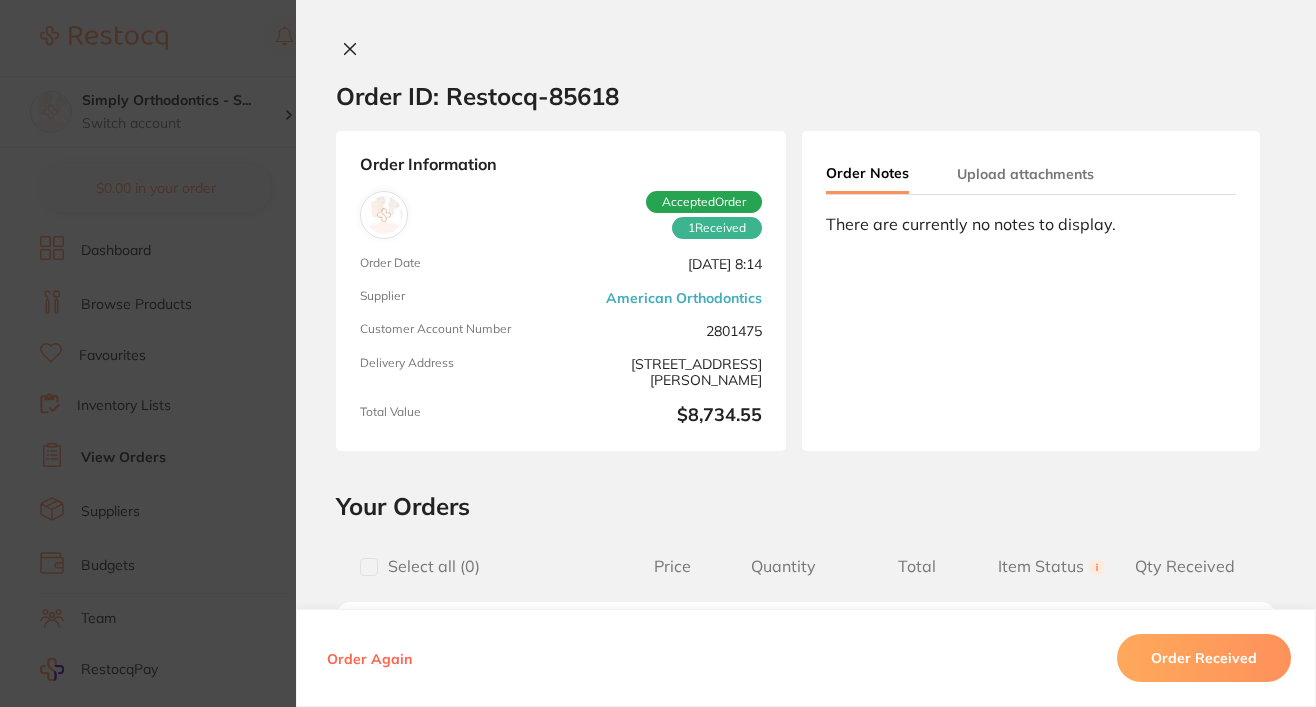 scroll, scrollTop: 0, scrollLeft: 0, axis: both 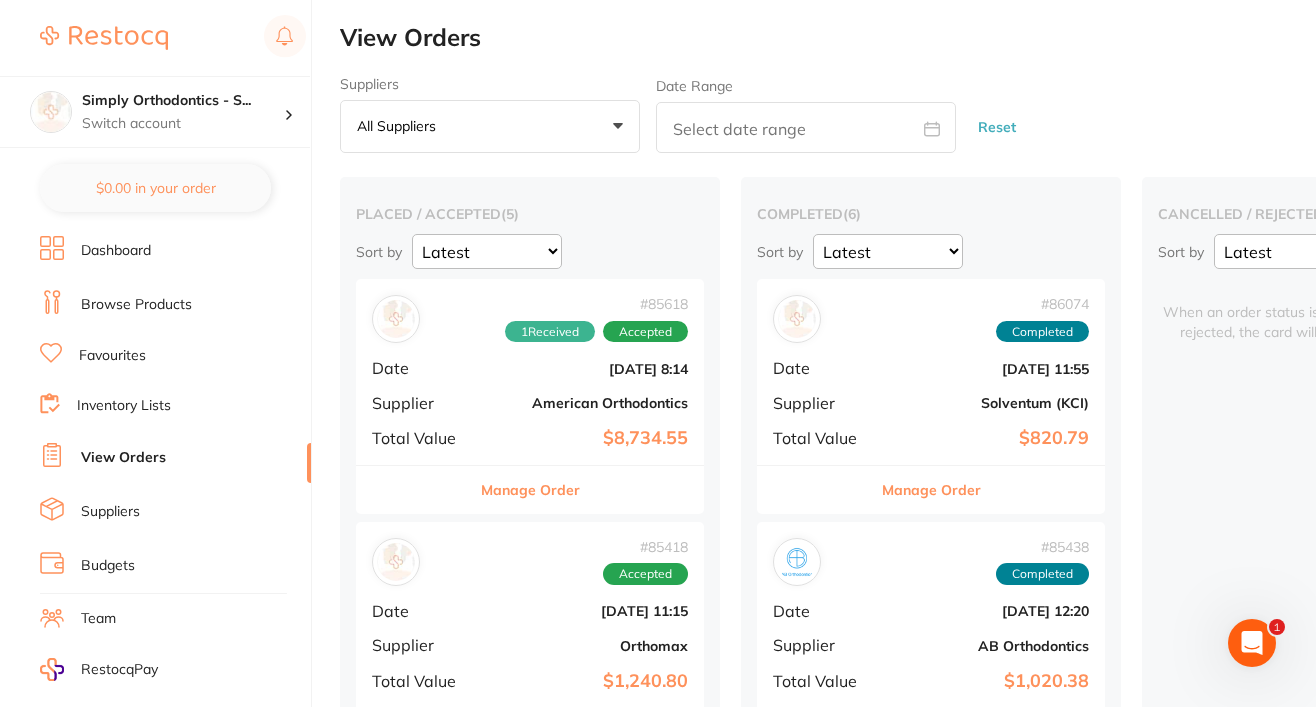 click on "Manage Order" at bounding box center (530, 490) 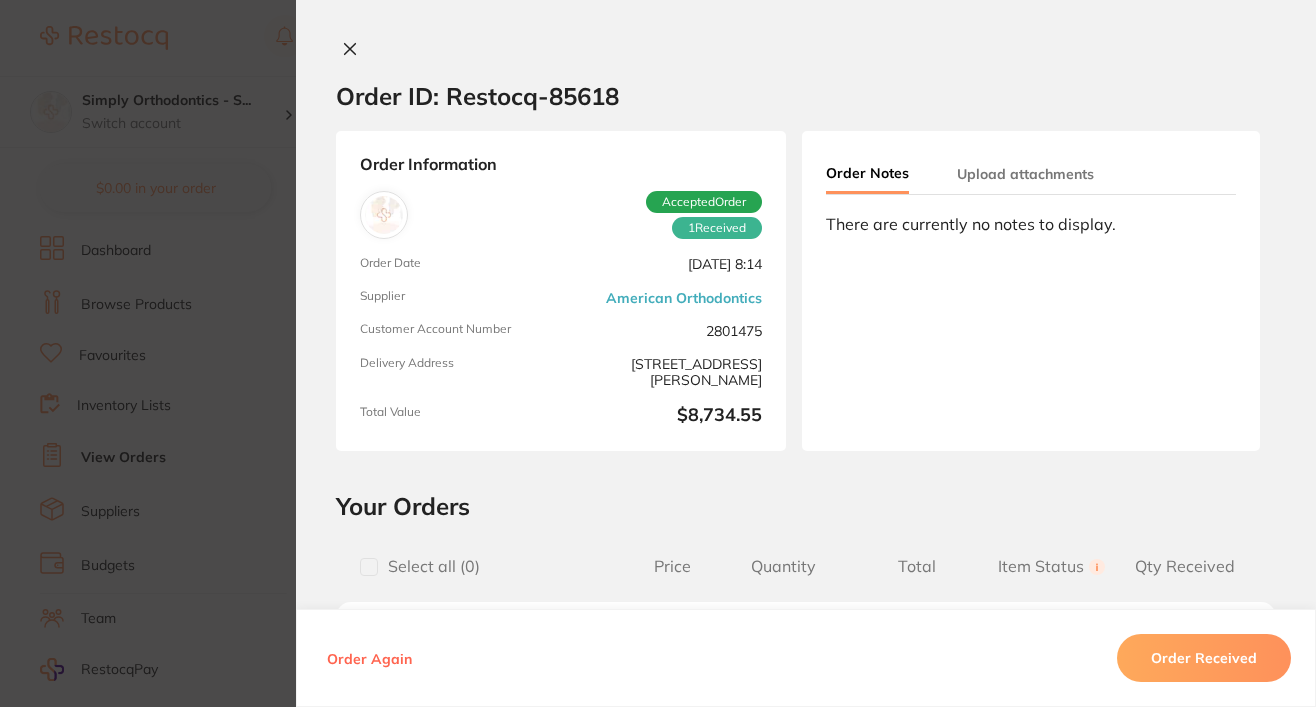 type on "0" 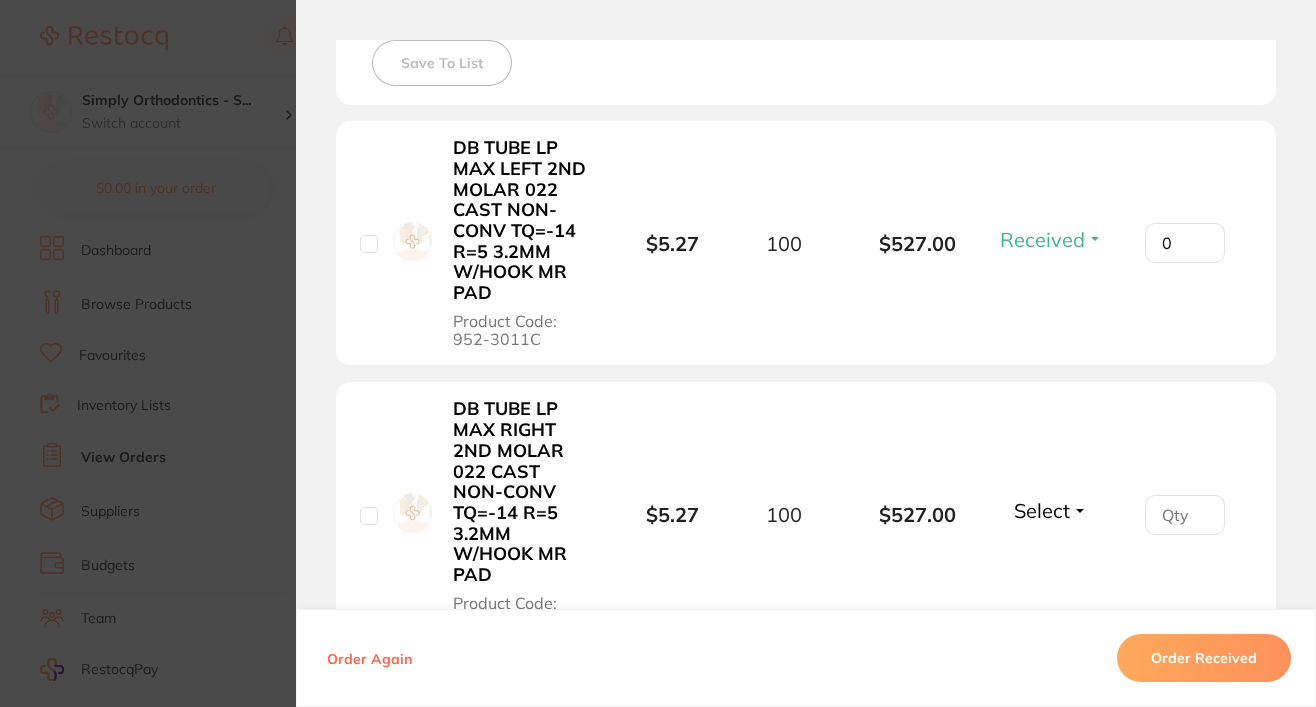 scroll, scrollTop: 633, scrollLeft: 0, axis: vertical 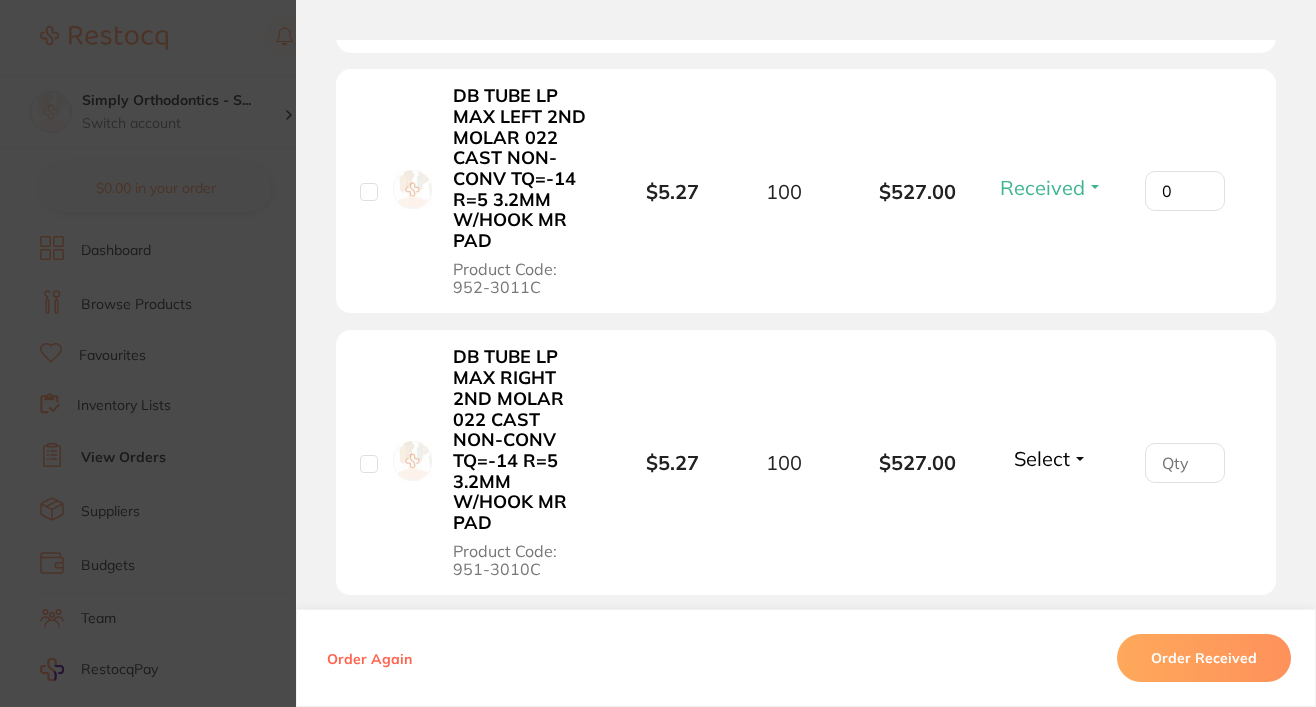 click on "Select" at bounding box center [1042, 458] 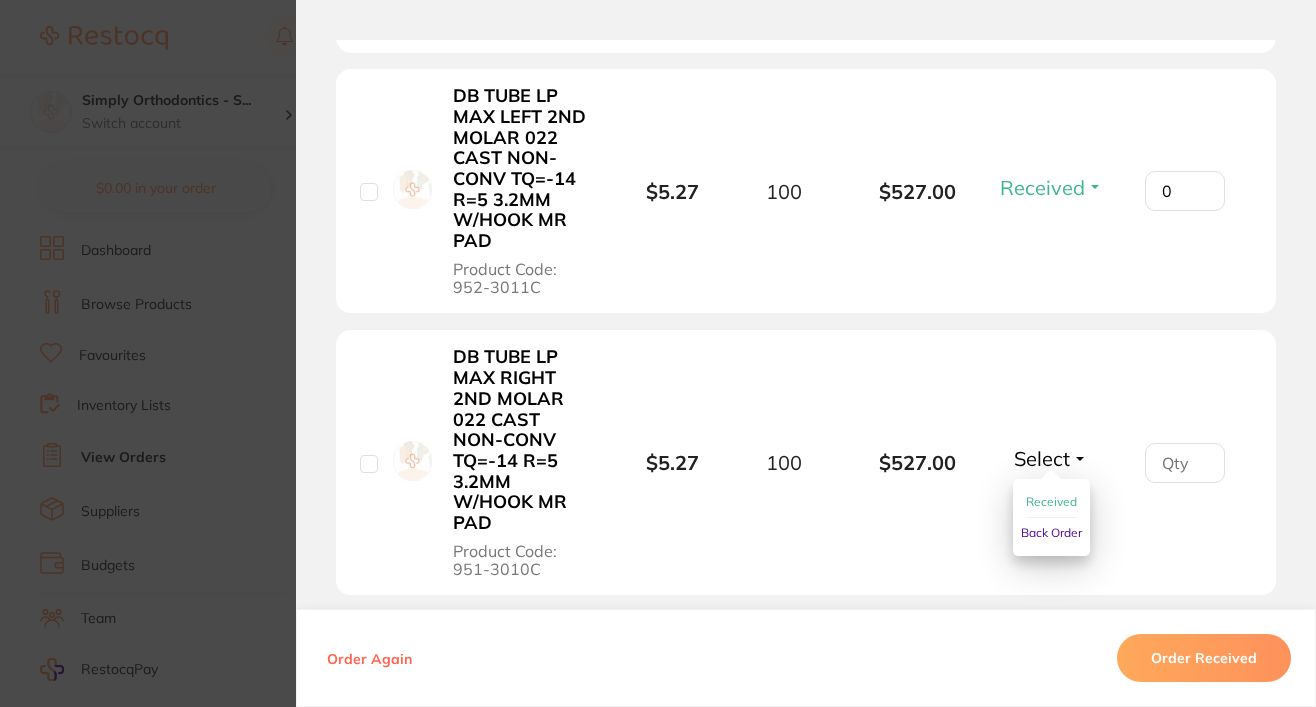 click on "Back Order" at bounding box center [1051, 532] 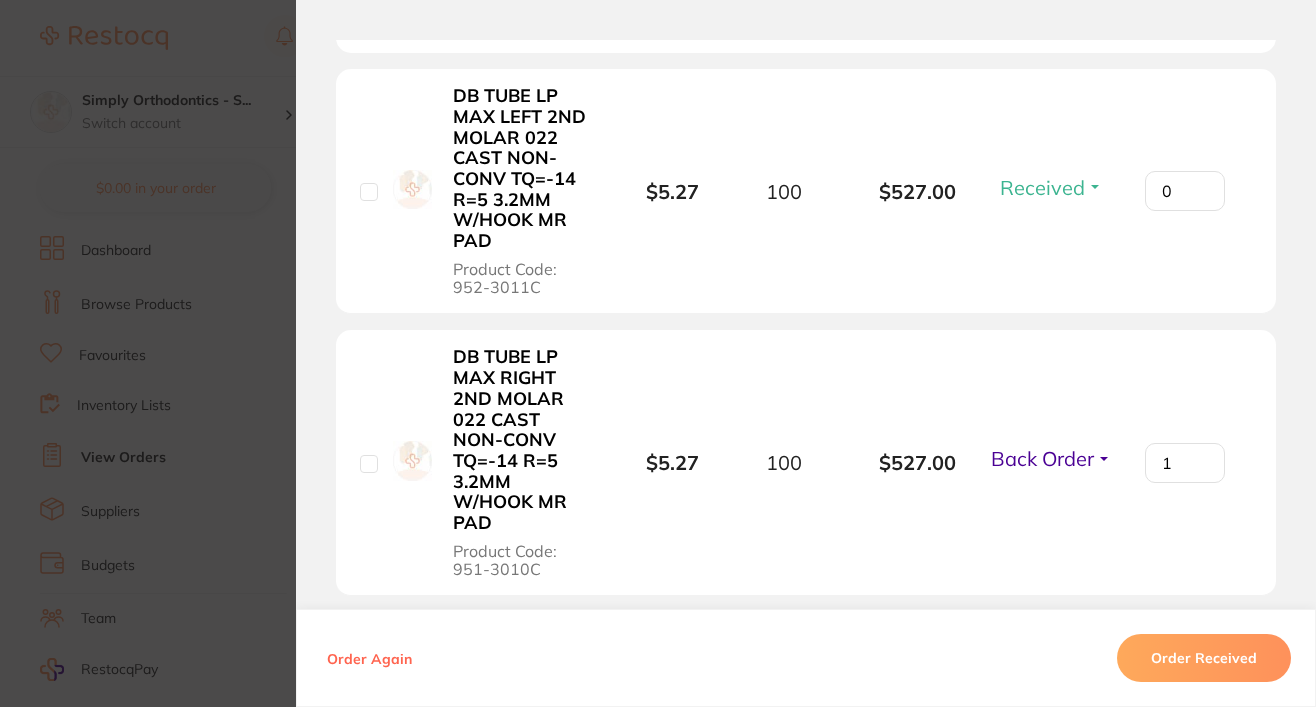 click on "1" at bounding box center [1185, 191] 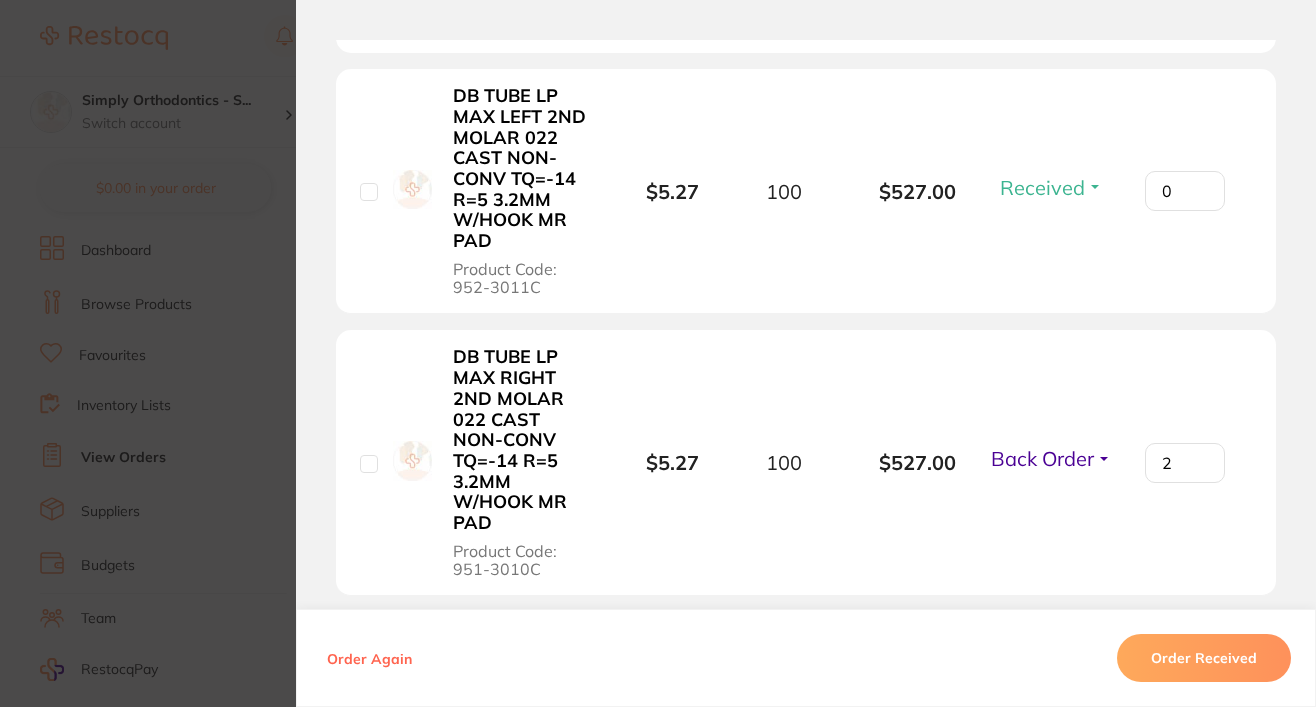 click on "2" at bounding box center [1185, 191] 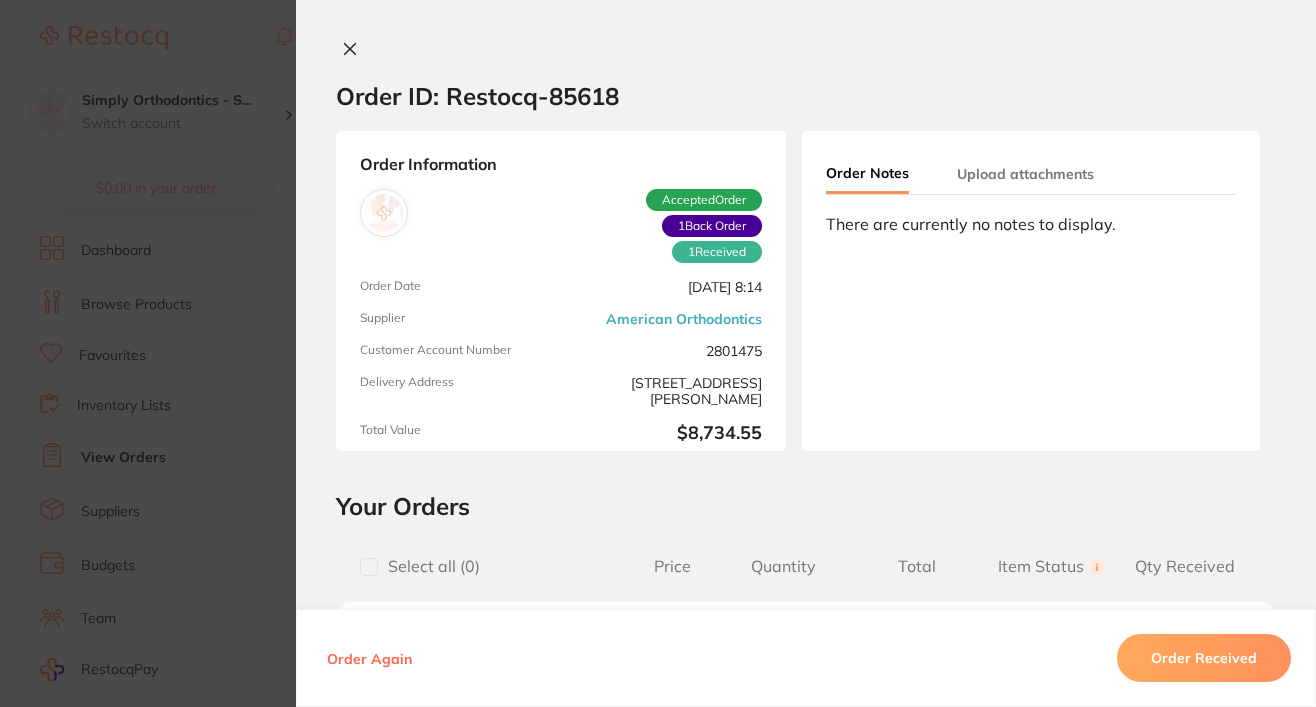 scroll, scrollTop: 0, scrollLeft: 0, axis: both 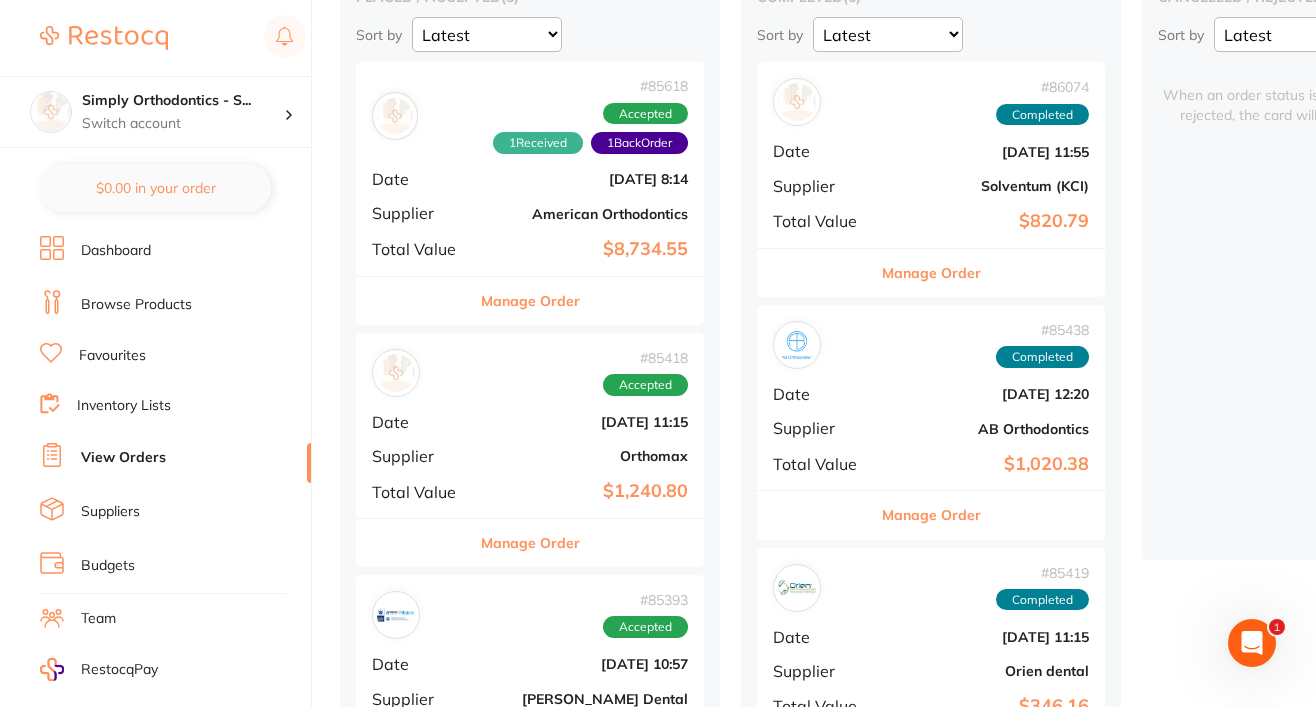 click on "Manage Order" at bounding box center [530, 301] 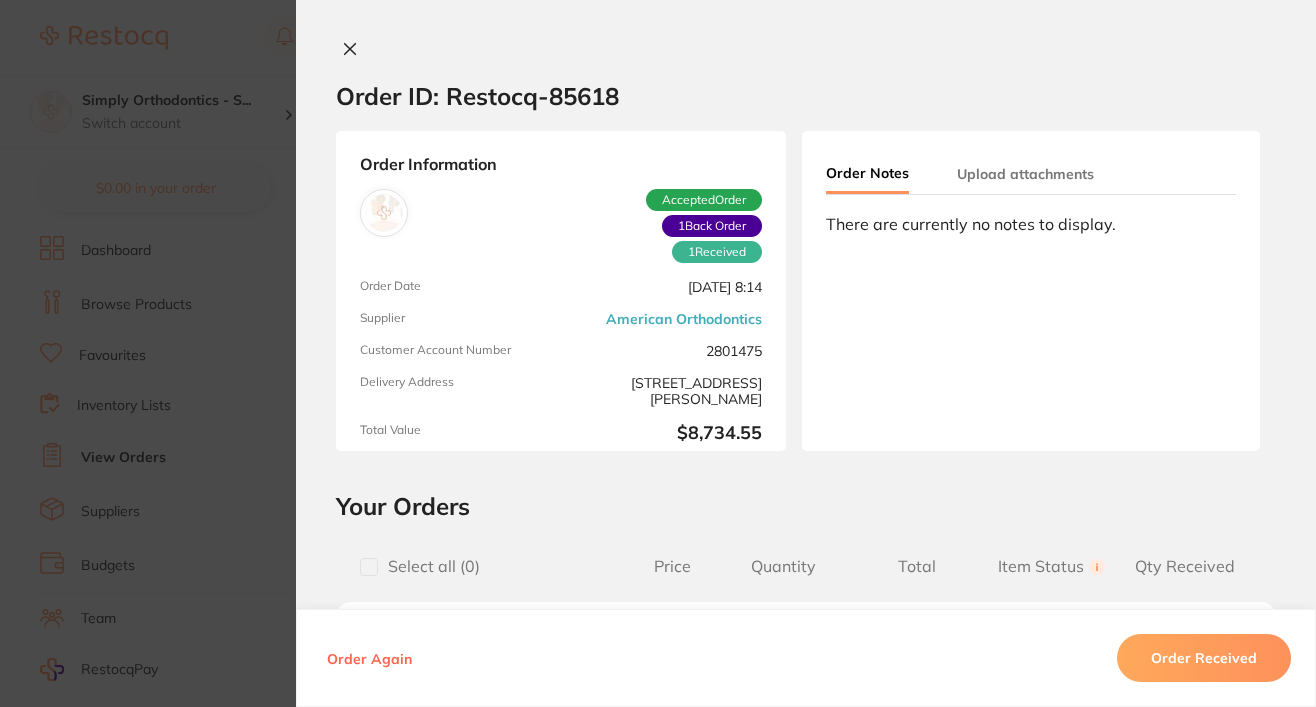 scroll, scrollTop: 917, scrollLeft: 0, axis: vertical 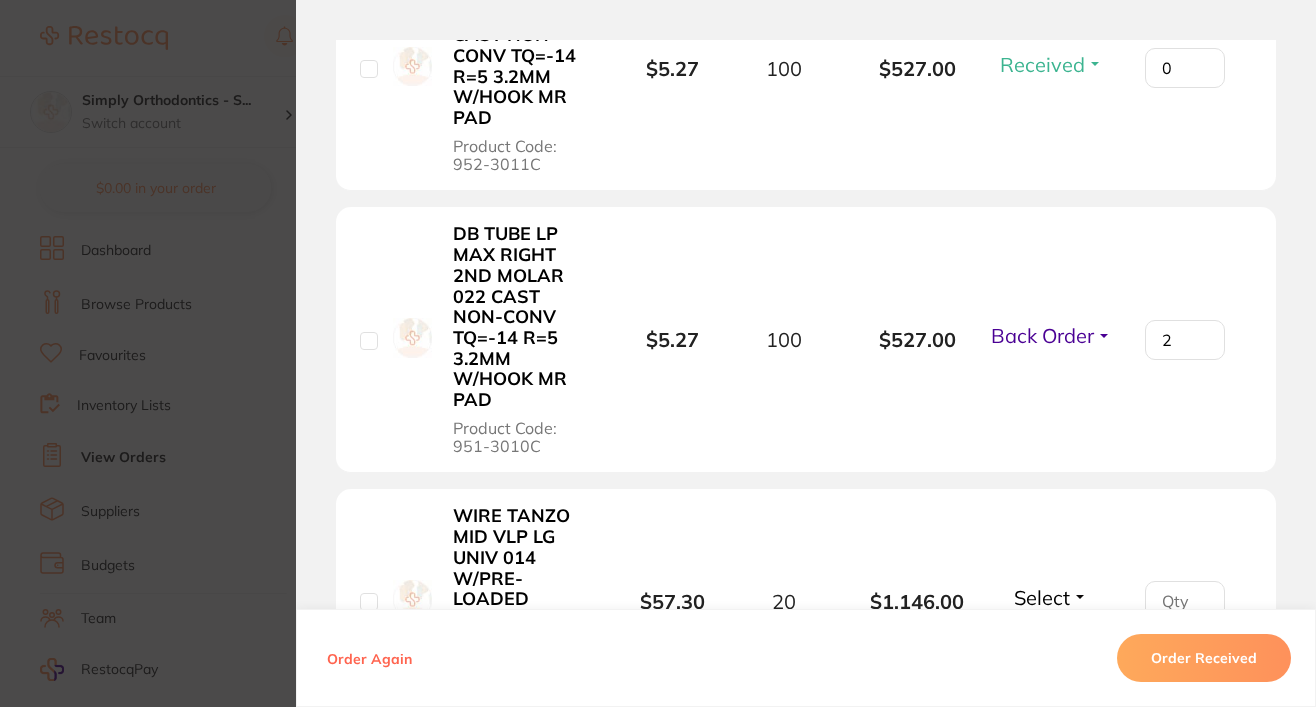 click on "Back Order" at bounding box center [1042, 335] 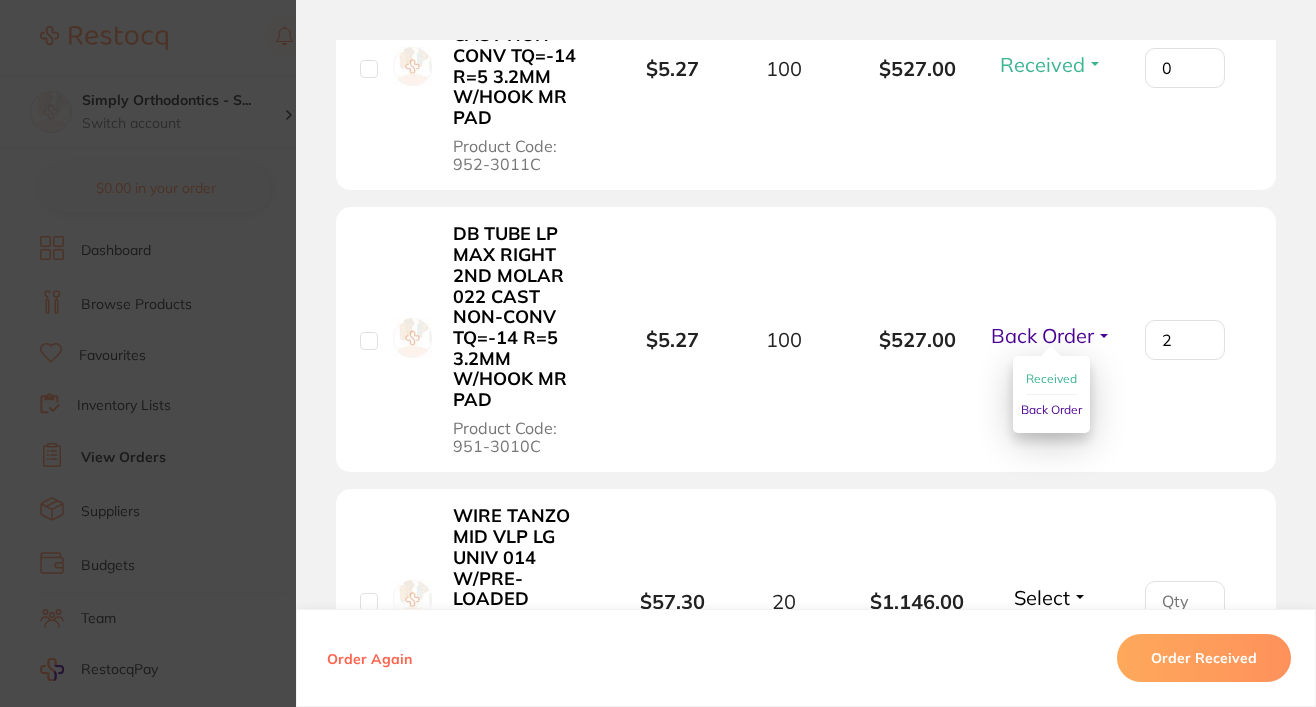 click on "Received" at bounding box center (1051, 378) 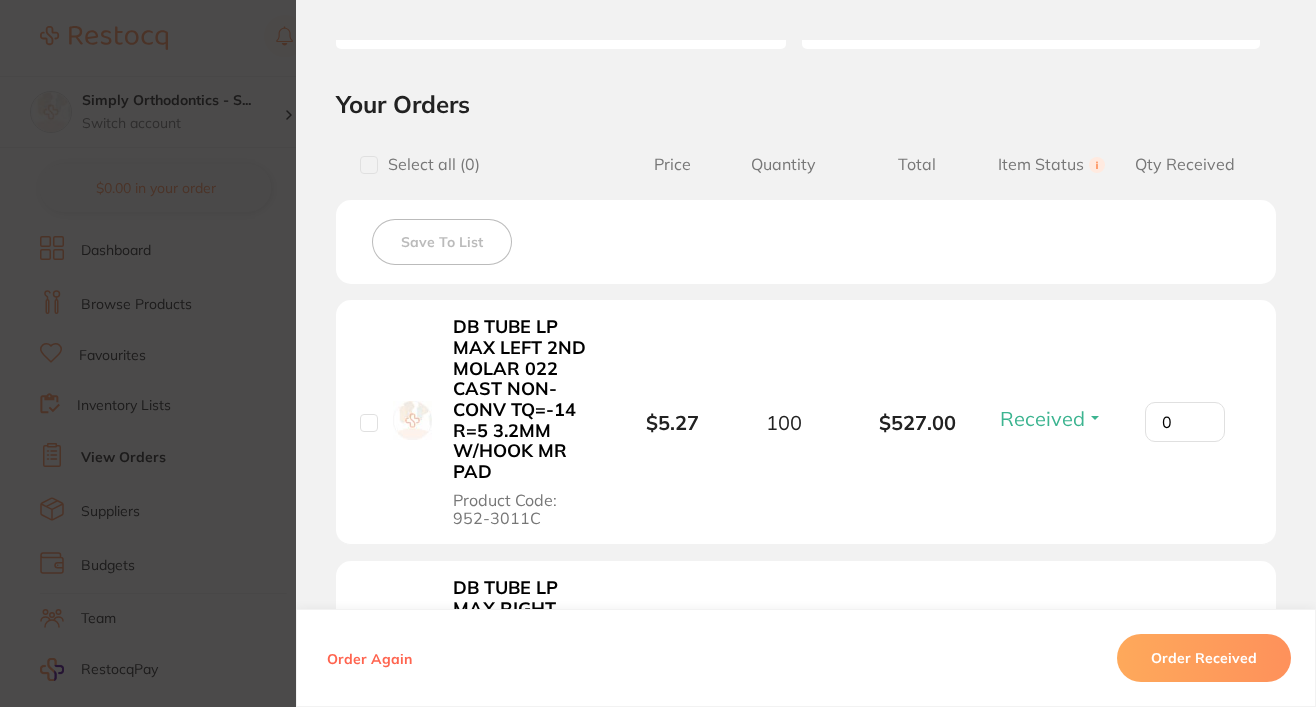 scroll, scrollTop: 661, scrollLeft: 0, axis: vertical 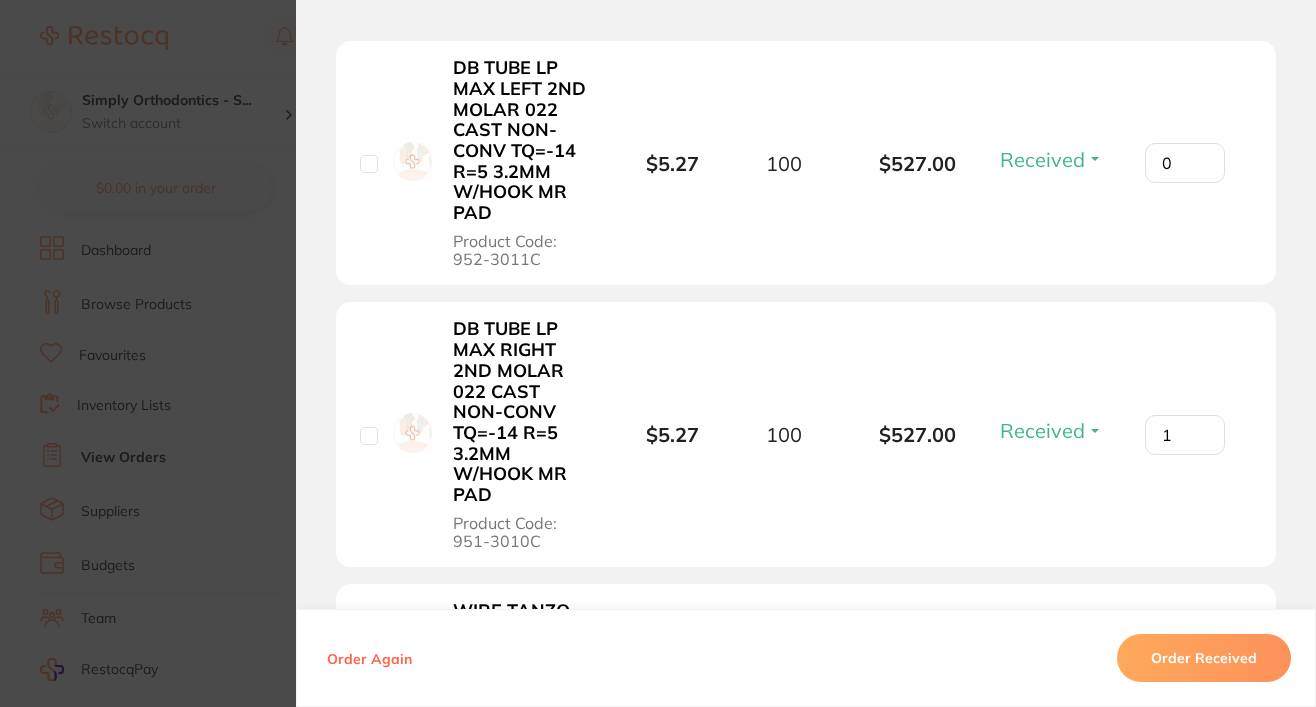 click on "1" at bounding box center [1185, 163] 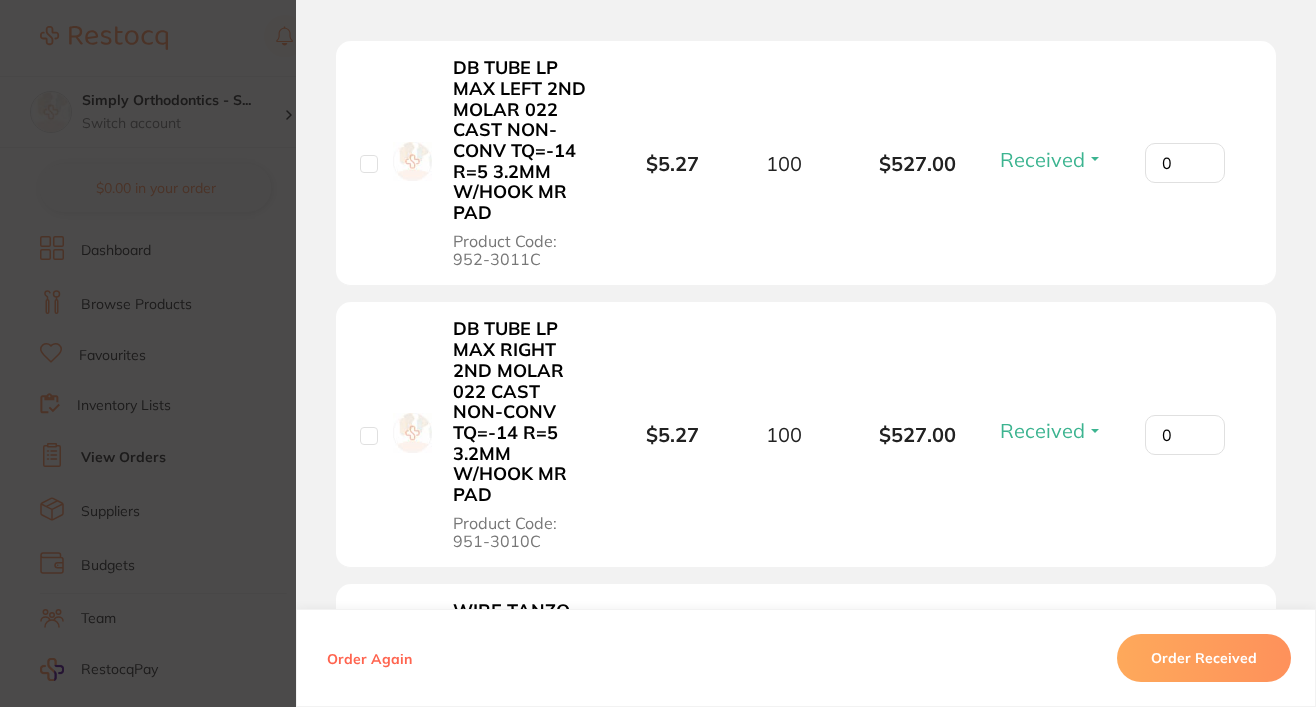 click on "0" at bounding box center [1185, 163] 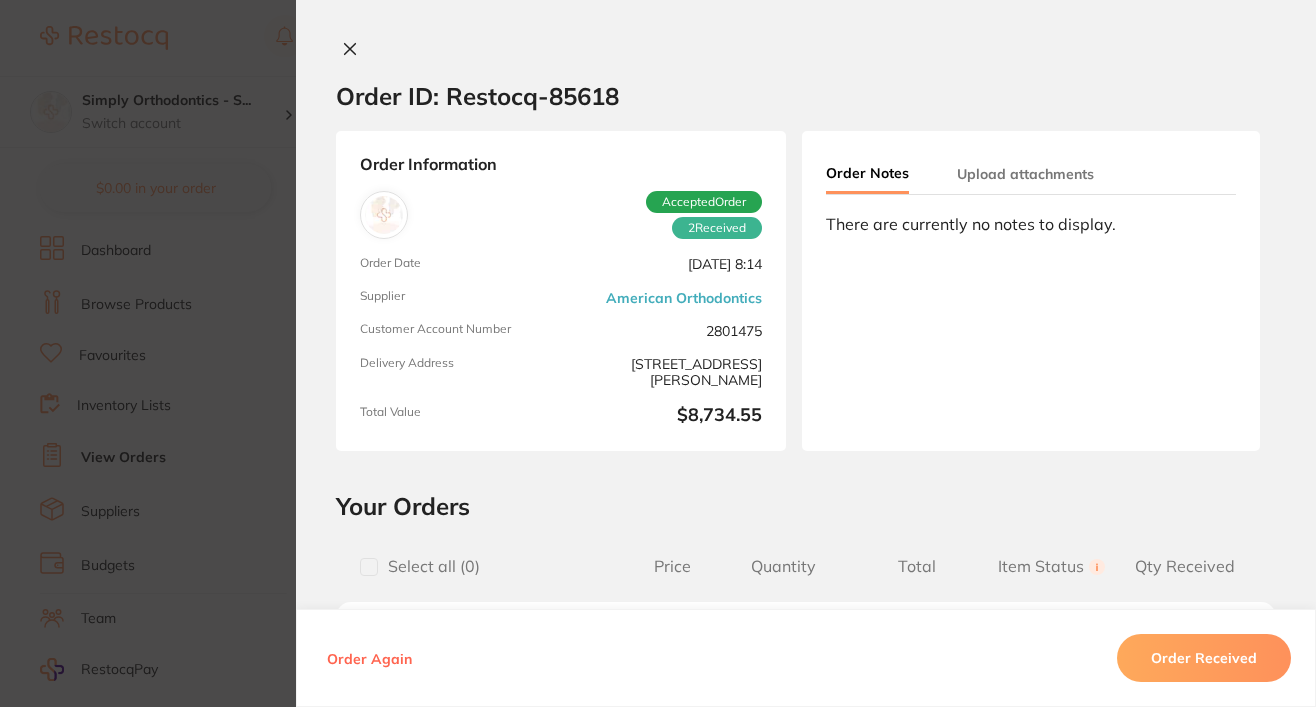scroll, scrollTop: 0, scrollLeft: 0, axis: both 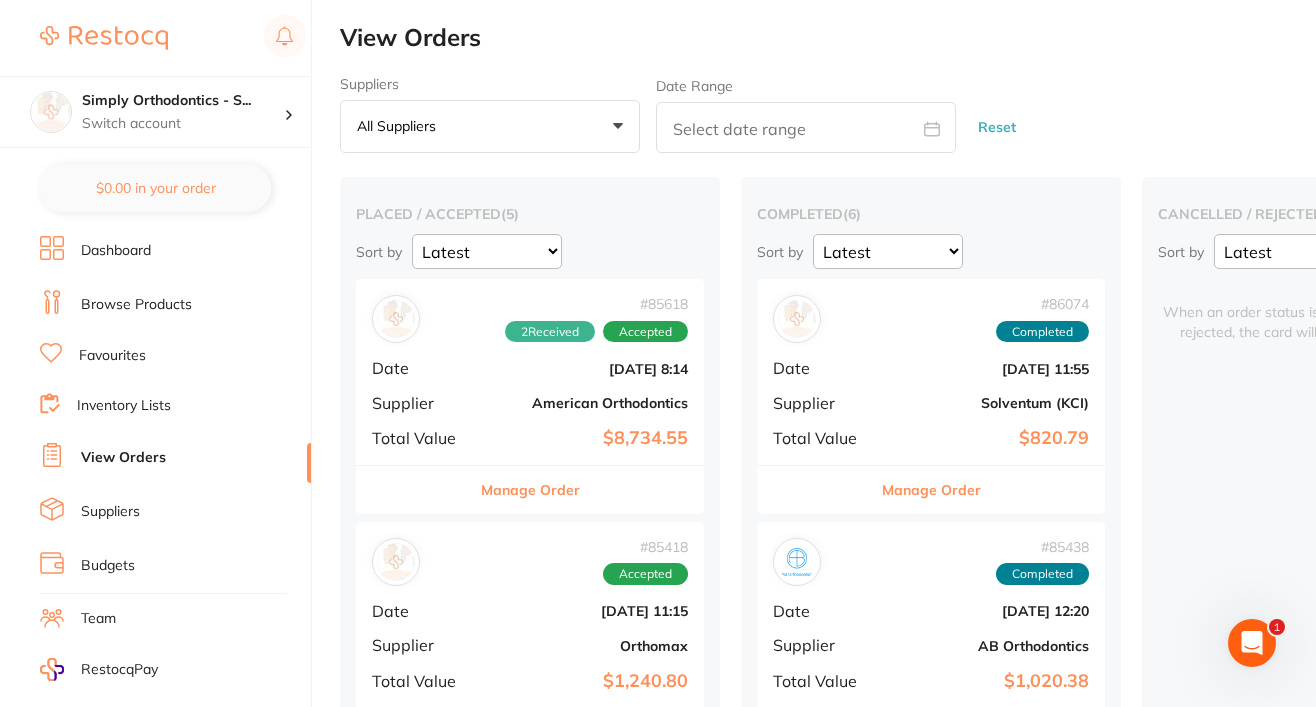 click on "Manage Order" at bounding box center [530, 490] 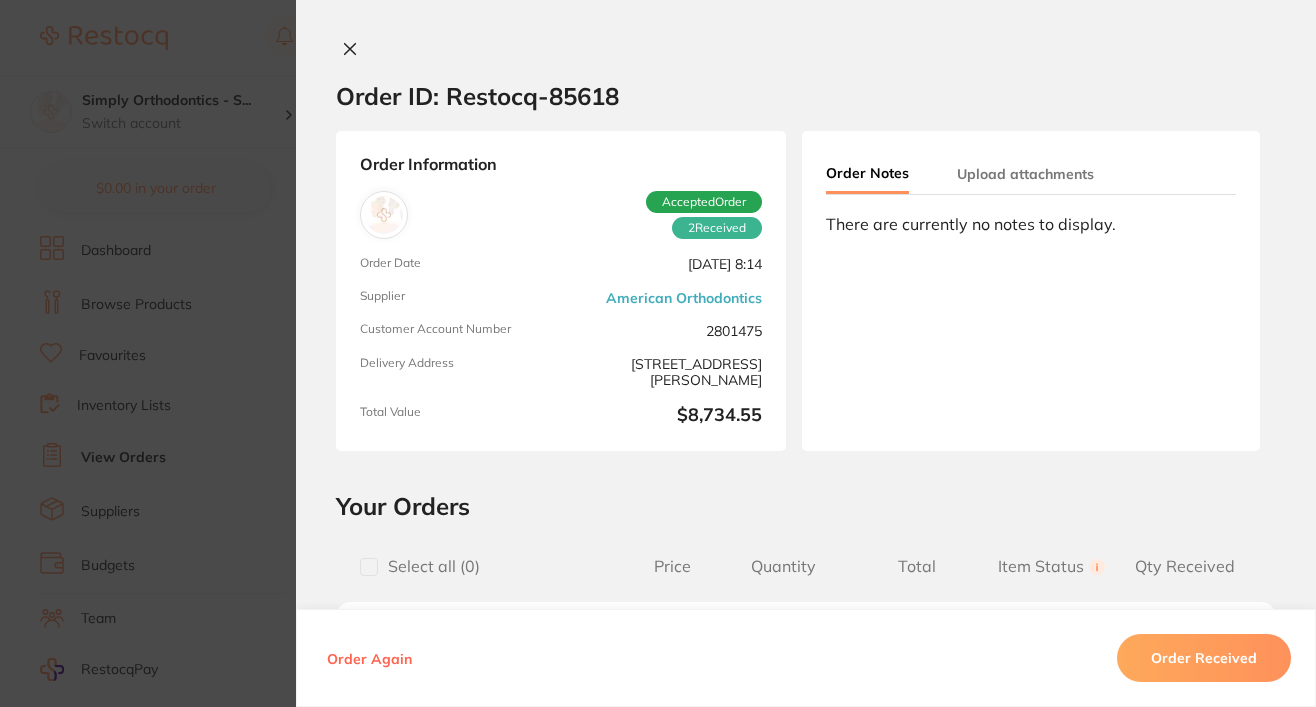 type on "0" 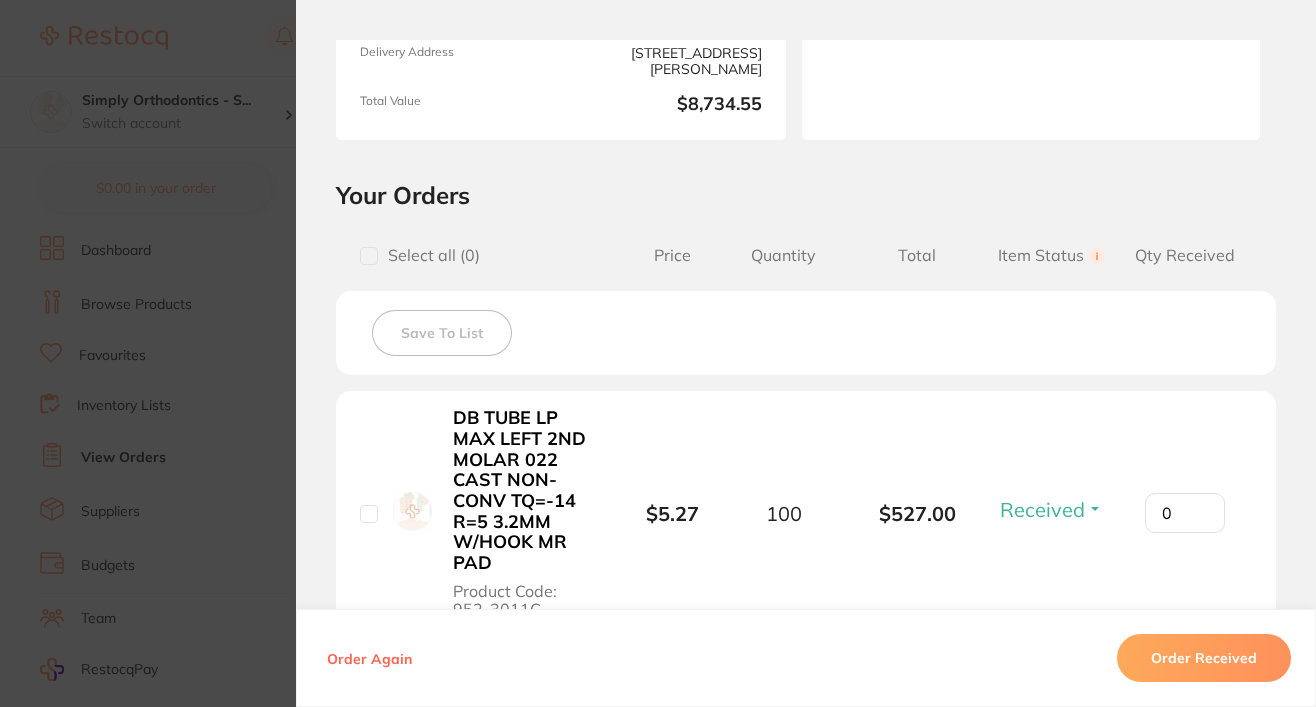 scroll, scrollTop: 0, scrollLeft: 0, axis: both 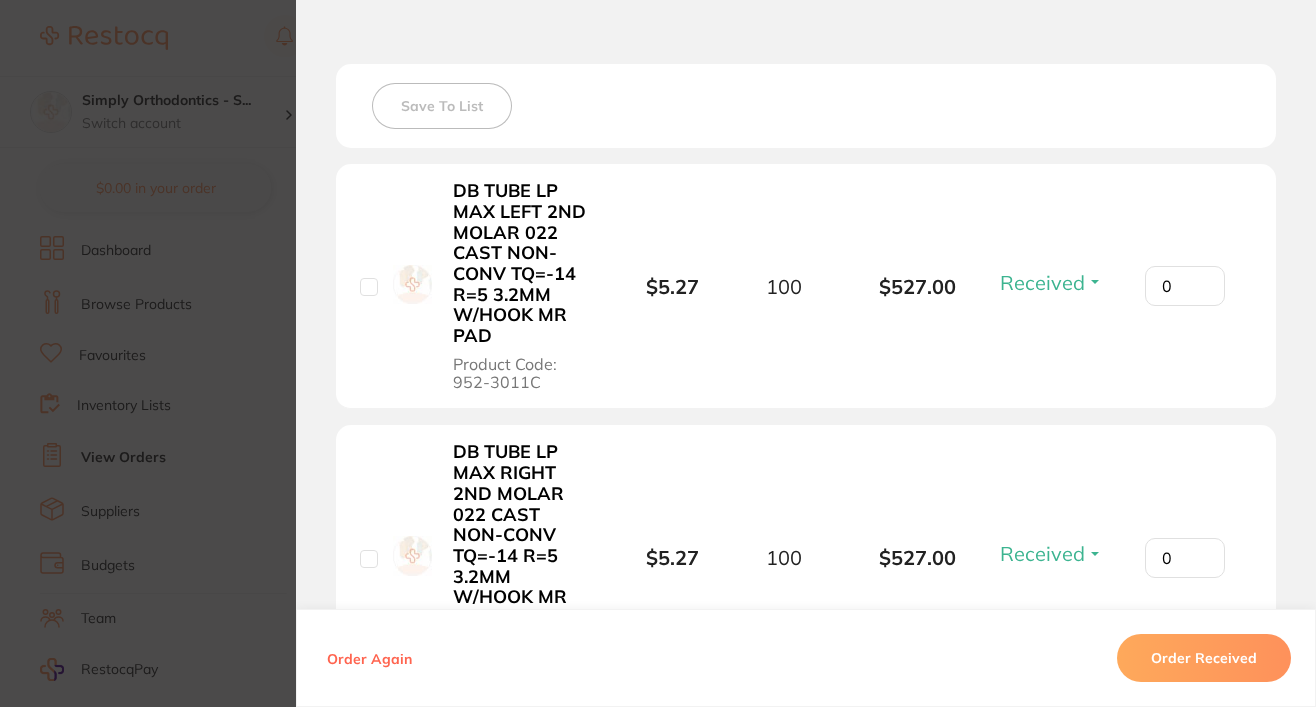 click on "Received" at bounding box center (1042, 282) 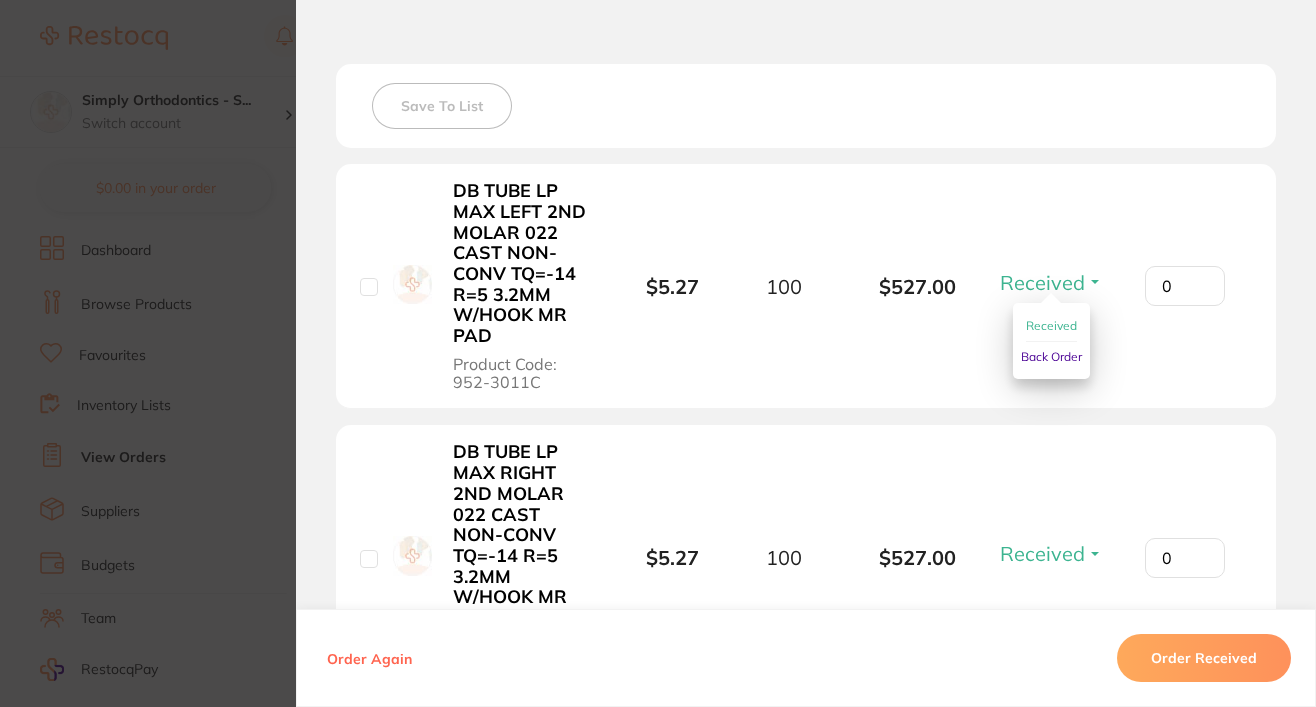 click on "Back Order" at bounding box center [1051, 356] 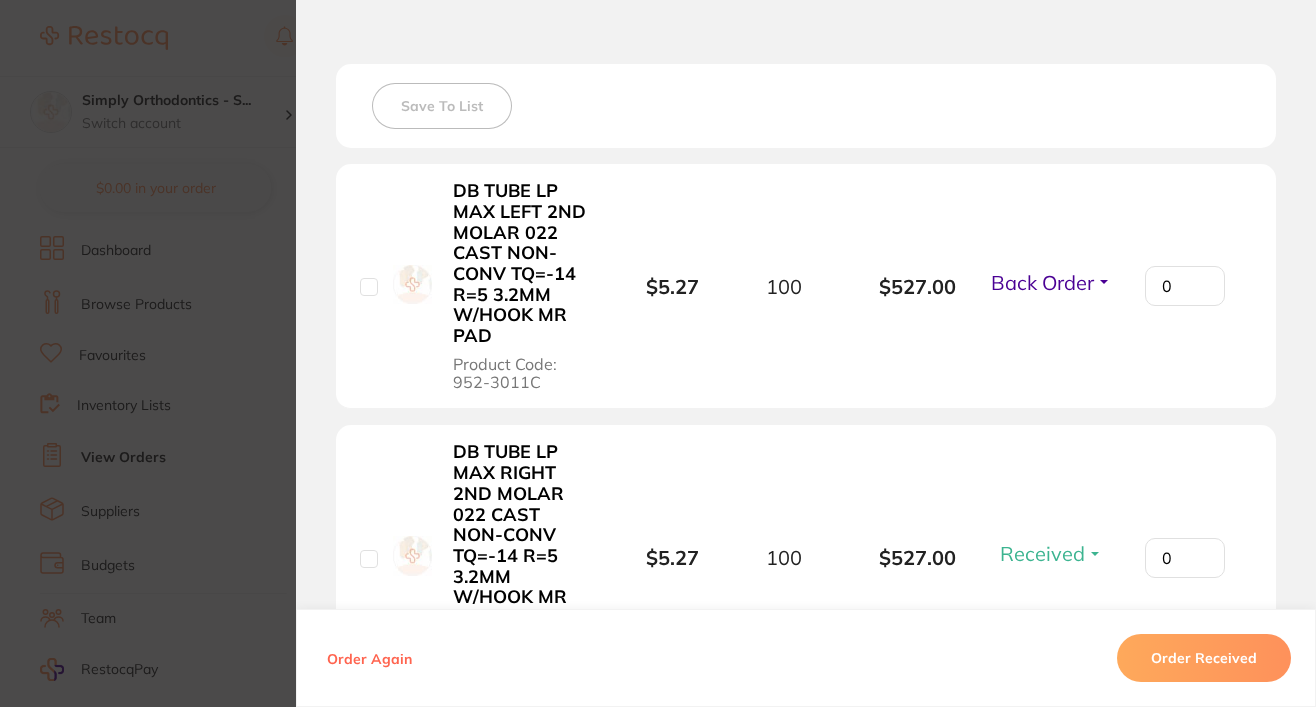 click on "Order ID: Restocq- 85618   Order Information   1  Received 1  Back   Order Accepted  Order Order Date Jul 4 2025, 8:14 Supplier American Orthodontics   Customer Account Number 2801475 Delivery Address 15-17 Overton Lea Boulevard , Sydenham VIC 3037 Total Value $8,734.55 Order Notes Upload attachments There are currently no notes to display. Your Orders   Select all ( 0 ) Price Quantity Total Item Status   You can use this feature to track items that you have received and those that are on backorder Qty Received Save To List DB TUBE LP MAX LEFT 2ND MOLAR 022 CAST NON-CONV TQ=-14 R=5 3.2MM W/HOOK MR PAD   Product    Code:  952-3011C     $5.27 100 $527.00 Back Order Received Back Order 0 DB TUBE LP MAX RIGHT 2ND MOLAR 022 CAST NON-CONV TQ=-14 R=5 3.2MM W/HOOK MR PAD   Product    Code:  951-3010C     $5.27 100 $527.00 Received Received Back Order 0 WIRE TANZO MID VLP LG UNIV 014 W/PRE-LOADED STOPS IND 10/PK   Product    Code:  827-VX-14PSW     $57.30 20 $1,146.00 Select Received Back Order   Product       $57.30" at bounding box center [658, 353] 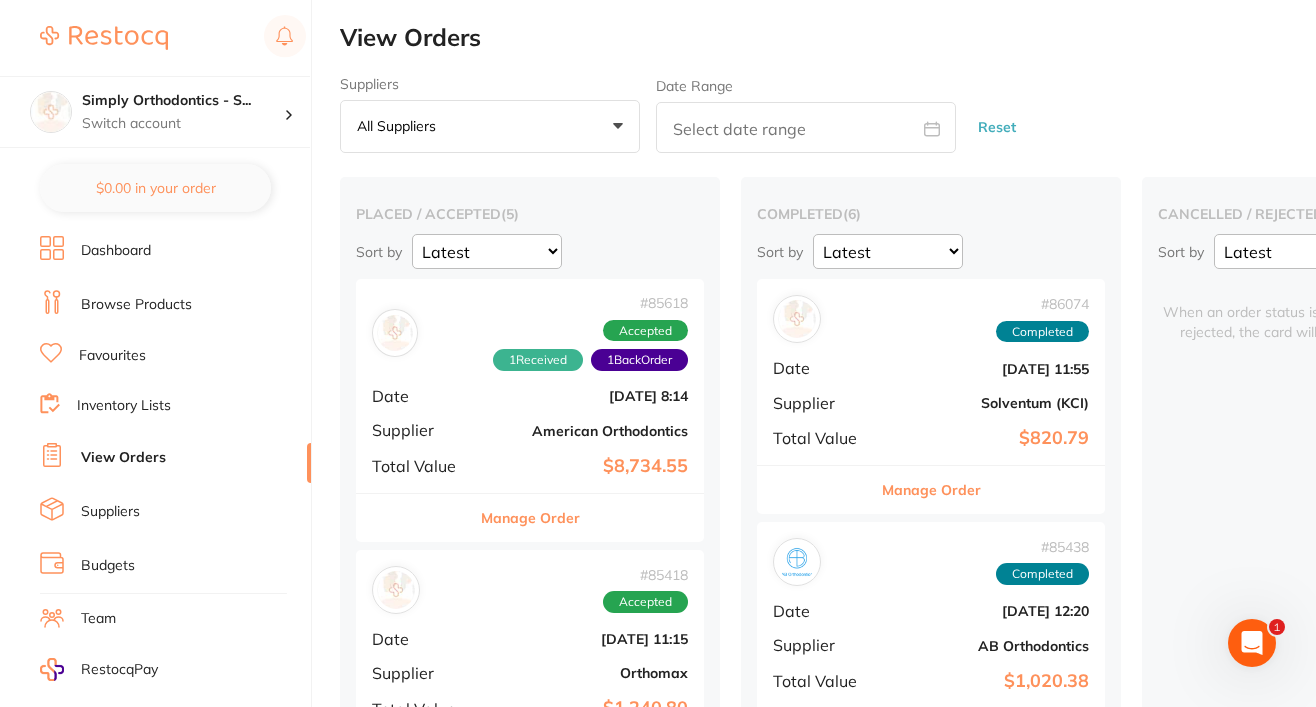 click on "Dashboard" at bounding box center (175, 251) 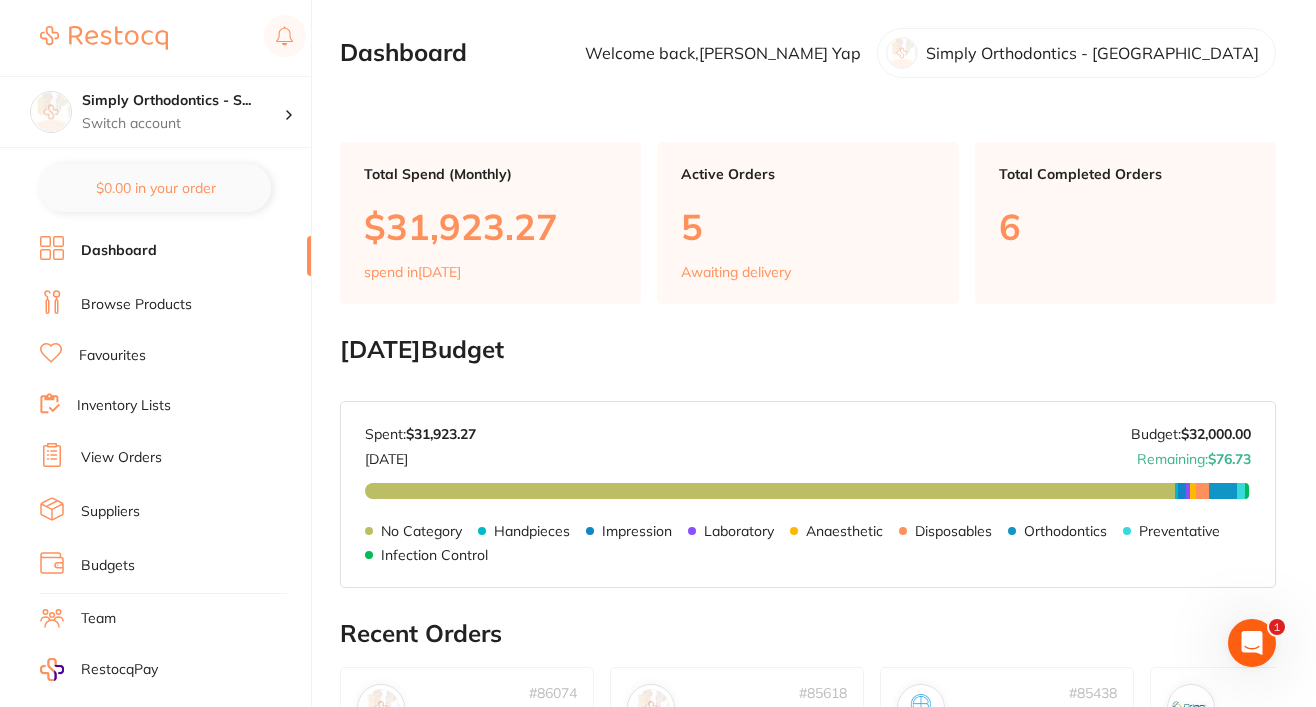 scroll, scrollTop: 0, scrollLeft: 0, axis: both 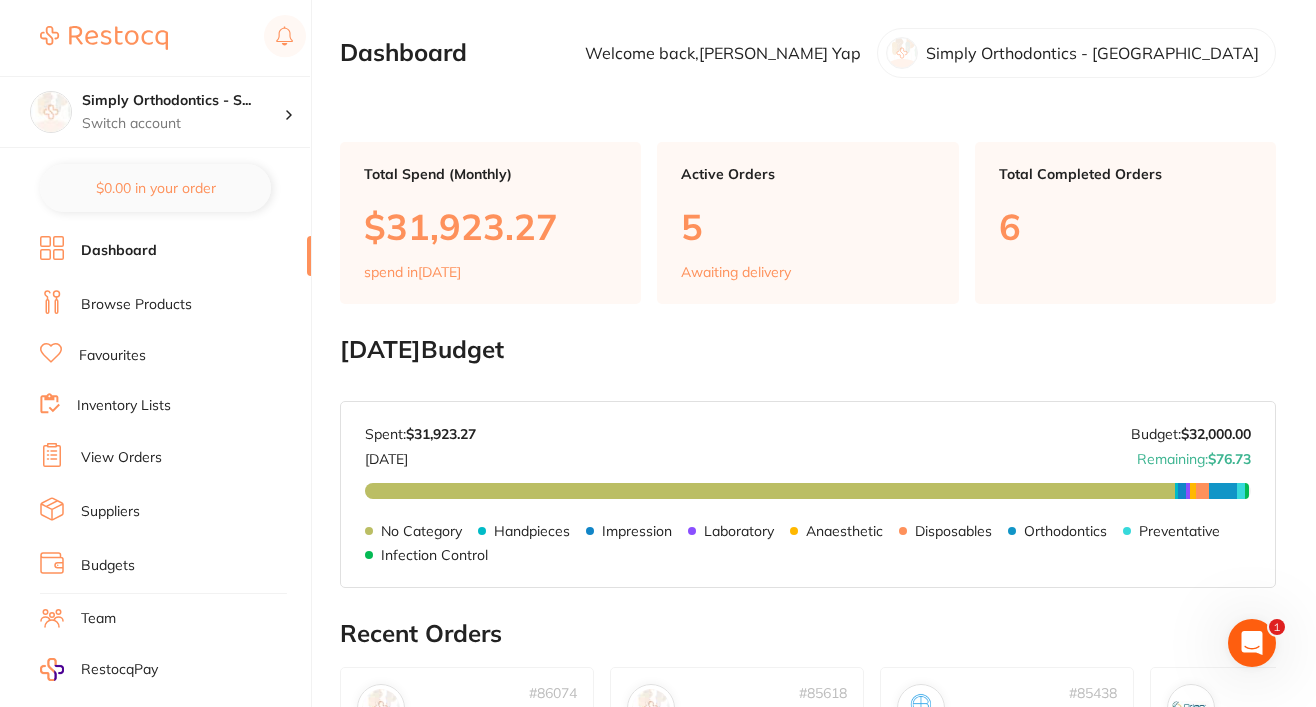 click on "Favourites" at bounding box center (112, 356) 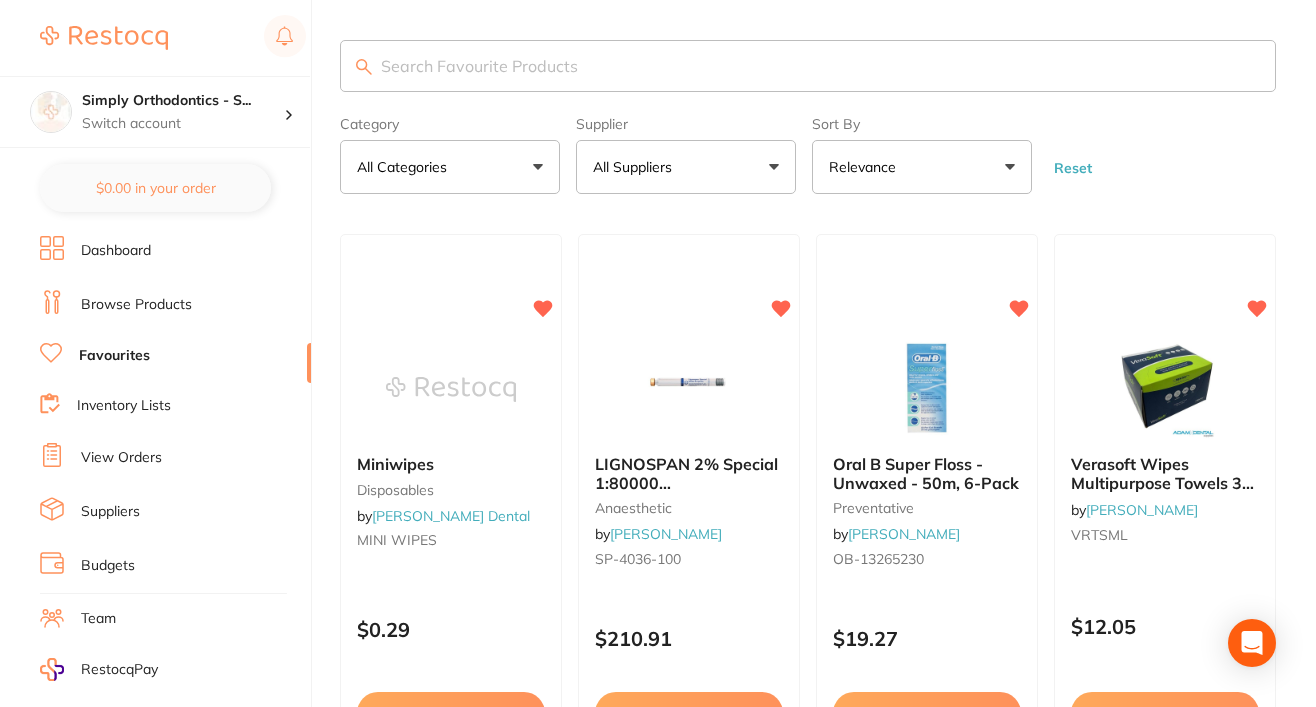 click on "All Suppliers" at bounding box center [686, 167] 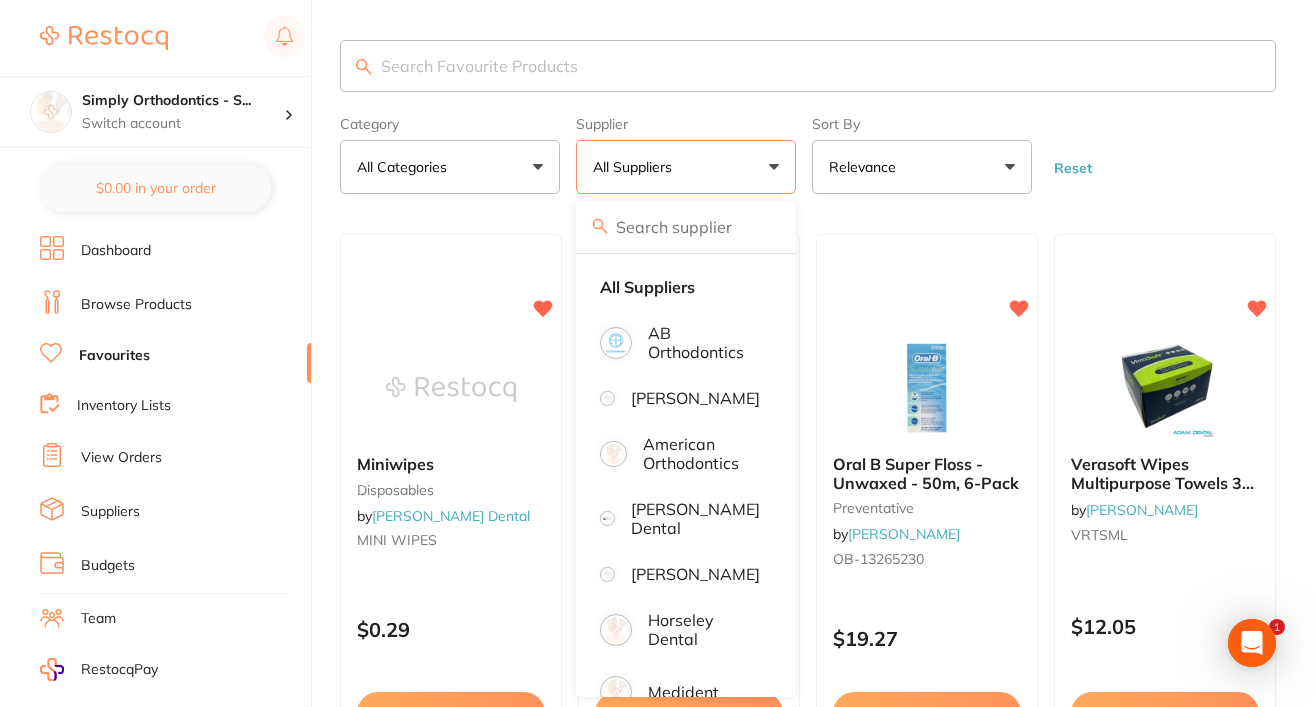 scroll, scrollTop: 0, scrollLeft: 0, axis: both 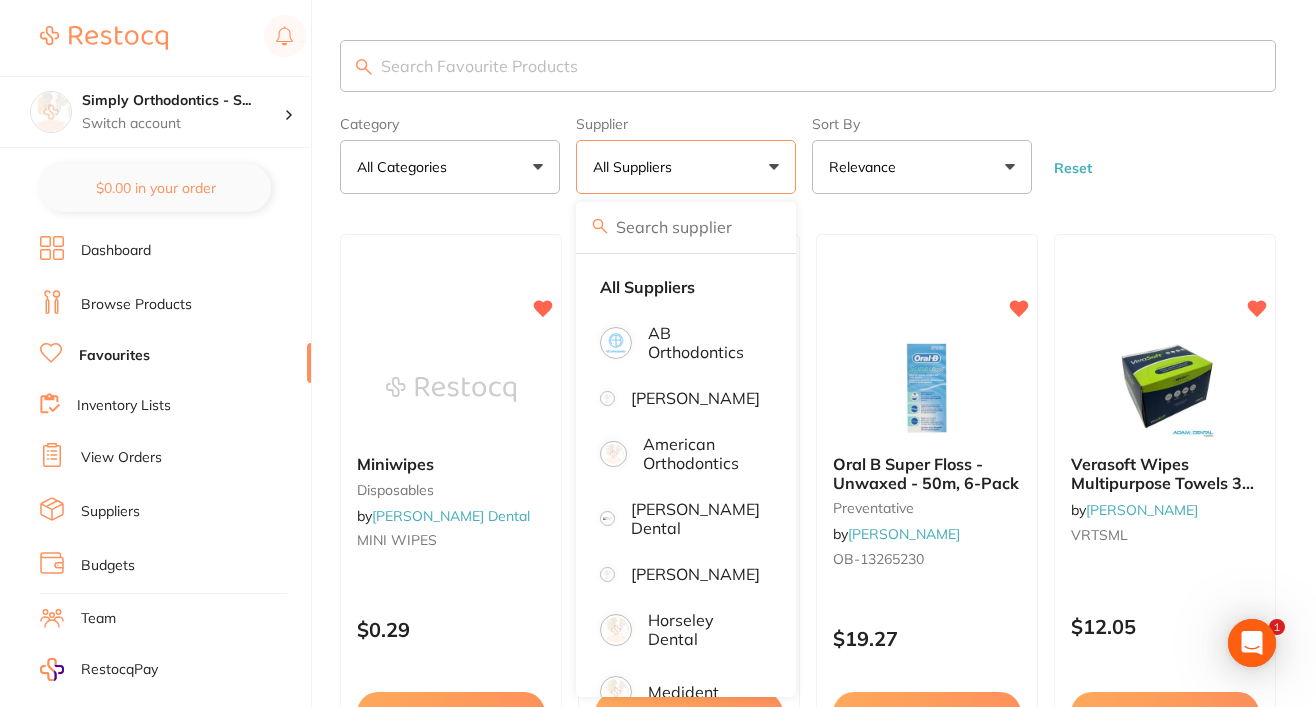 click on "Category All Categories All Categories anaesthetic disposables handpieces impression infection control laboratory orthodontics preventative restorative & cosmetic Clear Category   false    All Categories Category All Categories anaesthetic disposables handpieces impression infection control laboratory orthodontics preventative restorative & cosmetic Supplier All Suppliers All Suppliers AB Orthodontics Adam Dental American Orthodontics Erskine Dental Henry Schein Halas Horseley Dental Medident Orien dental ORMCO Orthomax Solventum (KCI) Clear Supplier   true    All Suppliers Supplier All Suppliers AB Orthodontics Adam Dental American Orthodontics Erskine Dental Henry Schein Halas Horseley Dental Medident Orien dental ORMCO Orthomax Solventum (KCI) Sort By Relevance Highest Price Lowest Price On Sale Relevance Clear Sort By   false    Relevance Sort By Highest Price Lowest Price On Sale Relevance Reset" at bounding box center (808, 151) 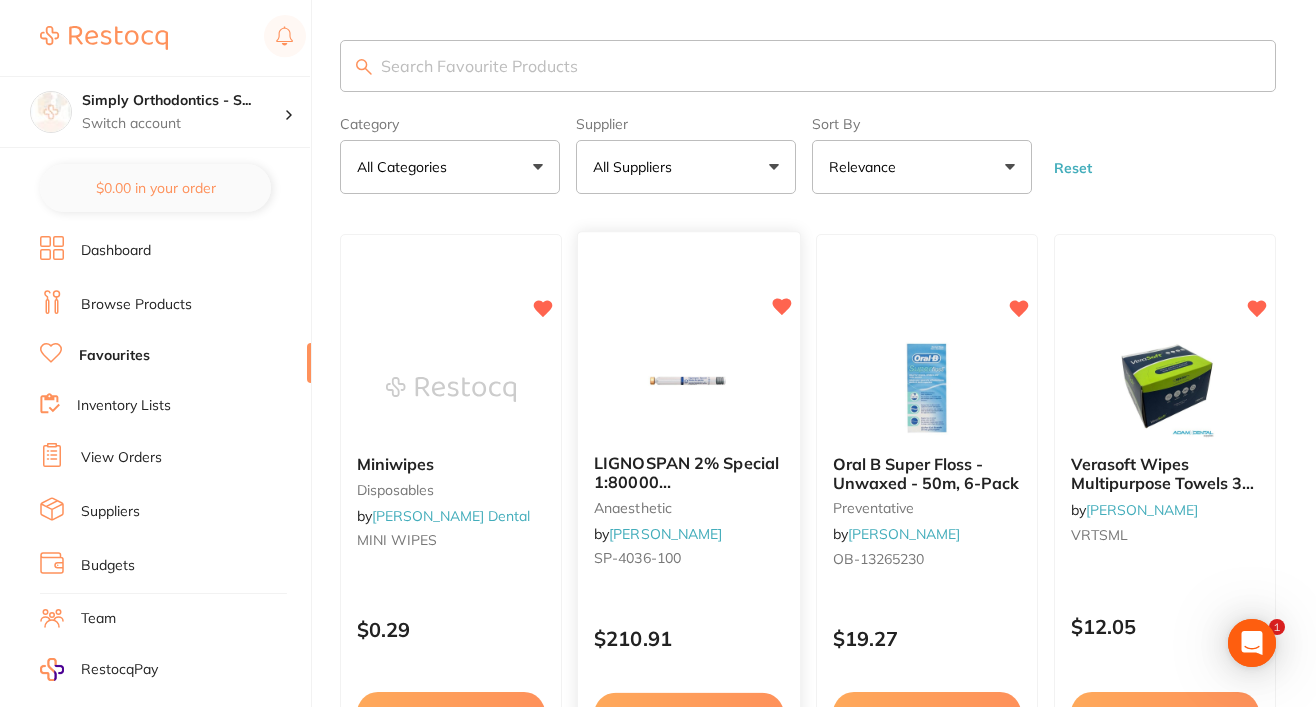 scroll, scrollTop: 0, scrollLeft: 0, axis: both 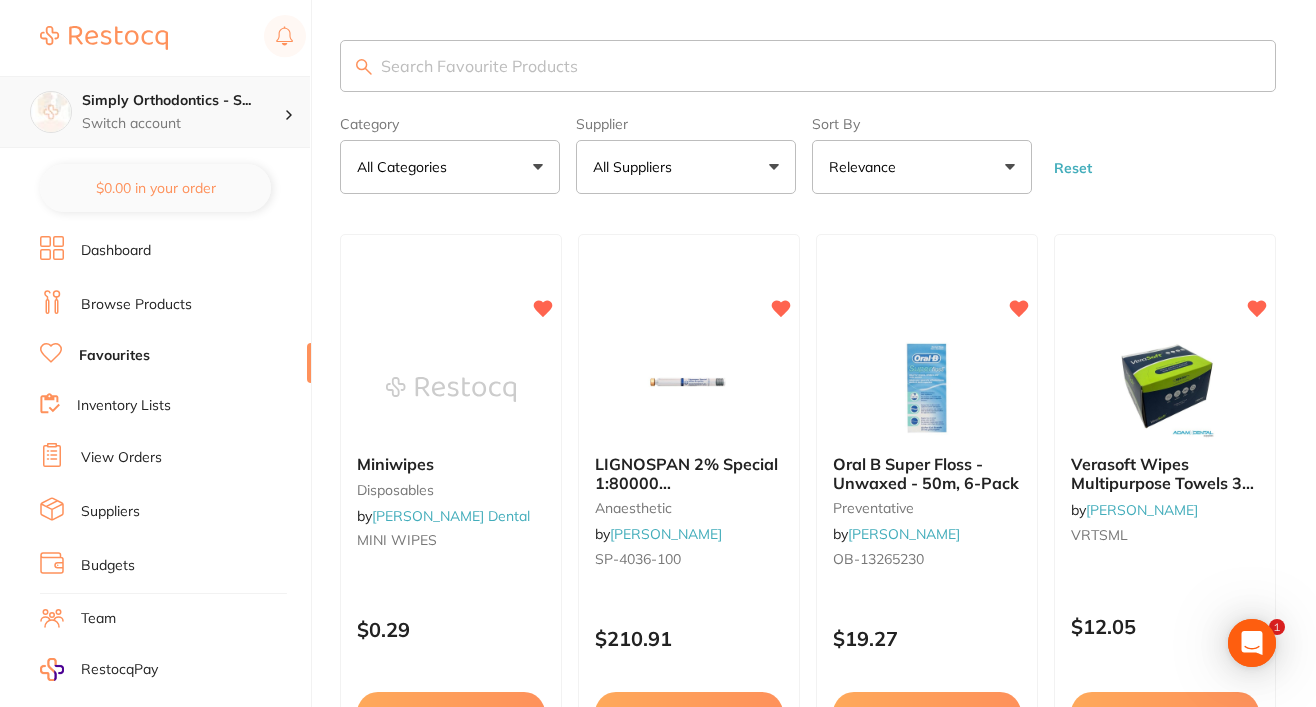 click on "Switch account" at bounding box center [183, 124] 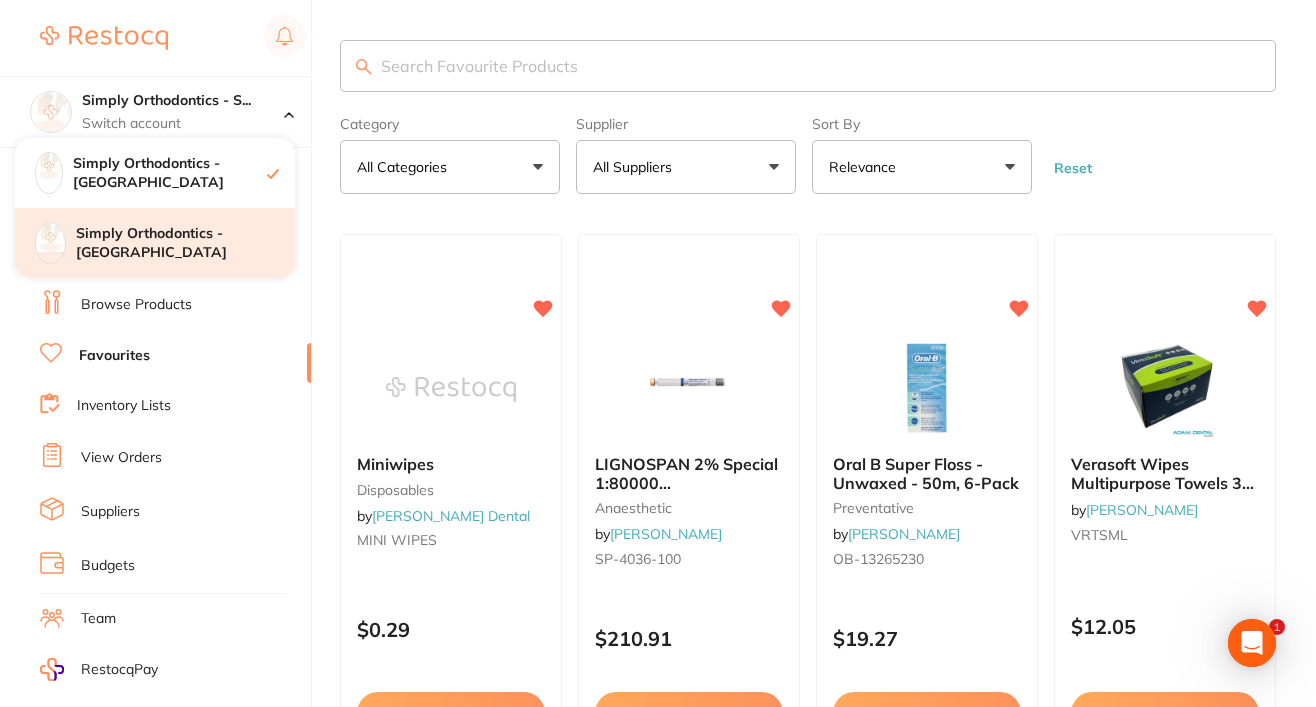 click on "Simply Orthodontics - [GEOGRAPHIC_DATA]" at bounding box center [185, 243] 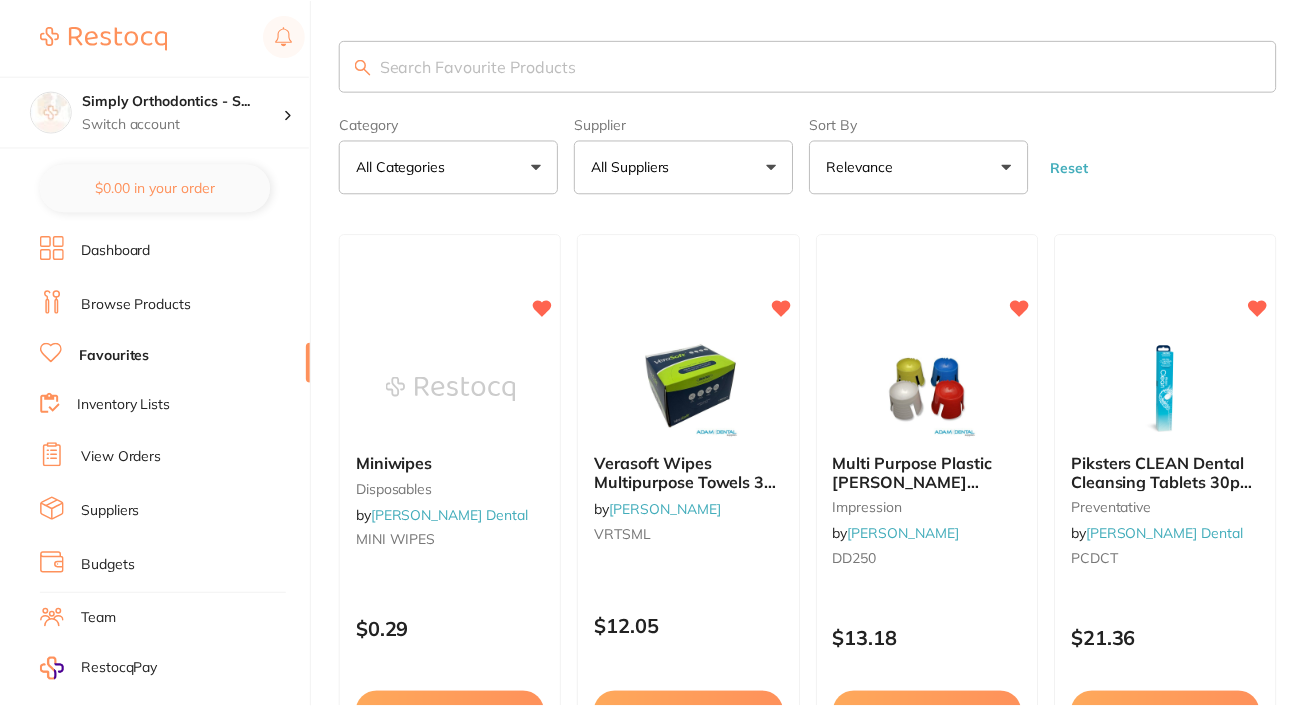 scroll, scrollTop: 0, scrollLeft: 0, axis: both 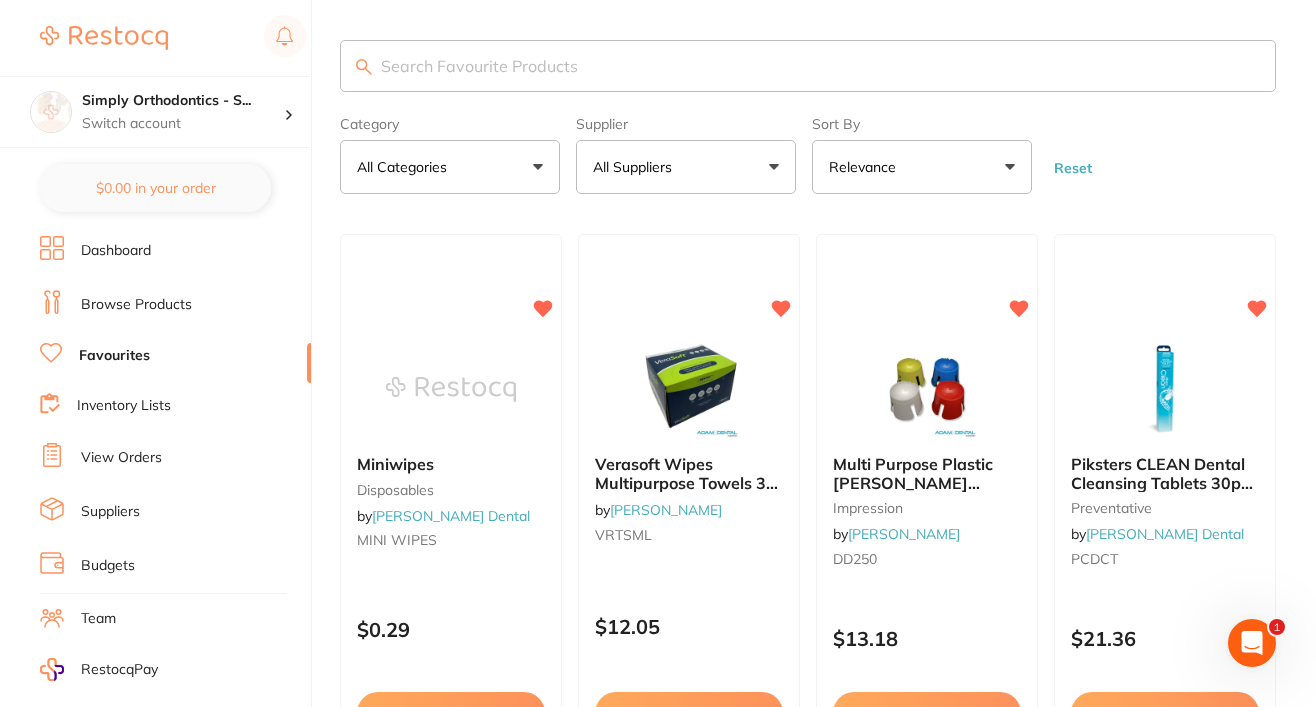 click on "Dashboard" at bounding box center (175, 251) 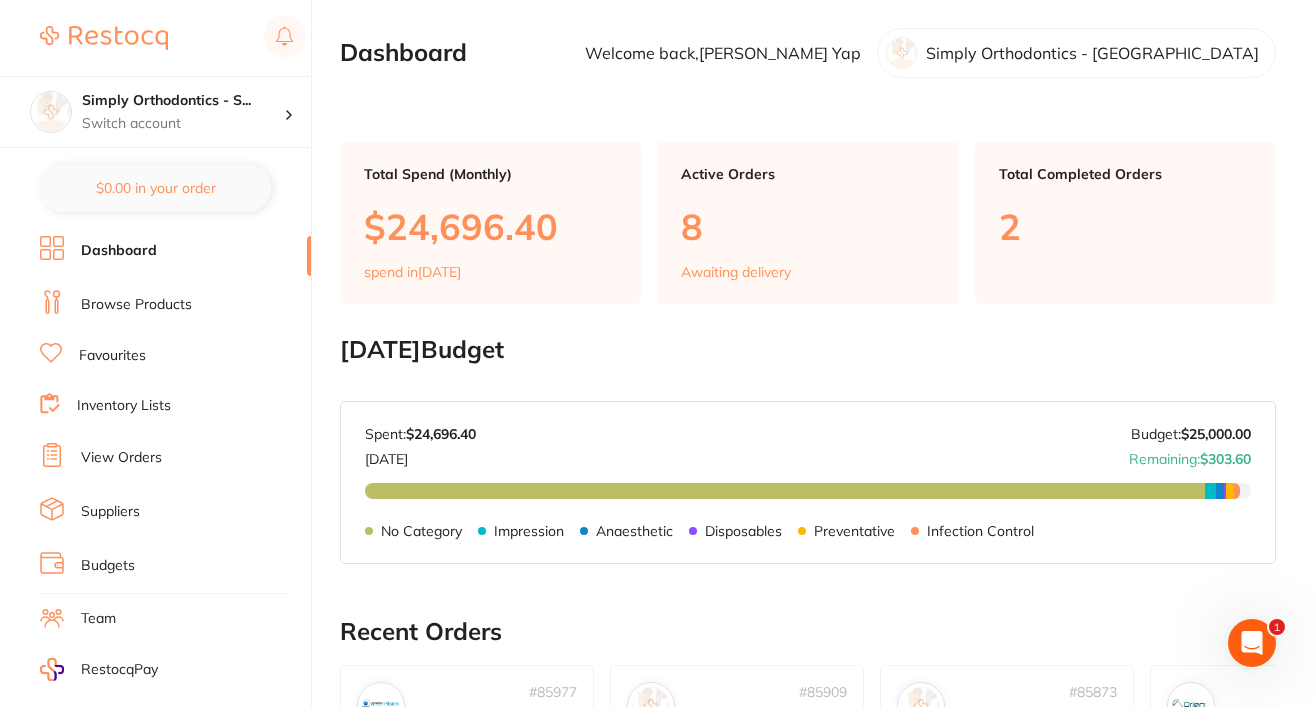 scroll, scrollTop: 0, scrollLeft: 0, axis: both 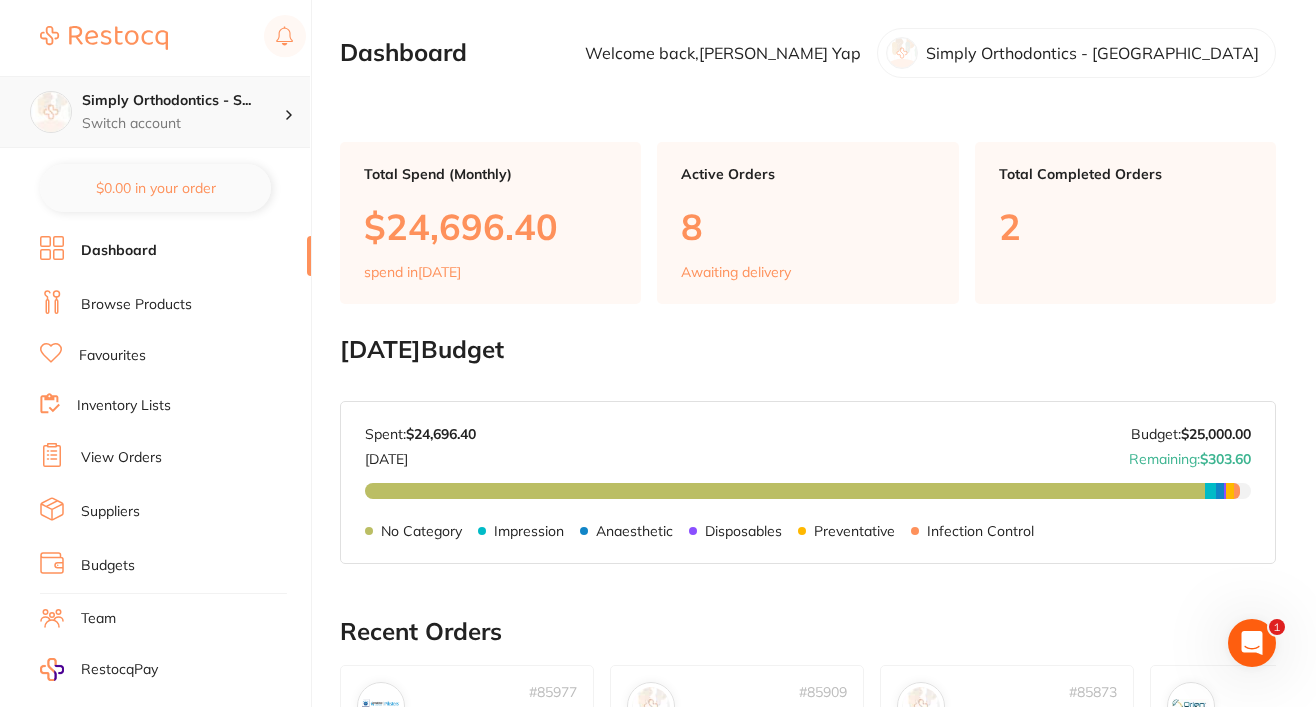 click on "Switch account" at bounding box center (183, 124) 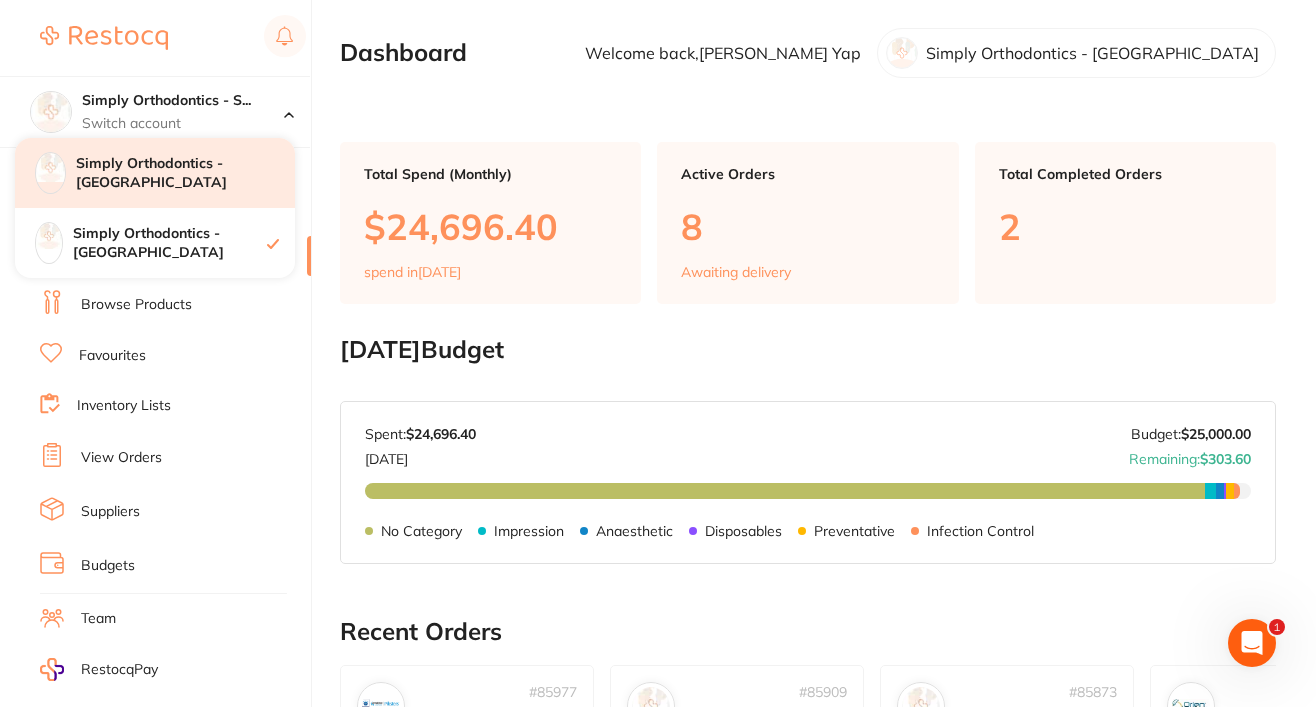 click on "Simply Orthodontics - [GEOGRAPHIC_DATA]" at bounding box center [185, 173] 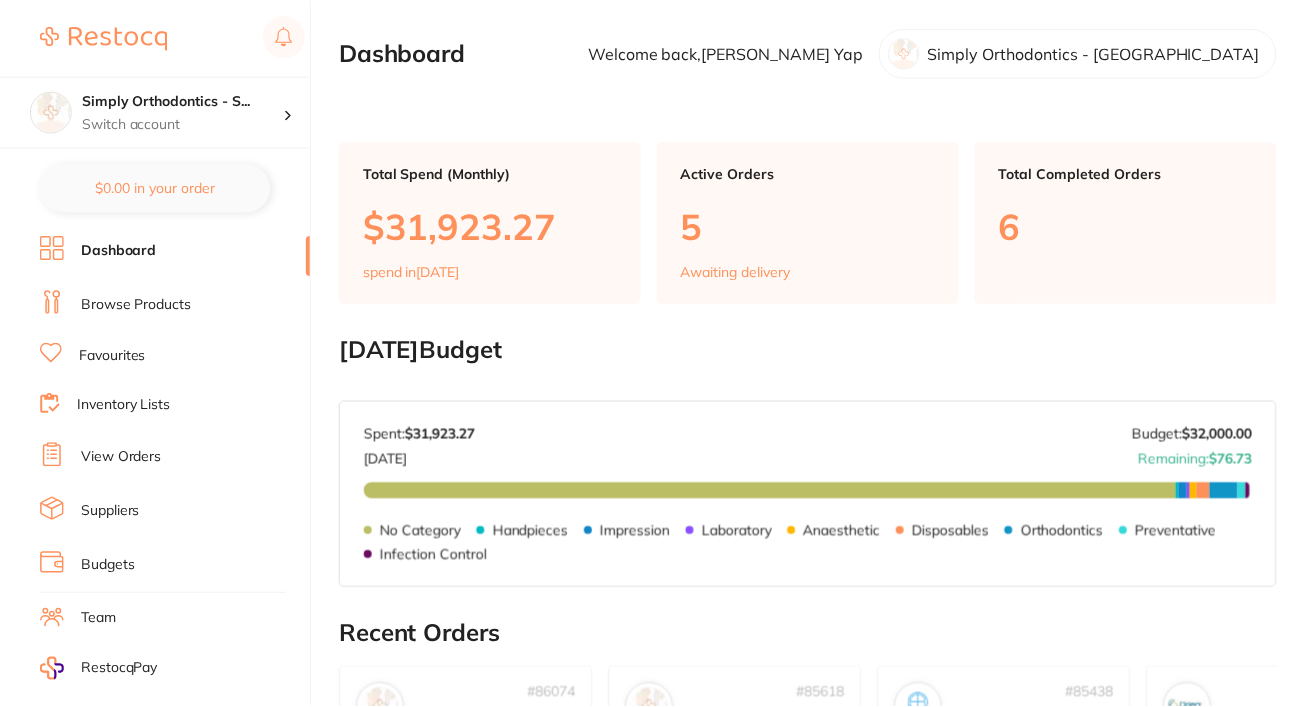 scroll, scrollTop: 0, scrollLeft: 0, axis: both 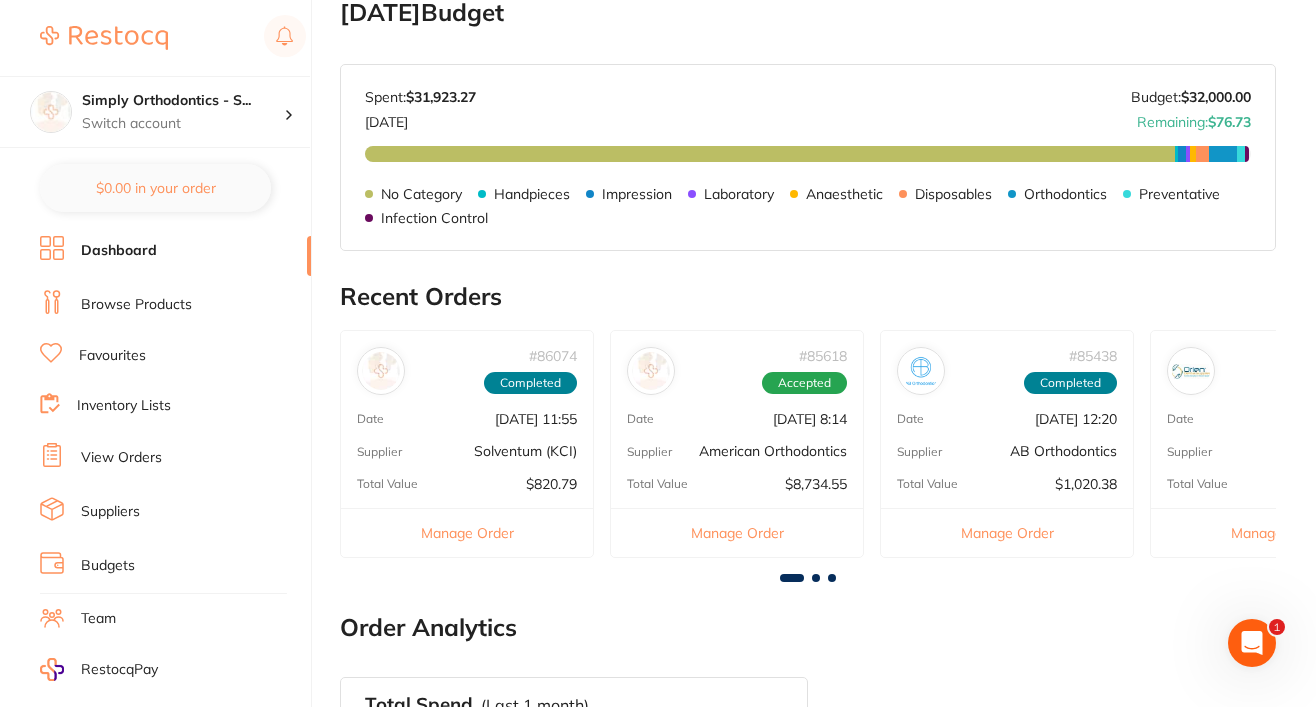 click on "Recent Orders" at bounding box center [808, 297] 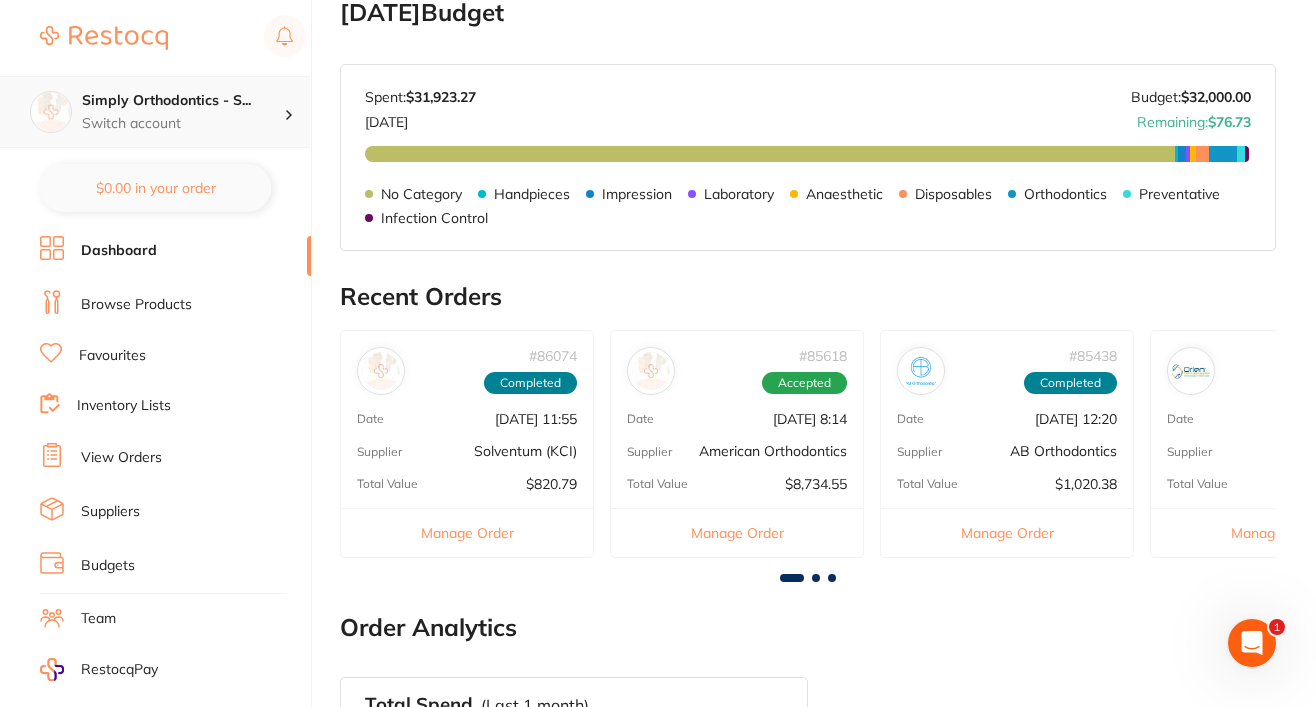 click on "Simply Orthodontics - S..." at bounding box center [183, 101] 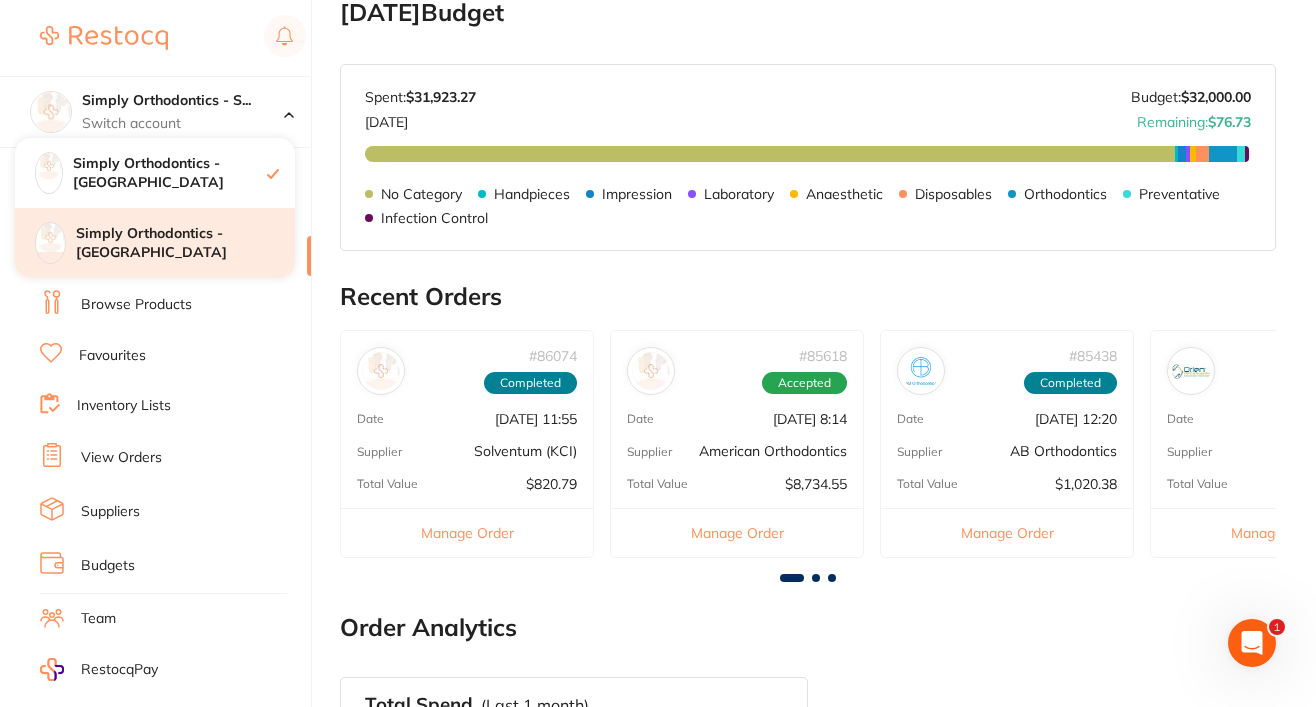 click on "Simply Orthodontics - [GEOGRAPHIC_DATA]" at bounding box center [155, 243] 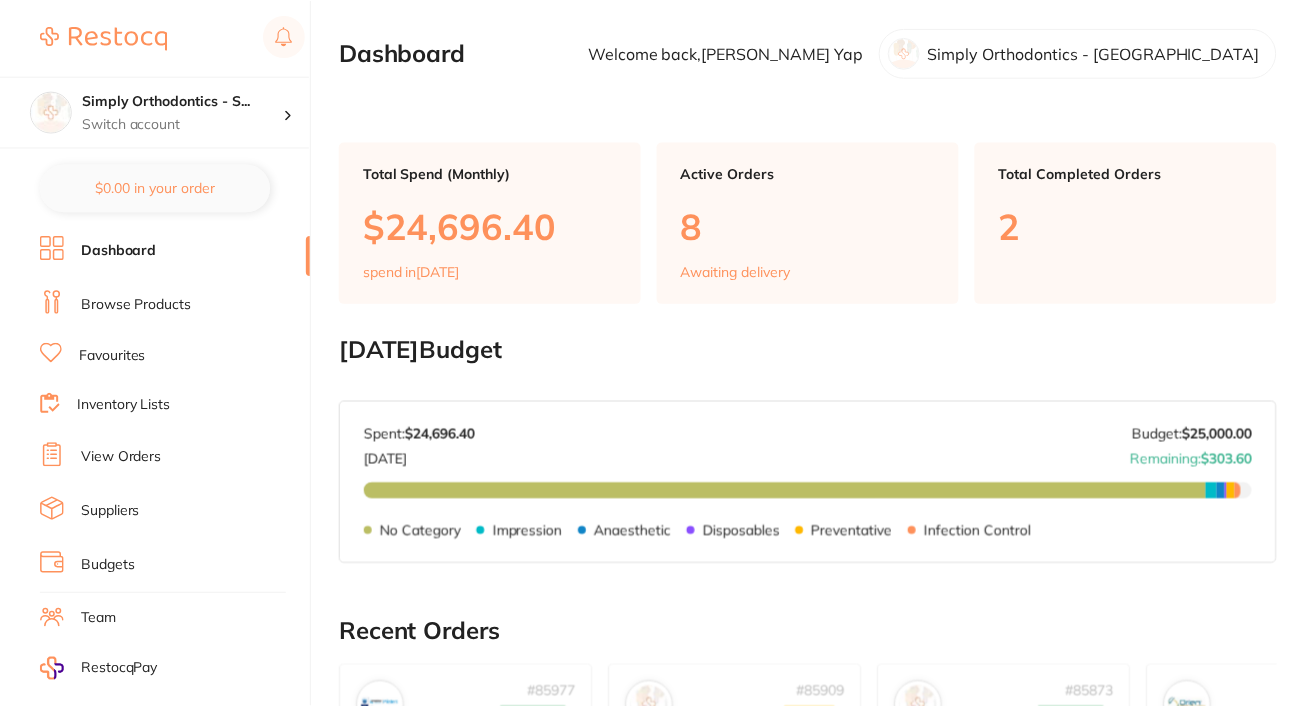 scroll, scrollTop: 0, scrollLeft: 0, axis: both 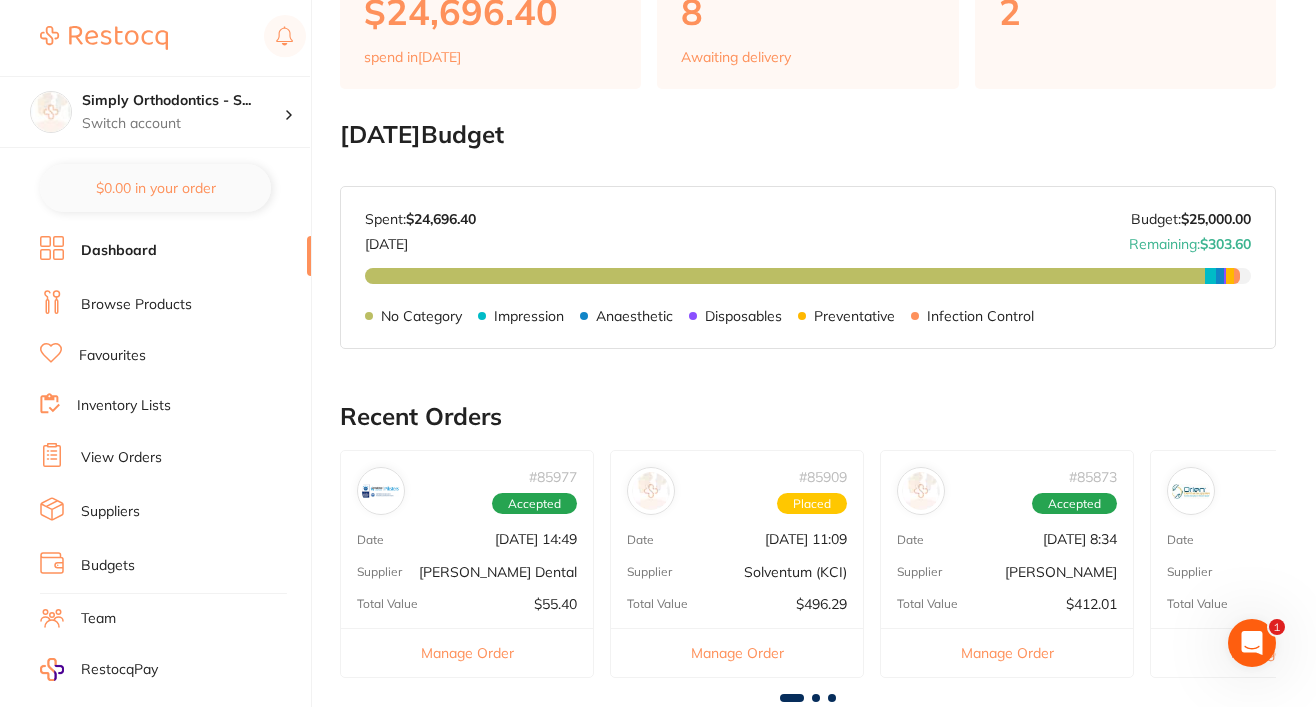 click on "# 85977 Accepted Date Jul 8 2025, 14:49 Supplier Erskine Dental Total Value $55.40 Manage Order" at bounding box center (467, 563) 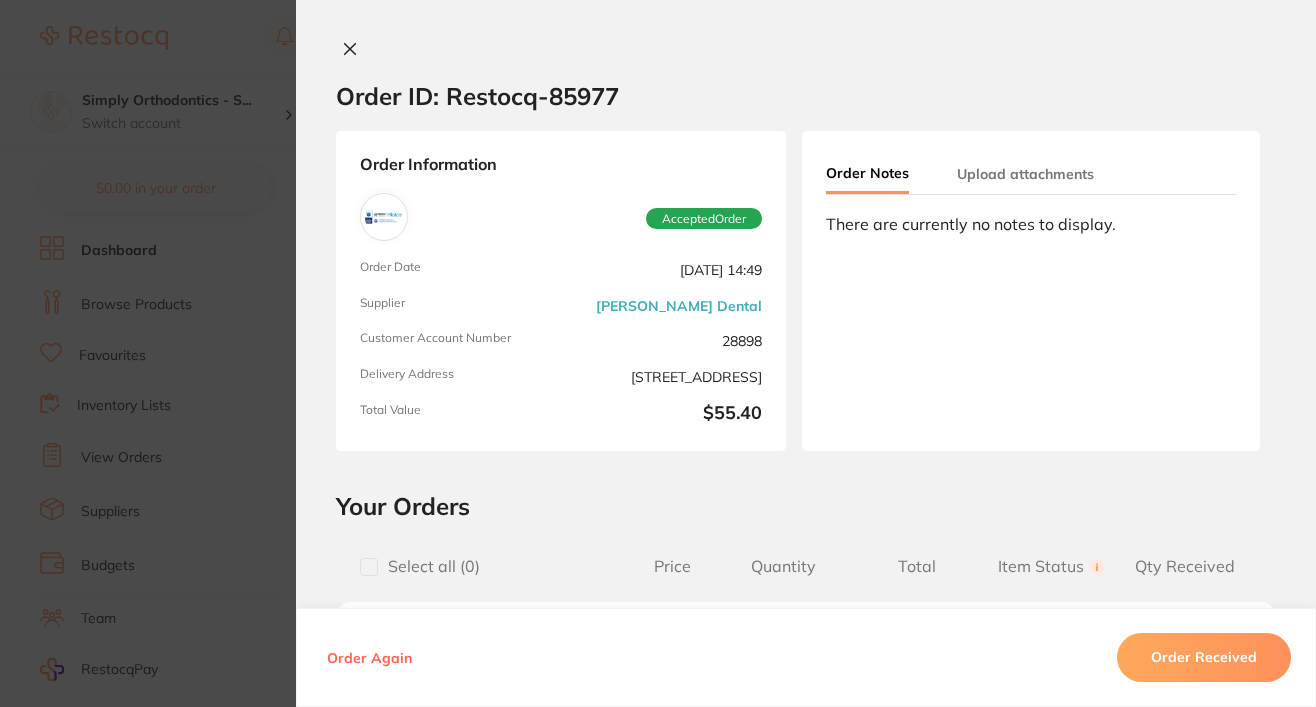 scroll, scrollTop: 0, scrollLeft: 0, axis: both 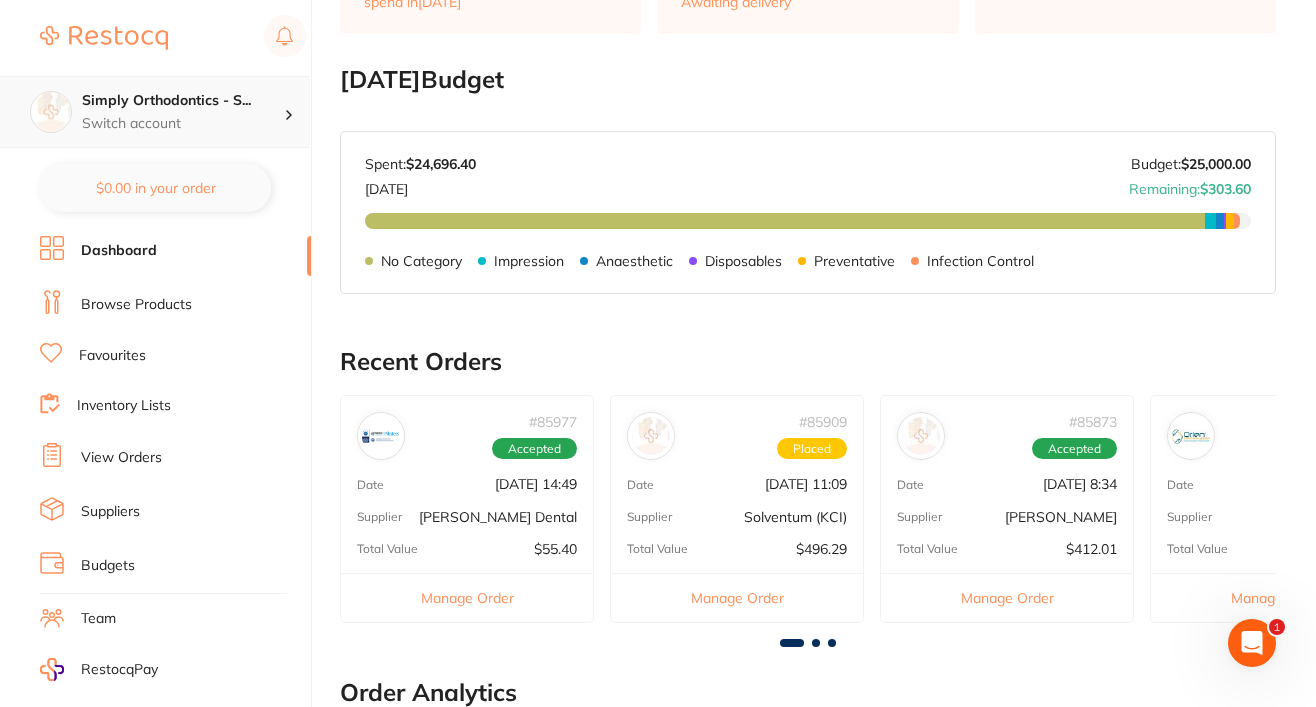 click on "Simply Orthodontics - S... Switch account" at bounding box center (155, 112) 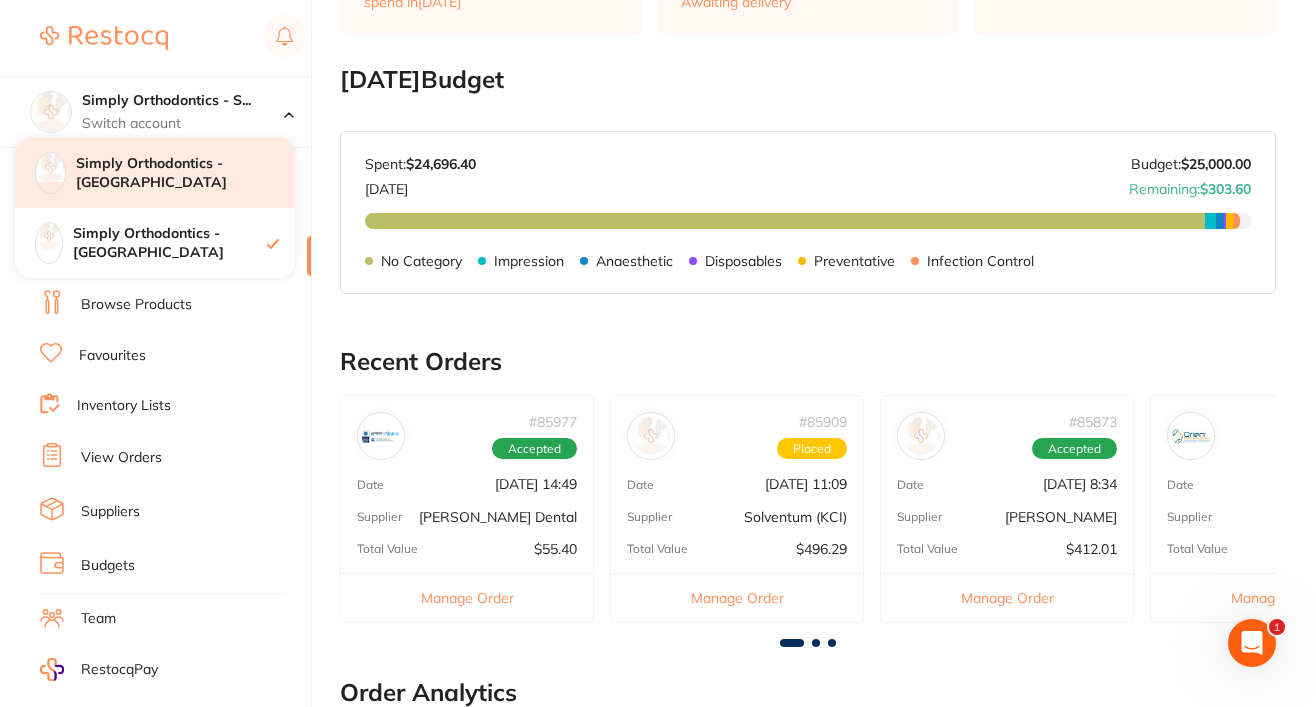 click on "Simply Orthodontics - [GEOGRAPHIC_DATA]" at bounding box center [185, 173] 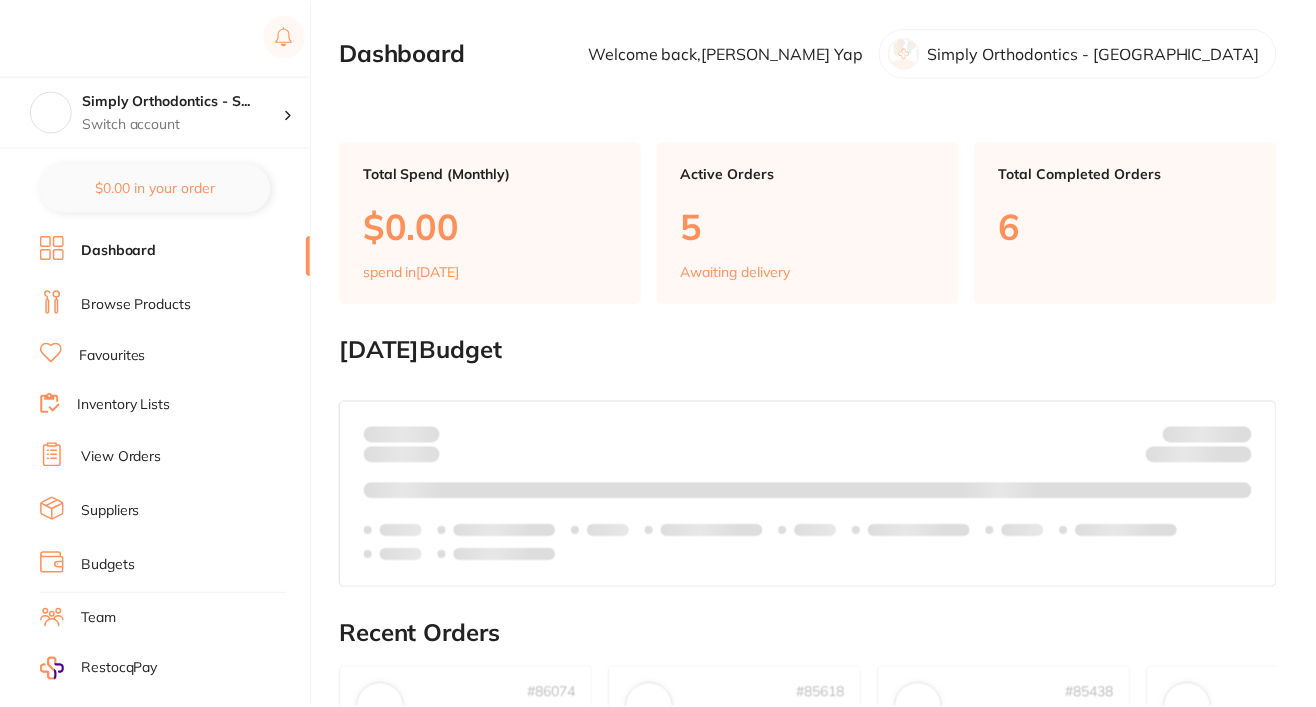 scroll, scrollTop: 0, scrollLeft: 0, axis: both 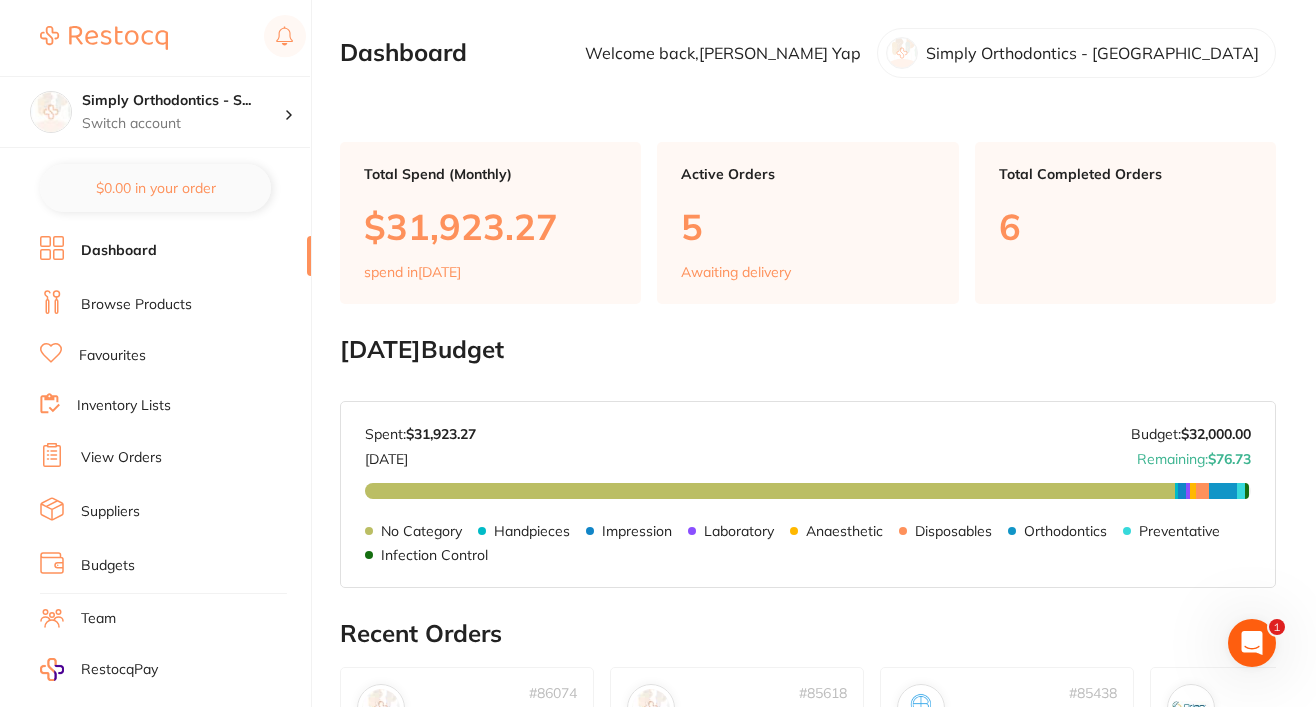 click on "Dashboard" at bounding box center (119, 251) 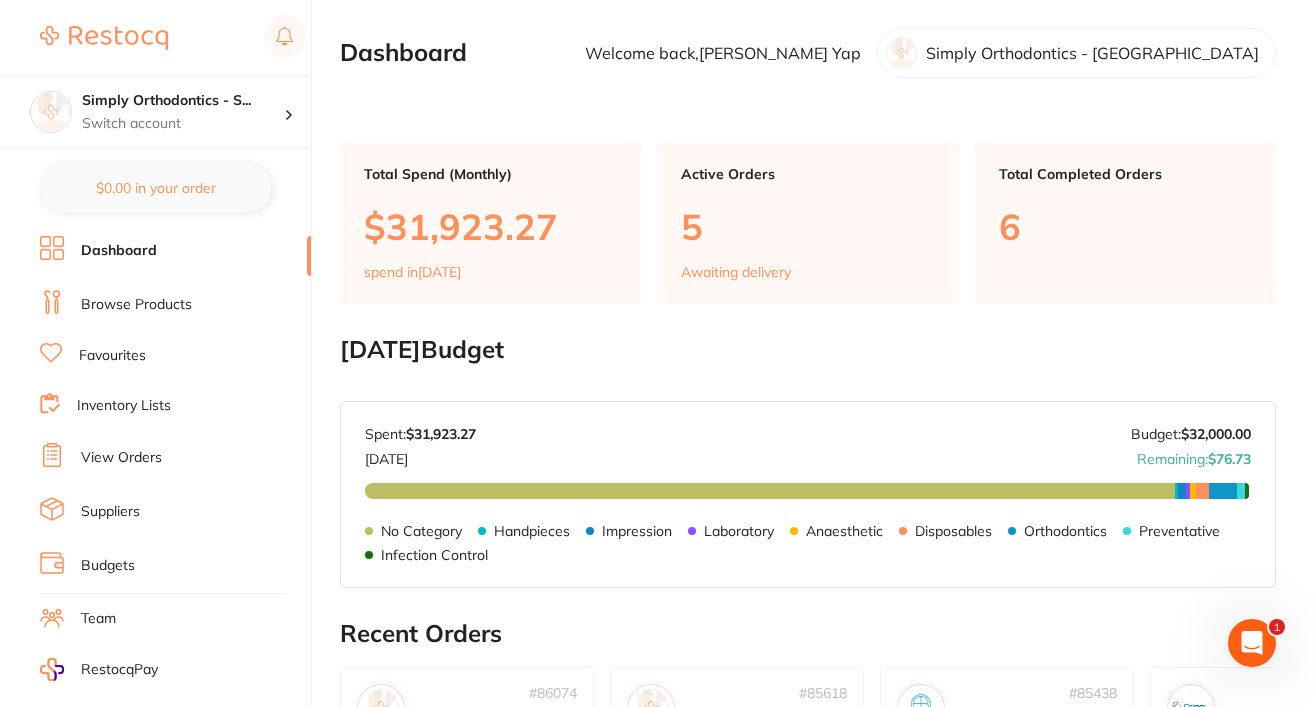 click on "Dashboard" at bounding box center [175, 251] 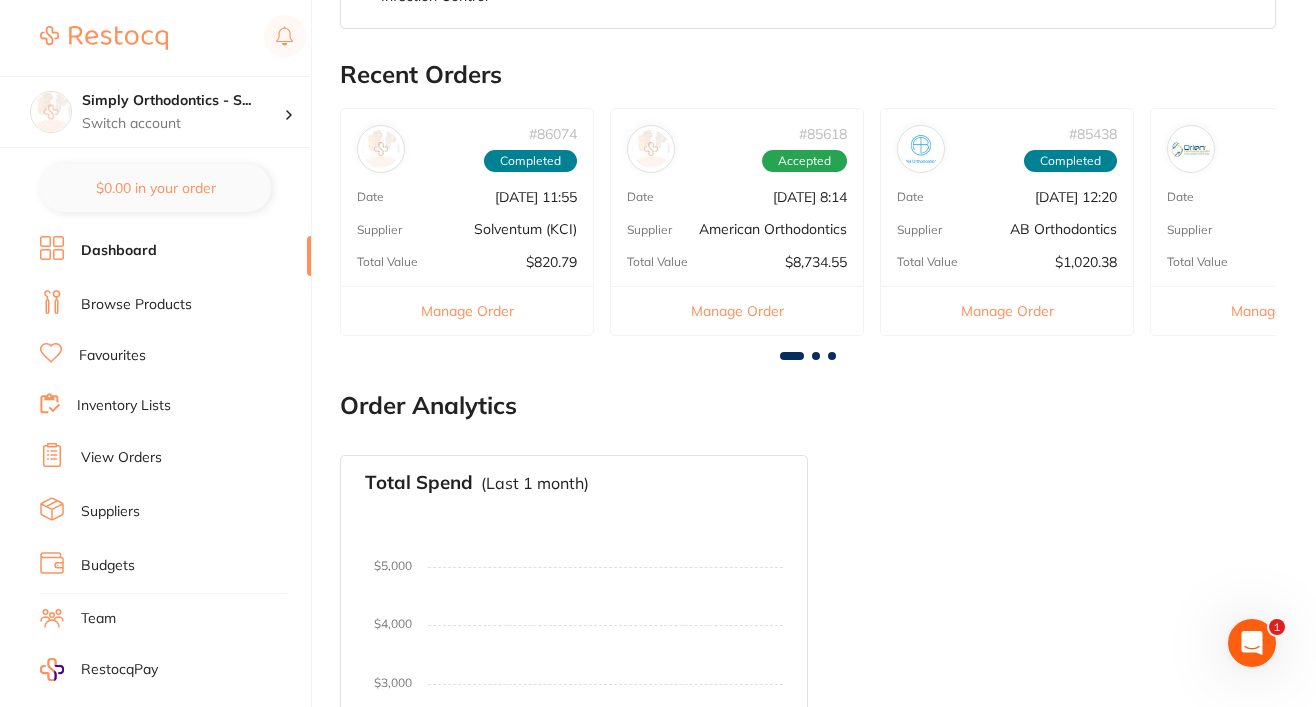 scroll, scrollTop: 536, scrollLeft: 0, axis: vertical 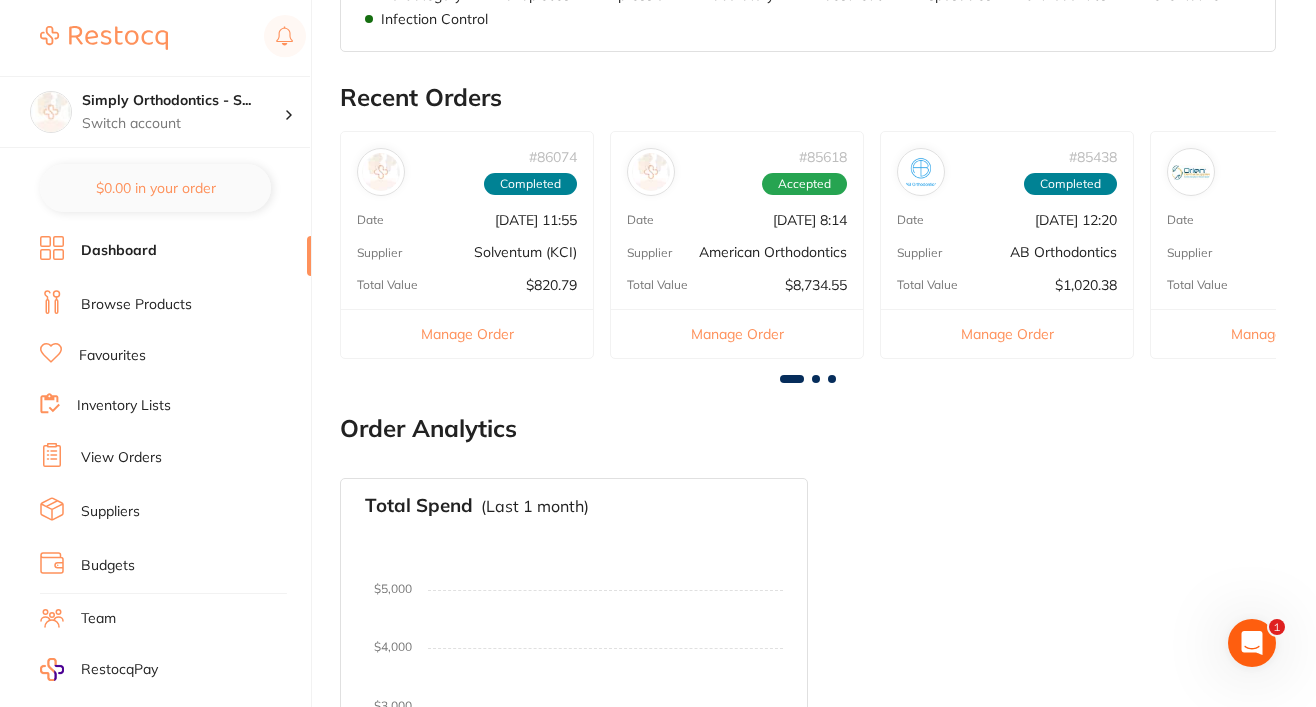 click at bounding box center [104, 38] 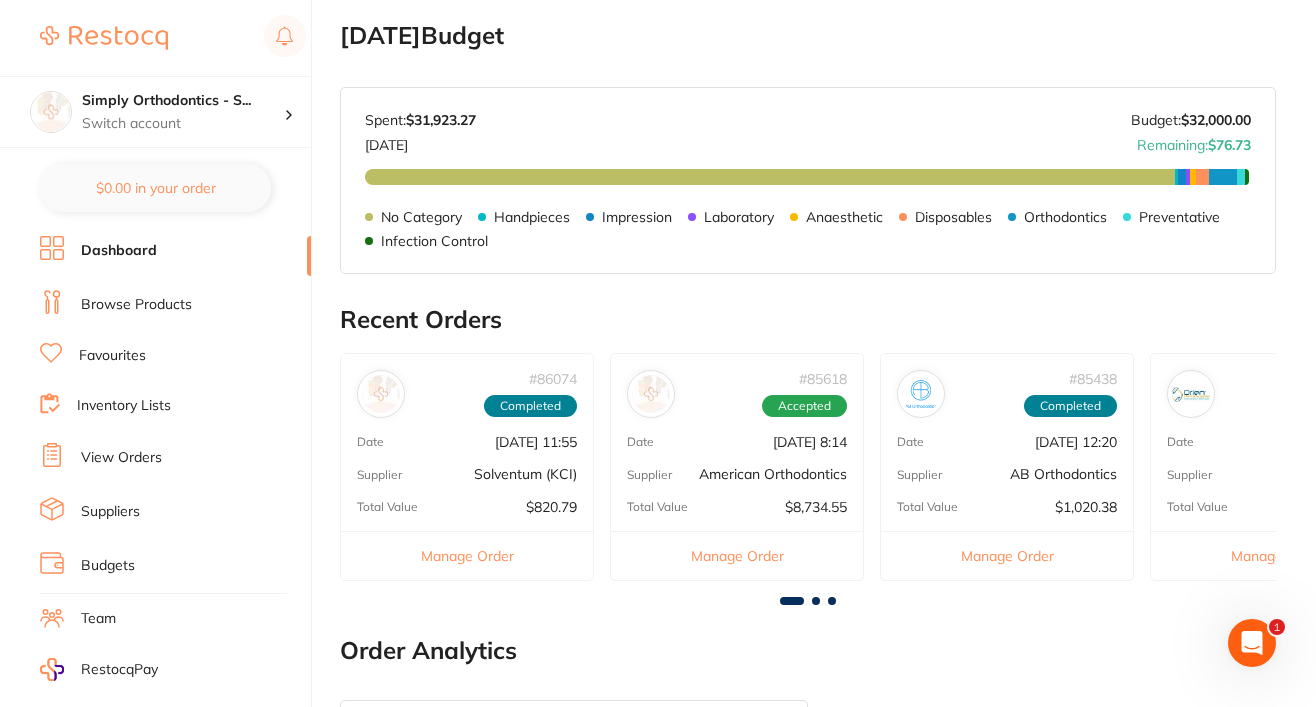 scroll, scrollTop: 451, scrollLeft: 0, axis: vertical 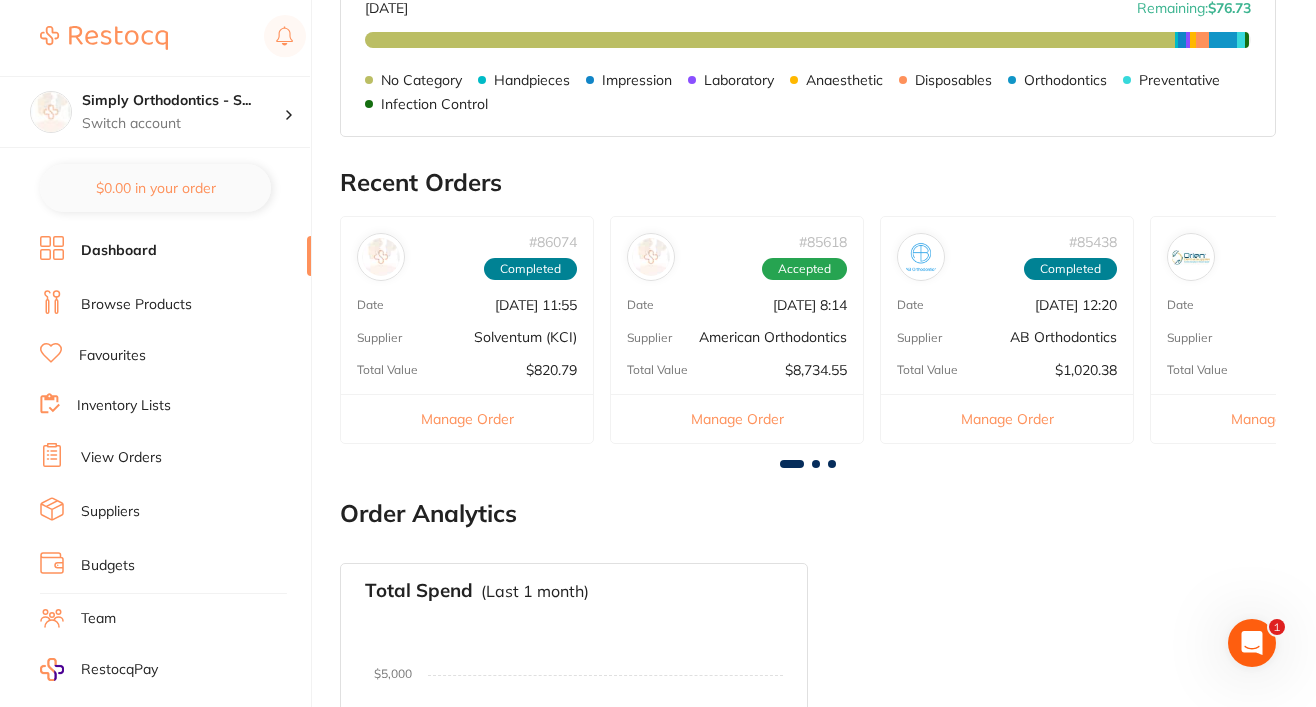 click on "Manage Order" at bounding box center (467, 418) 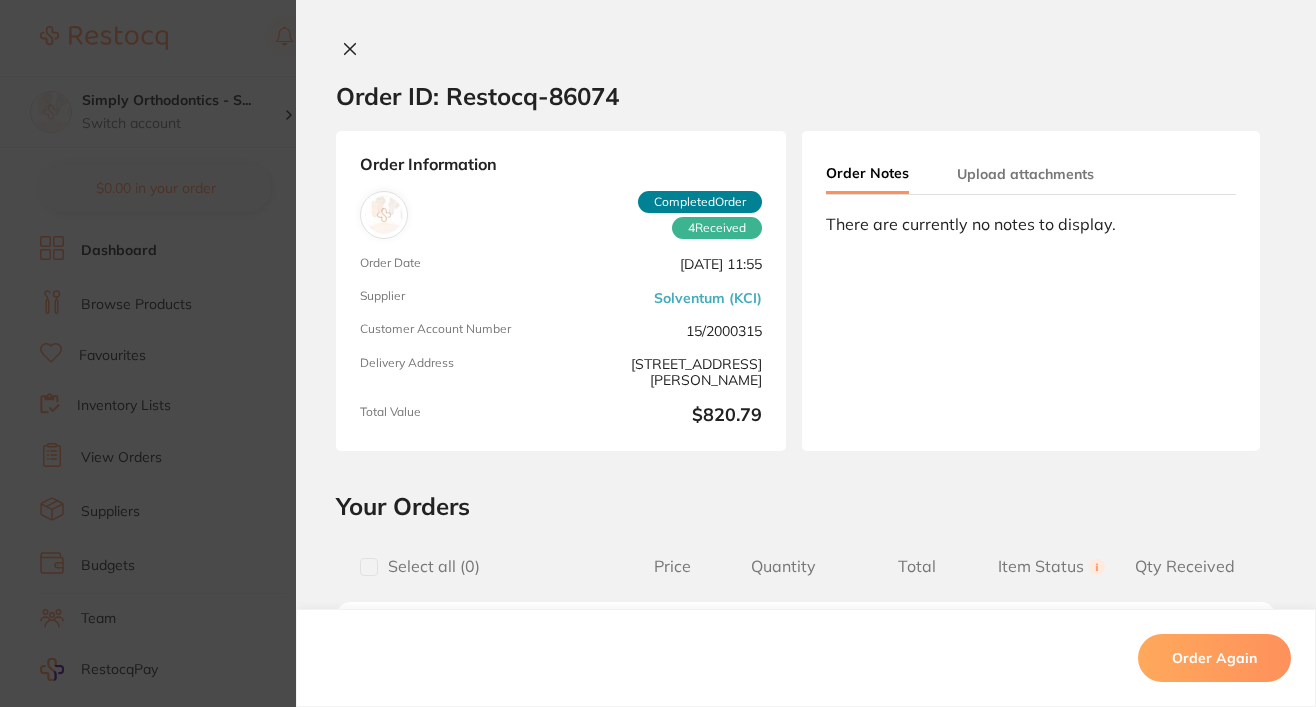 scroll, scrollTop: 0, scrollLeft: 0, axis: both 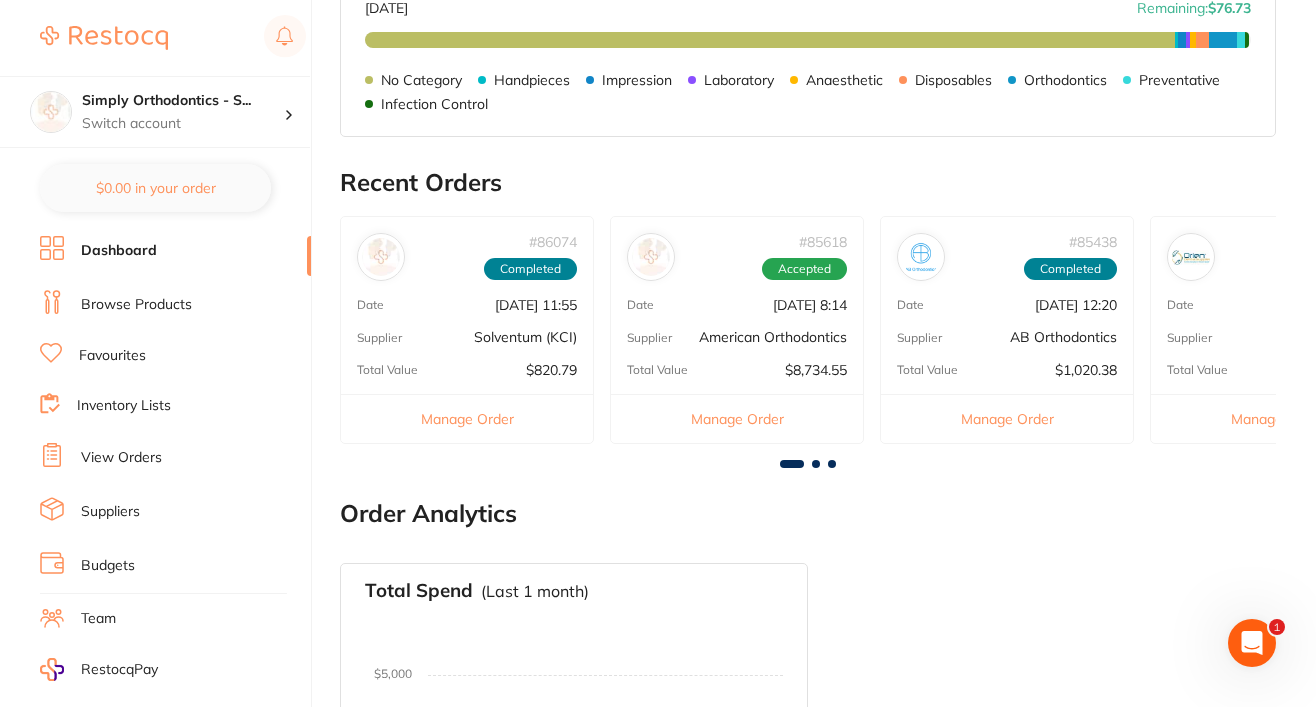click on "Dashboard Browse Products Favourites Inventory Lists View Orders Suppliers Budgets Team RestocqPay Rewards Subscriptions Account Support Log Out" at bounding box center (175, 581) 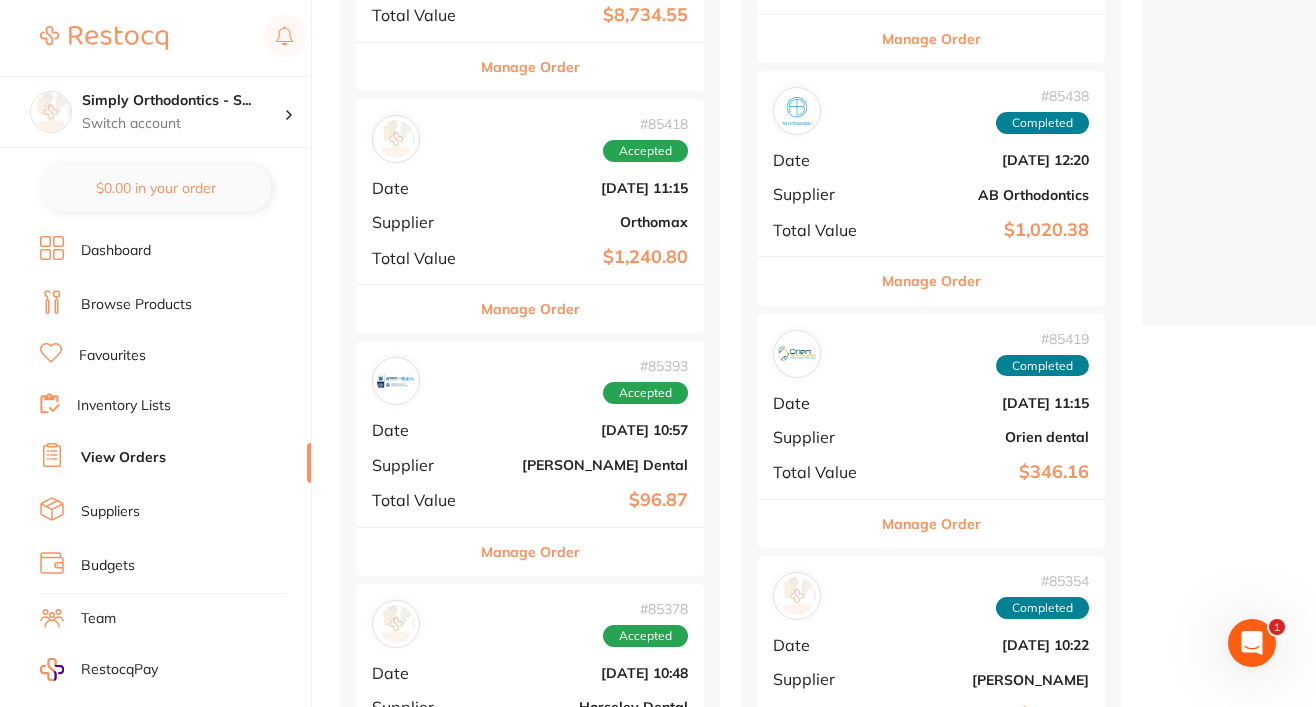 scroll, scrollTop: 0, scrollLeft: 0, axis: both 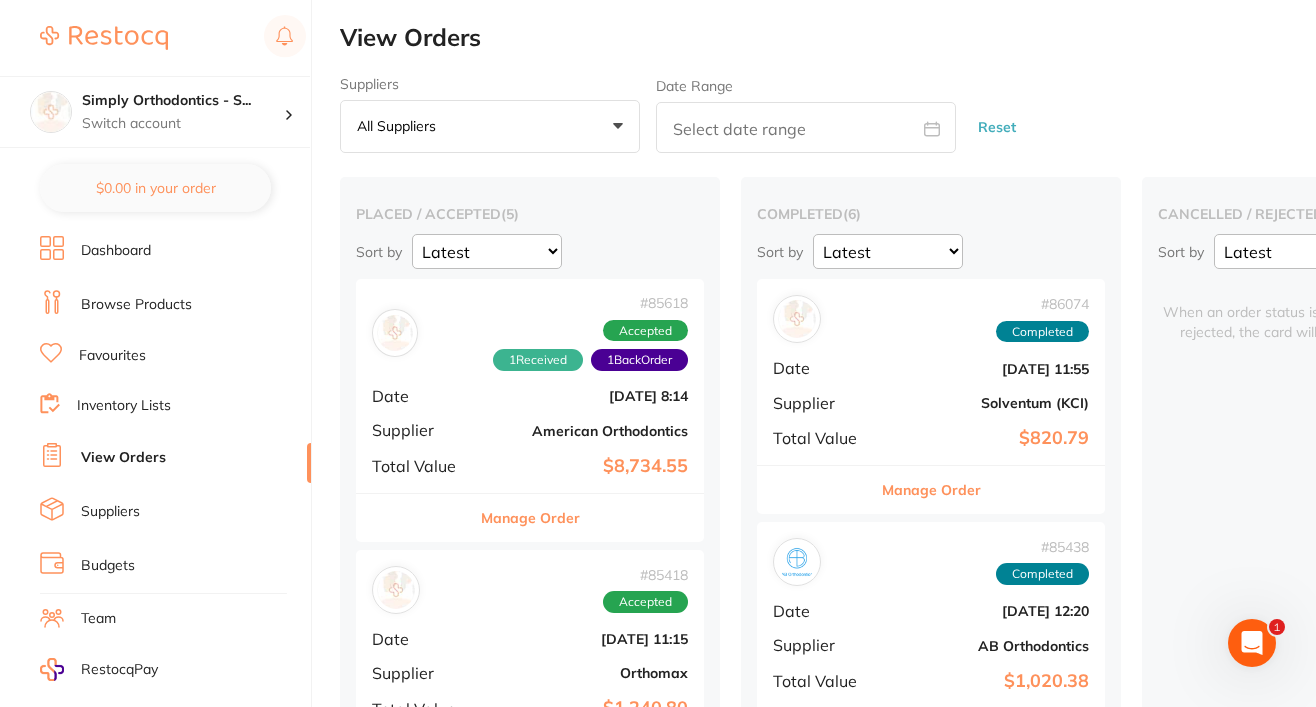 click on "Manage Order" at bounding box center [530, 518] 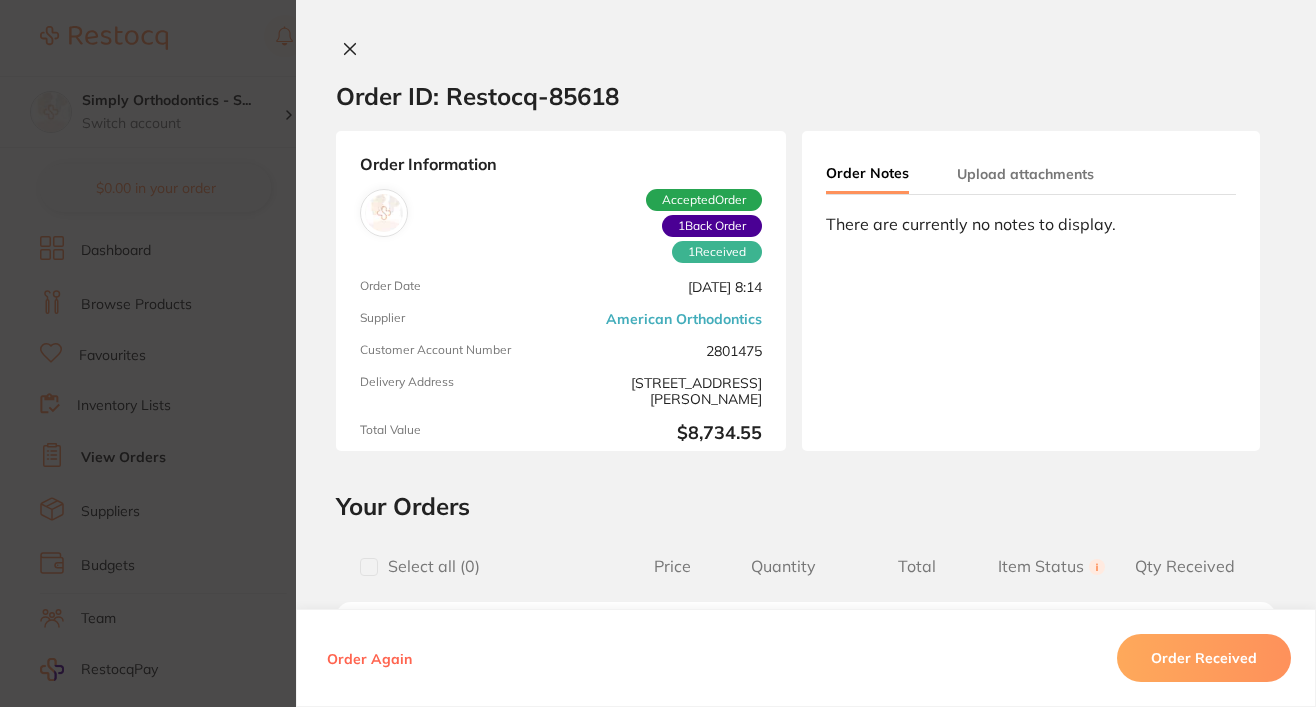 scroll, scrollTop: 0, scrollLeft: 0, axis: both 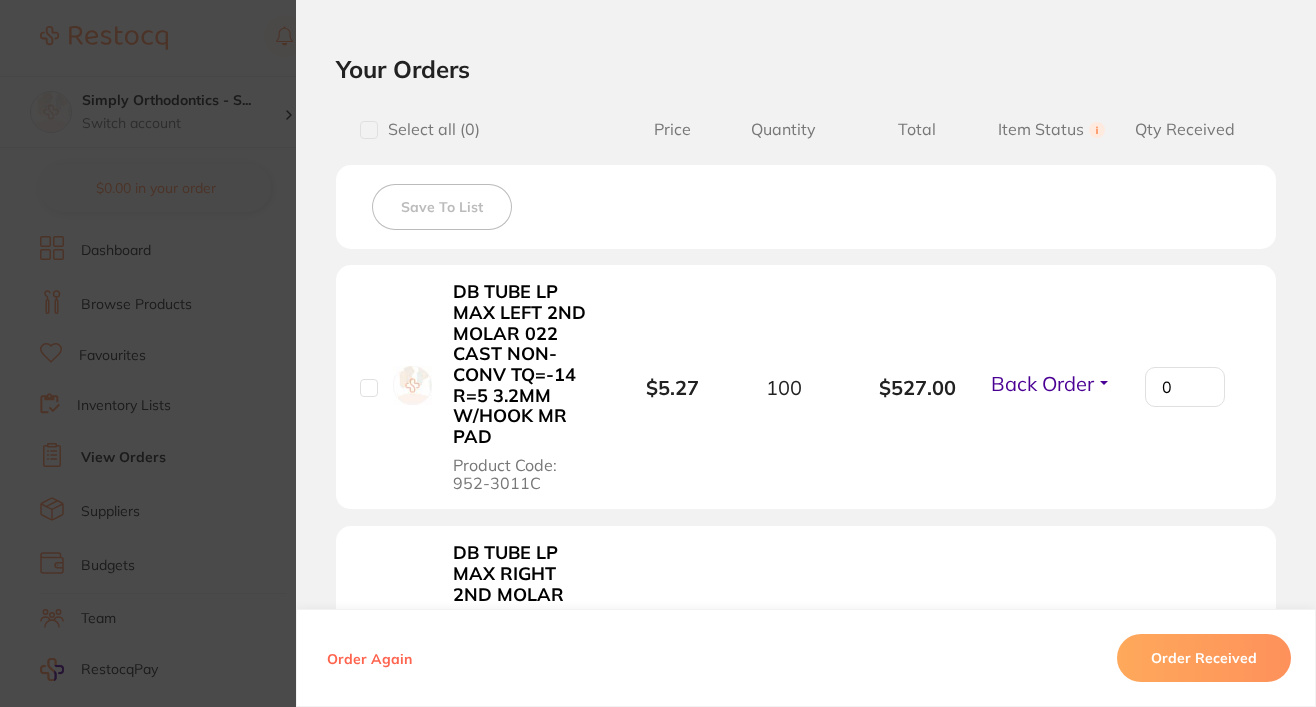 click on "Back Order" at bounding box center [1042, 383] 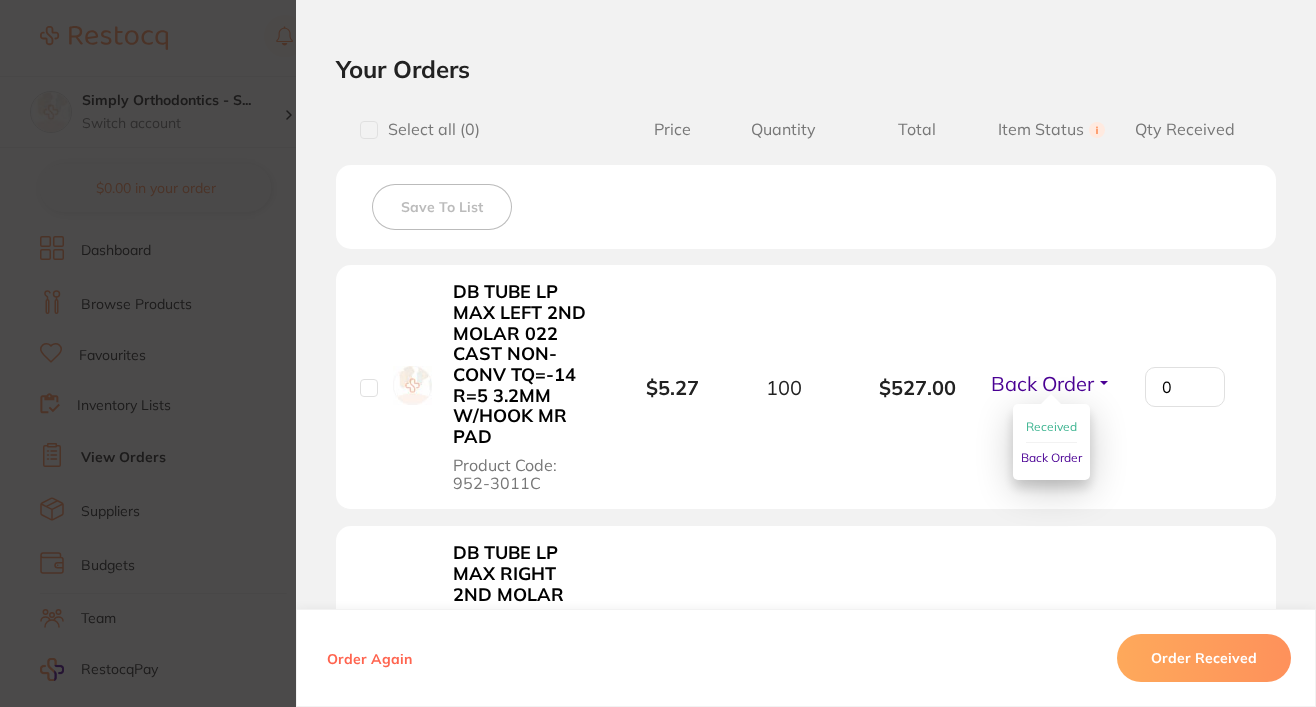 click on "Received" at bounding box center (1051, 426) 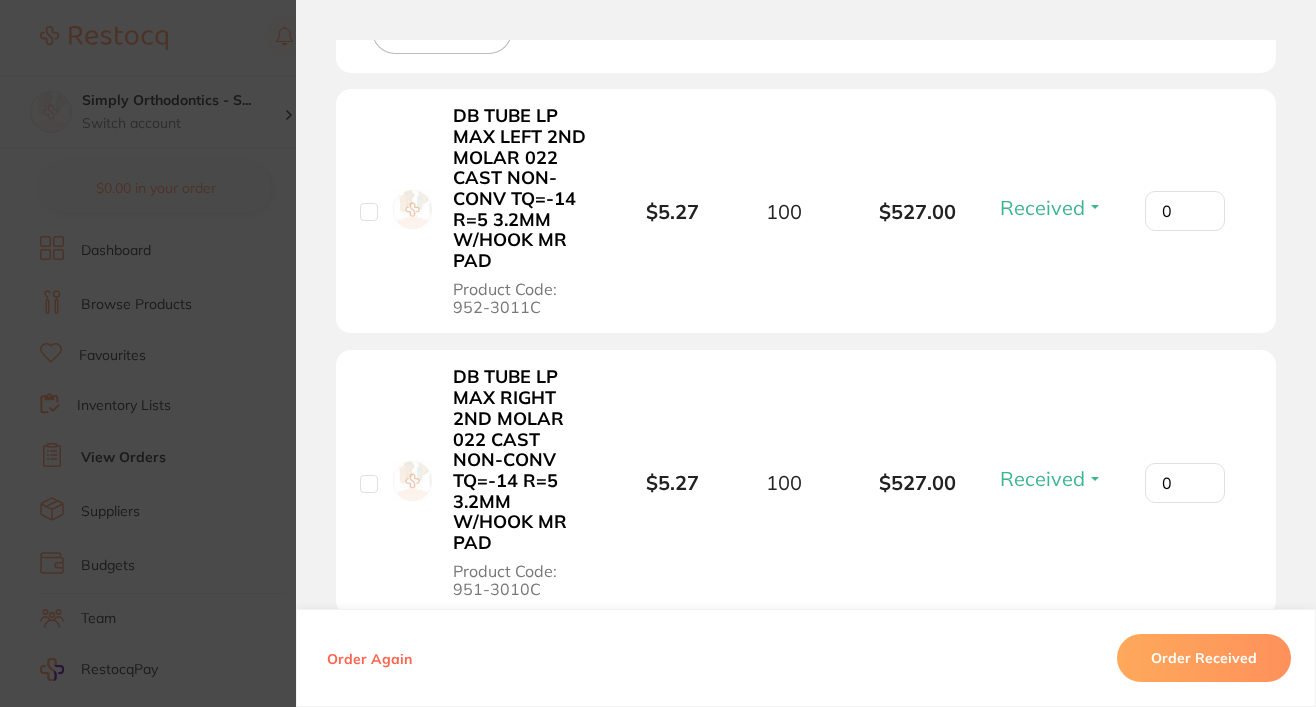 scroll, scrollTop: 703, scrollLeft: 0, axis: vertical 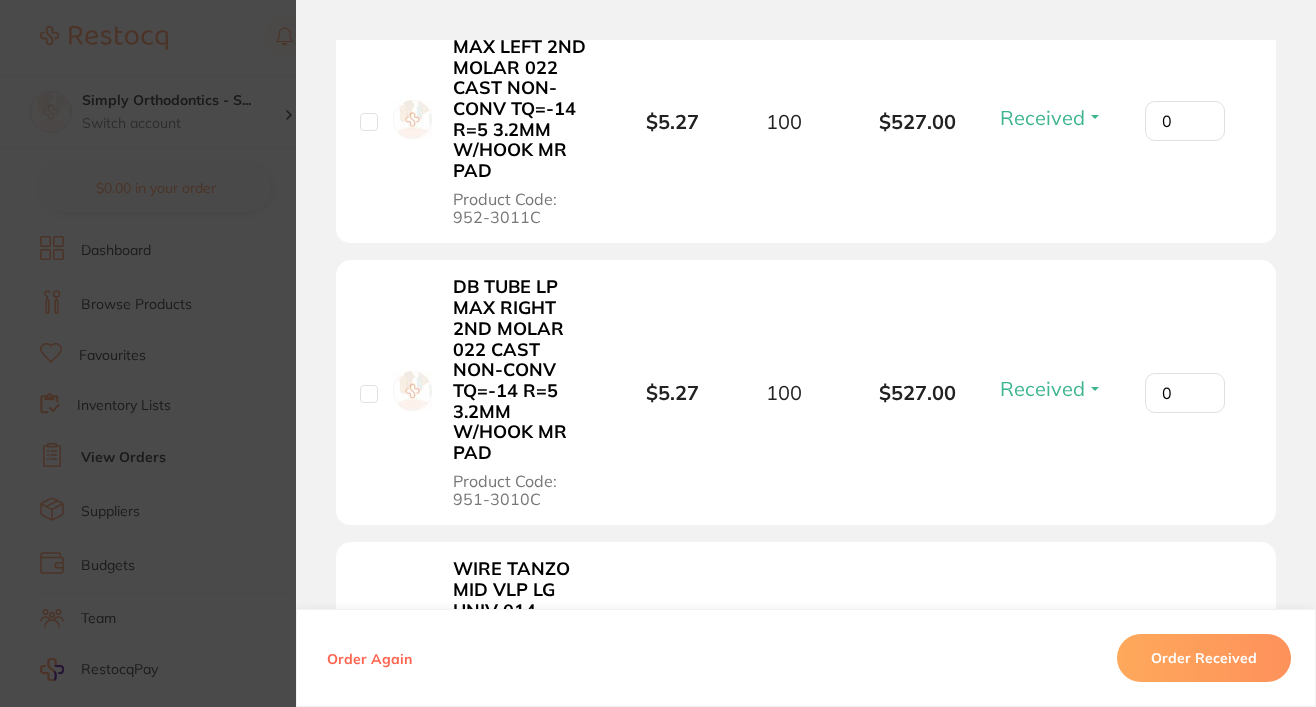 click on "DB TUBE LP MAX RIGHT 2ND MOLAR 022 CAST NON-CONV TQ=-14 R=5 3.2MM W/HOOK MR PAD   Product    Code:  951-3010C     $5.27 100 $527.00 Received Received Back Order 0" at bounding box center [806, 393] 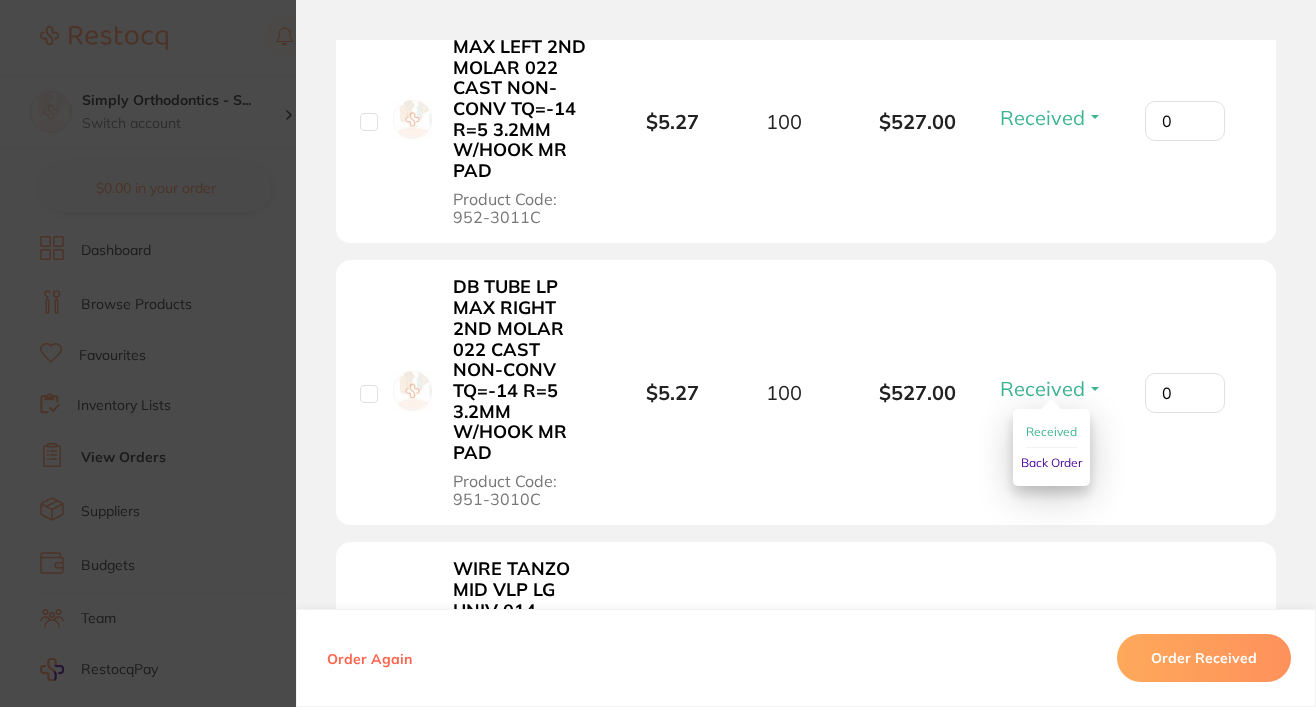 click on "Received" at bounding box center [1051, 431] 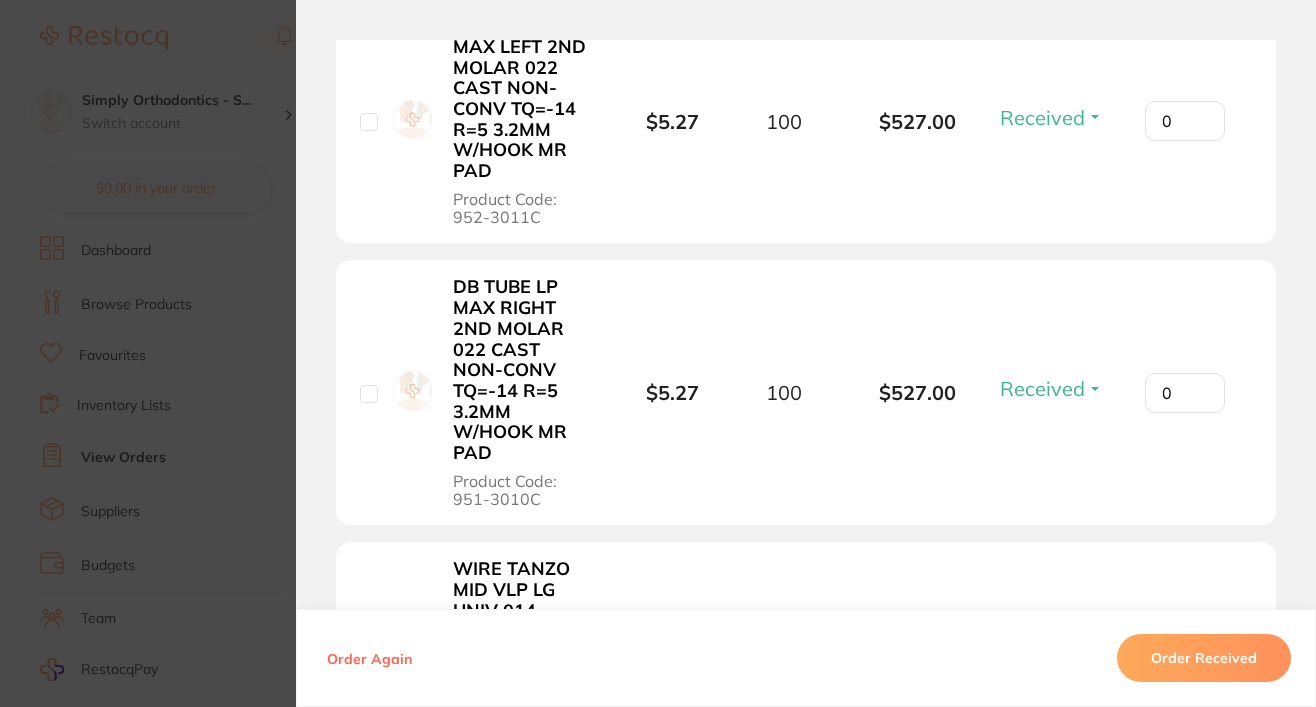 click on "DB TUBE LP MAX RIGHT 2ND MOLAR 022 CAST NON-CONV TQ=-14 R=5 3.2MM W/HOOK MR PAD   Product    Code:  951-3010C     $5.27 100 $527.00 Received Received Back Order 0" at bounding box center [806, 393] 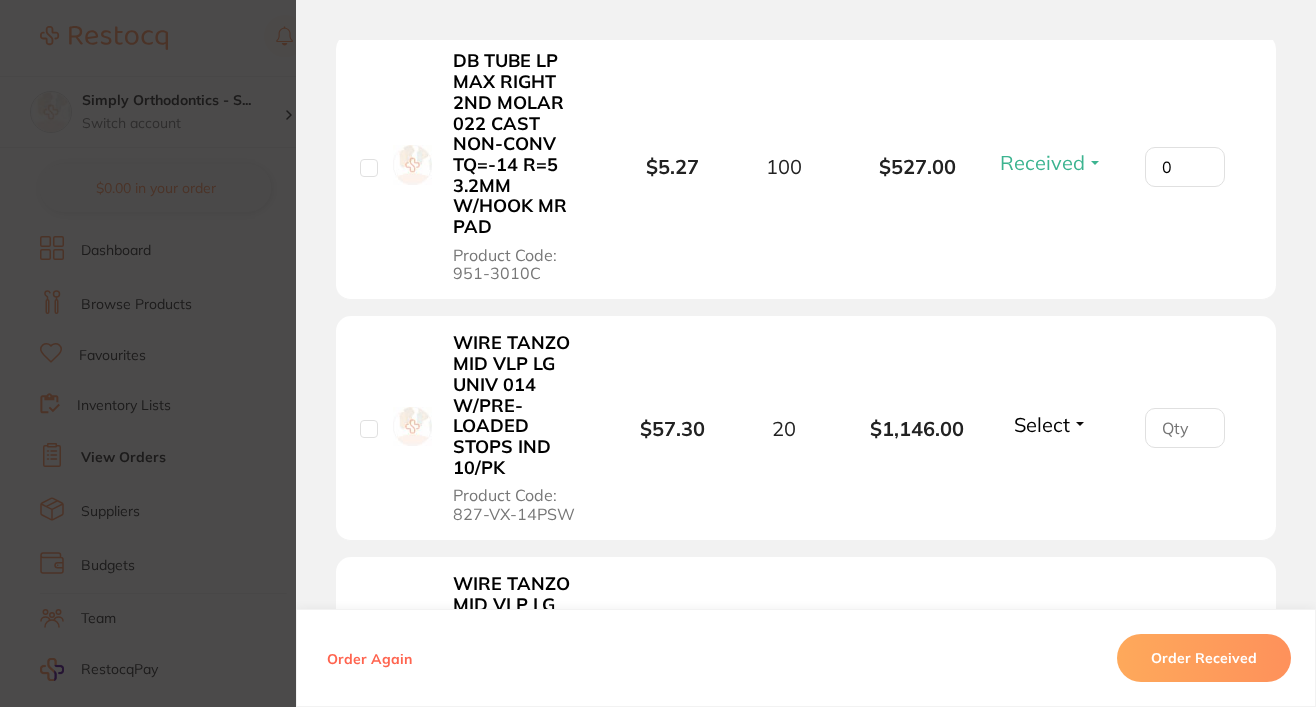 scroll, scrollTop: 999, scrollLeft: 0, axis: vertical 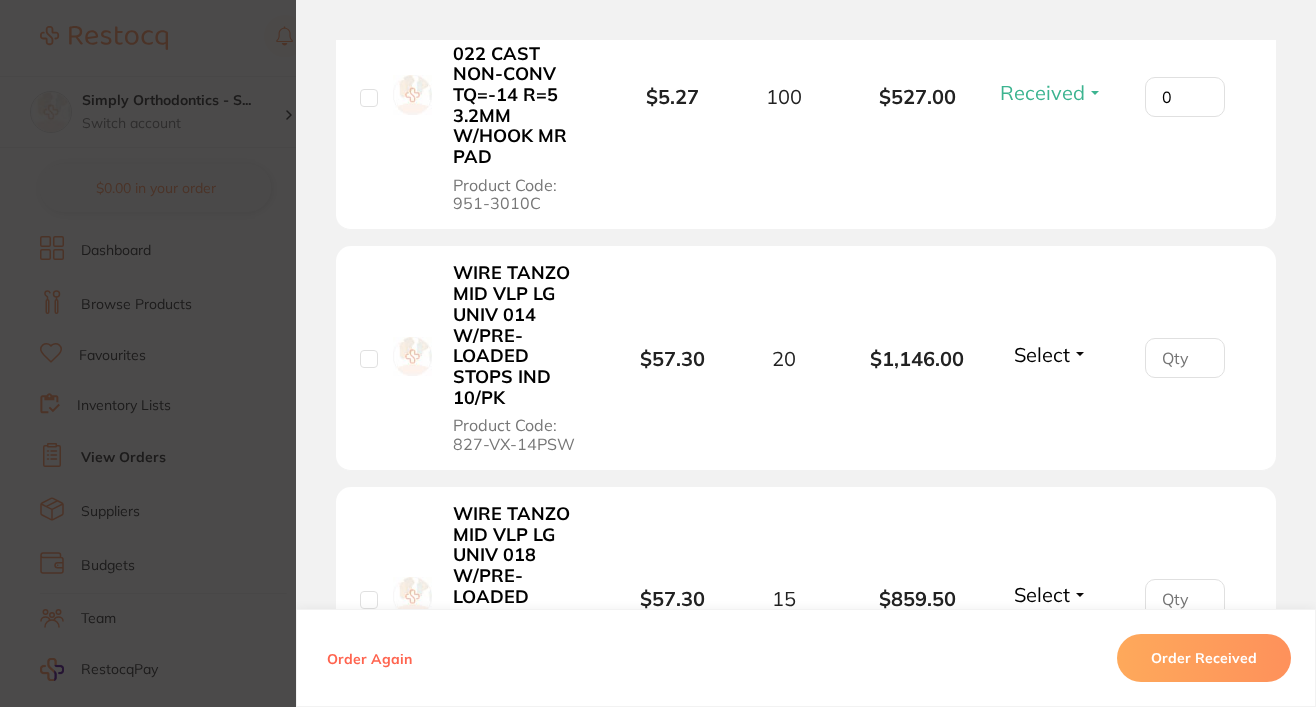 click on "Select" at bounding box center (1042, 354) 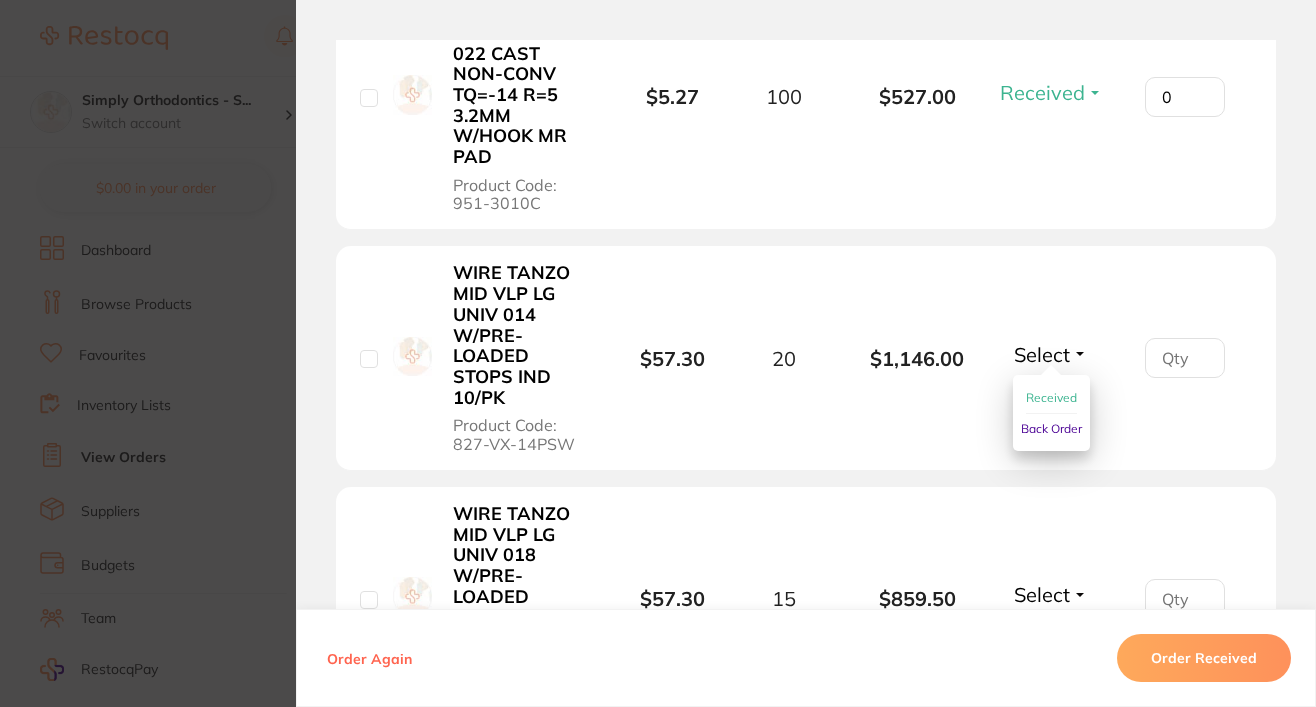 click on "Back Order" at bounding box center (1051, 428) 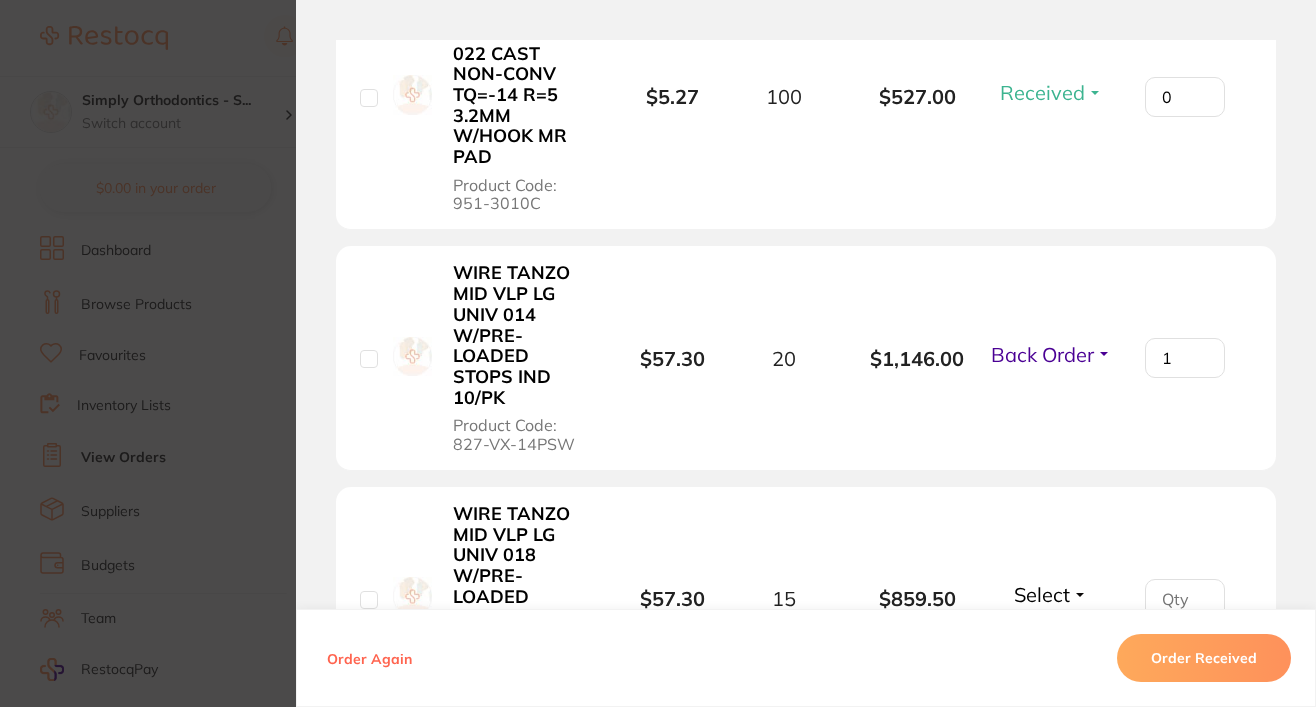 click on "1" at bounding box center [1185, -175] 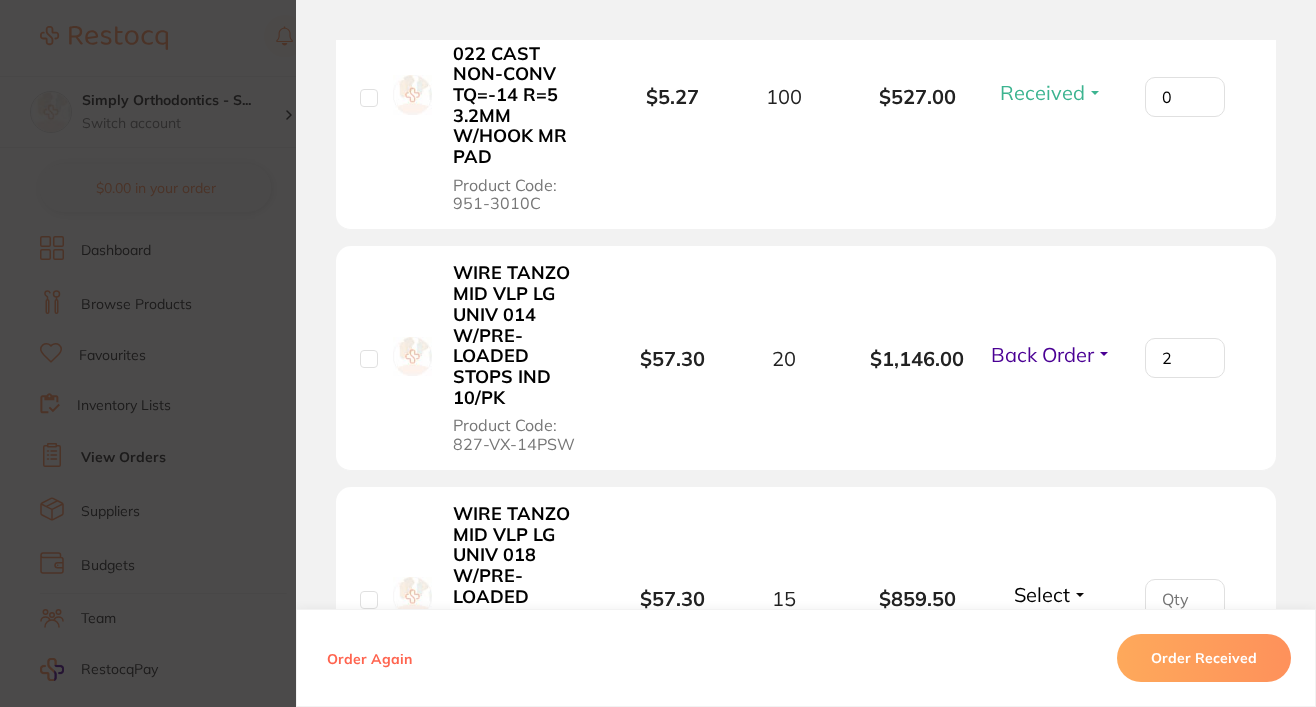 click on "2" at bounding box center [1185, -175] 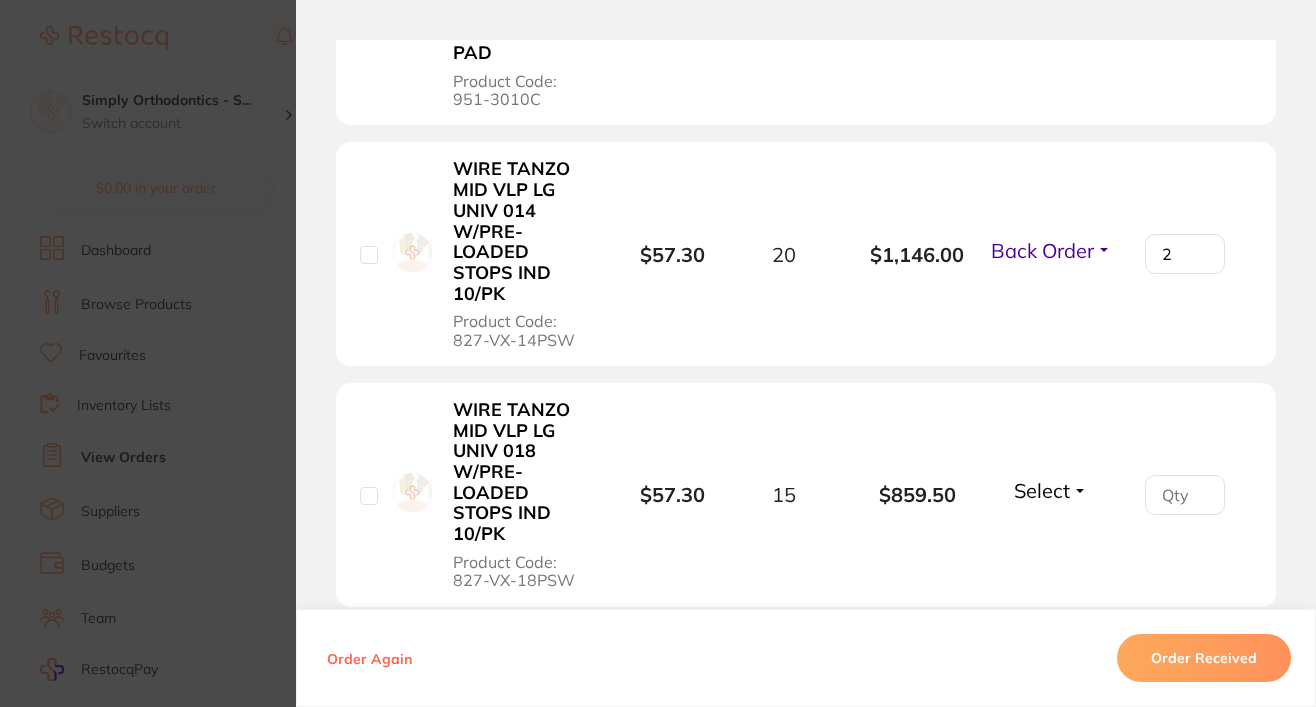 scroll, scrollTop: 1106, scrollLeft: 0, axis: vertical 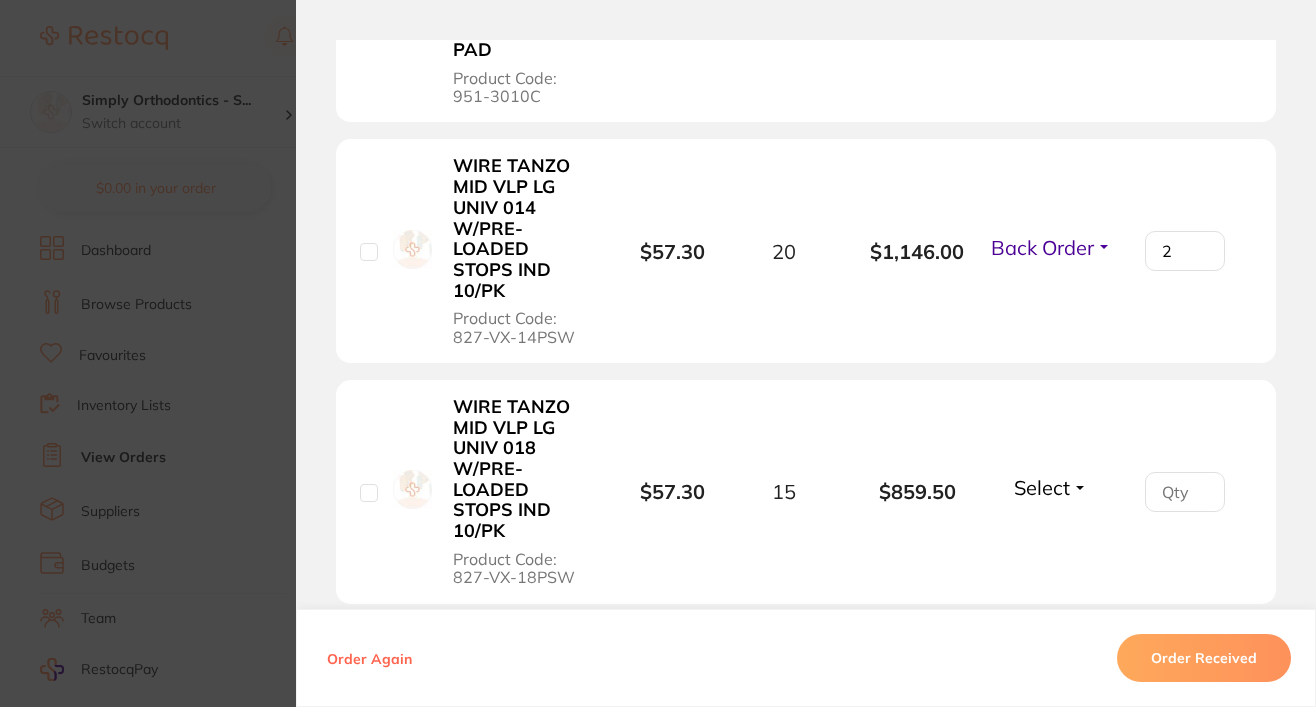 click on "Select" at bounding box center [1042, 487] 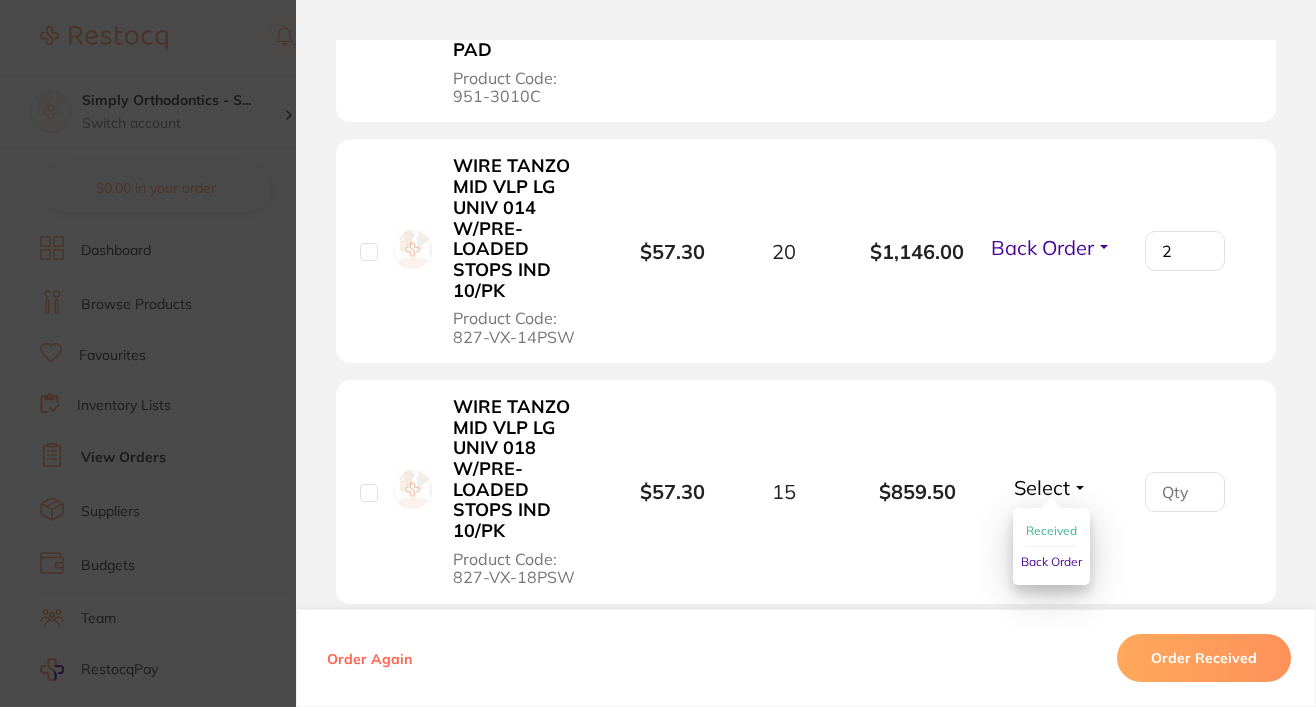 click on "Received" at bounding box center (1051, 530) 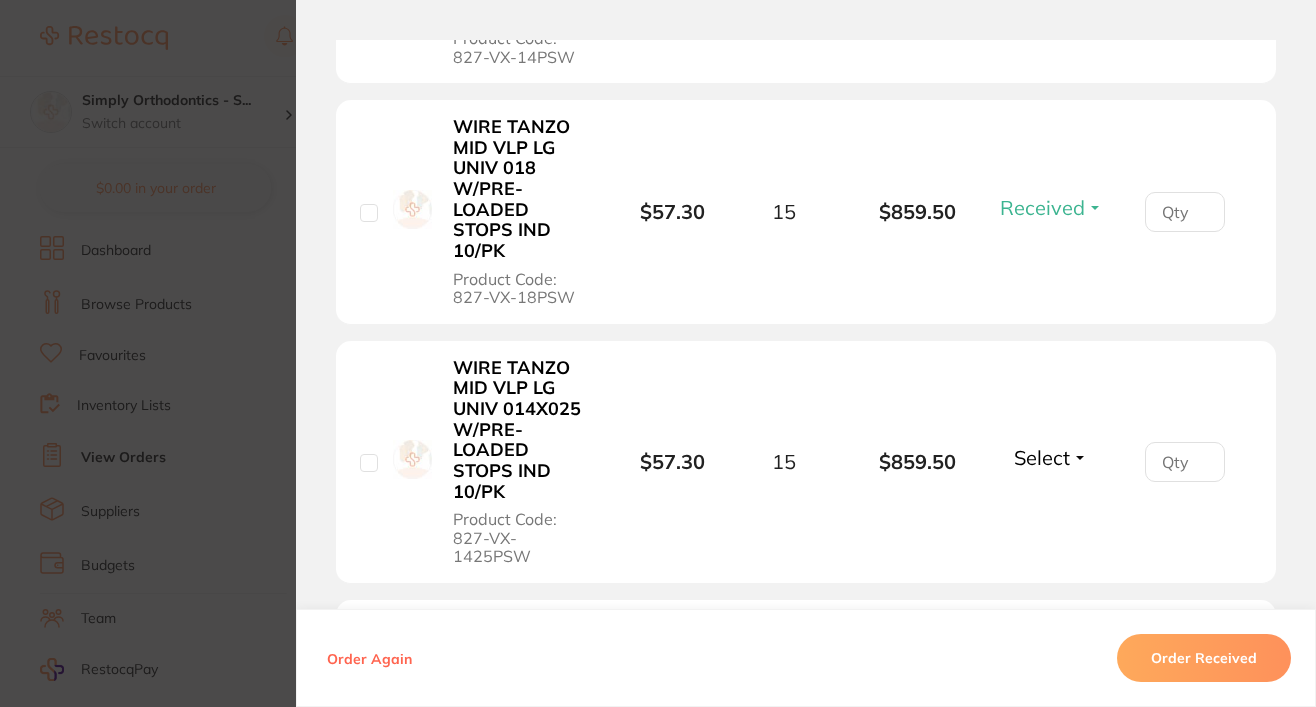 scroll, scrollTop: 1455, scrollLeft: 0, axis: vertical 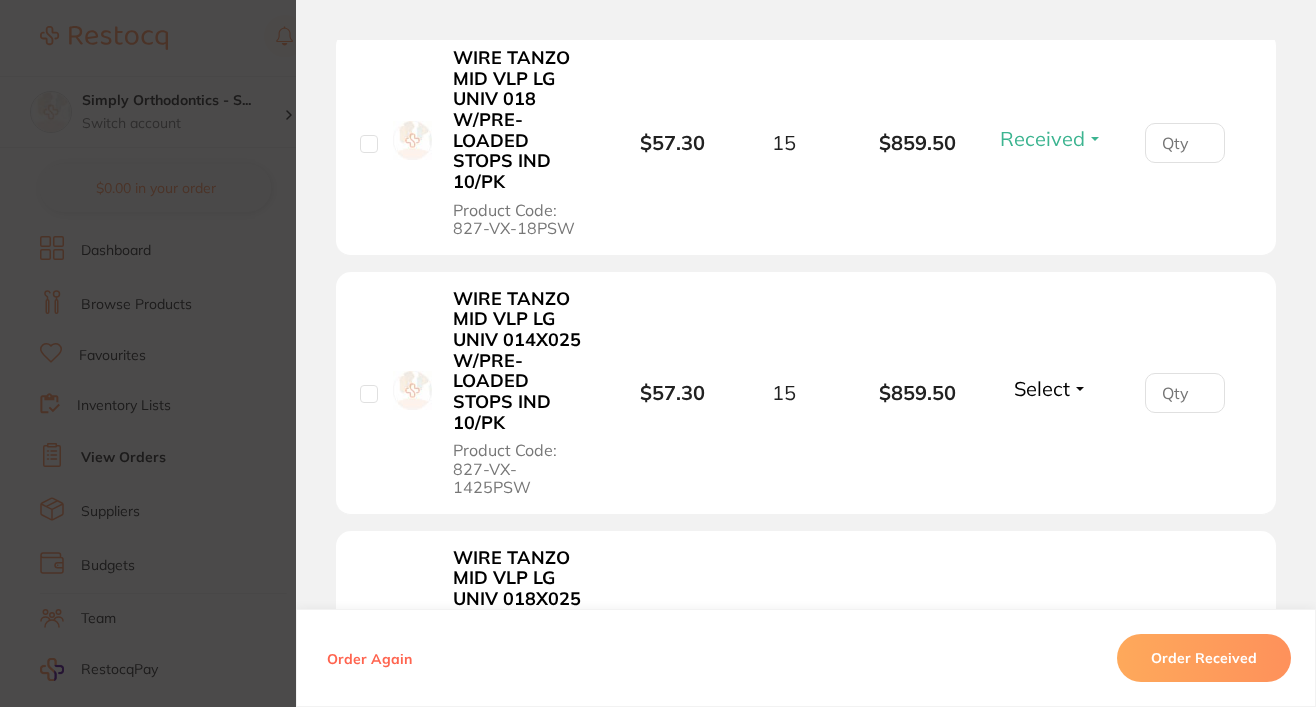 click on "Select" at bounding box center [1051, 388] 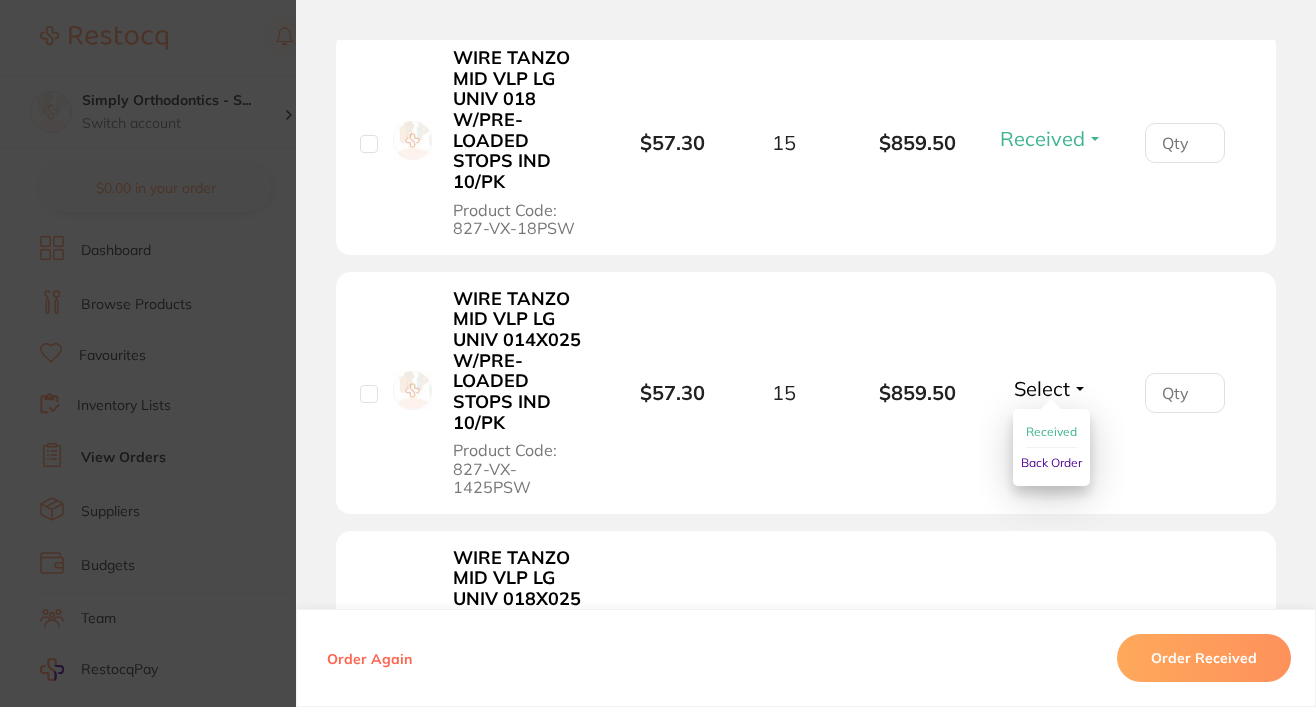 click on "Back Order" at bounding box center (1051, 463) 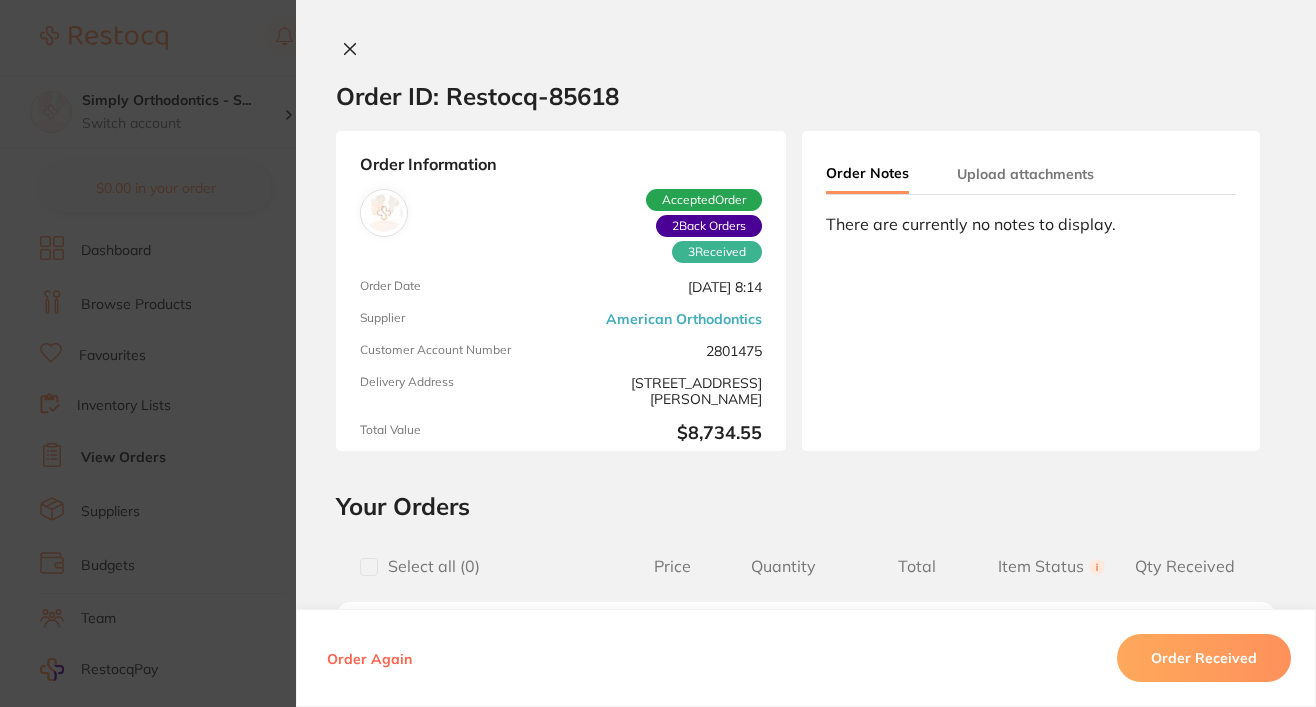scroll, scrollTop: 0, scrollLeft: 0, axis: both 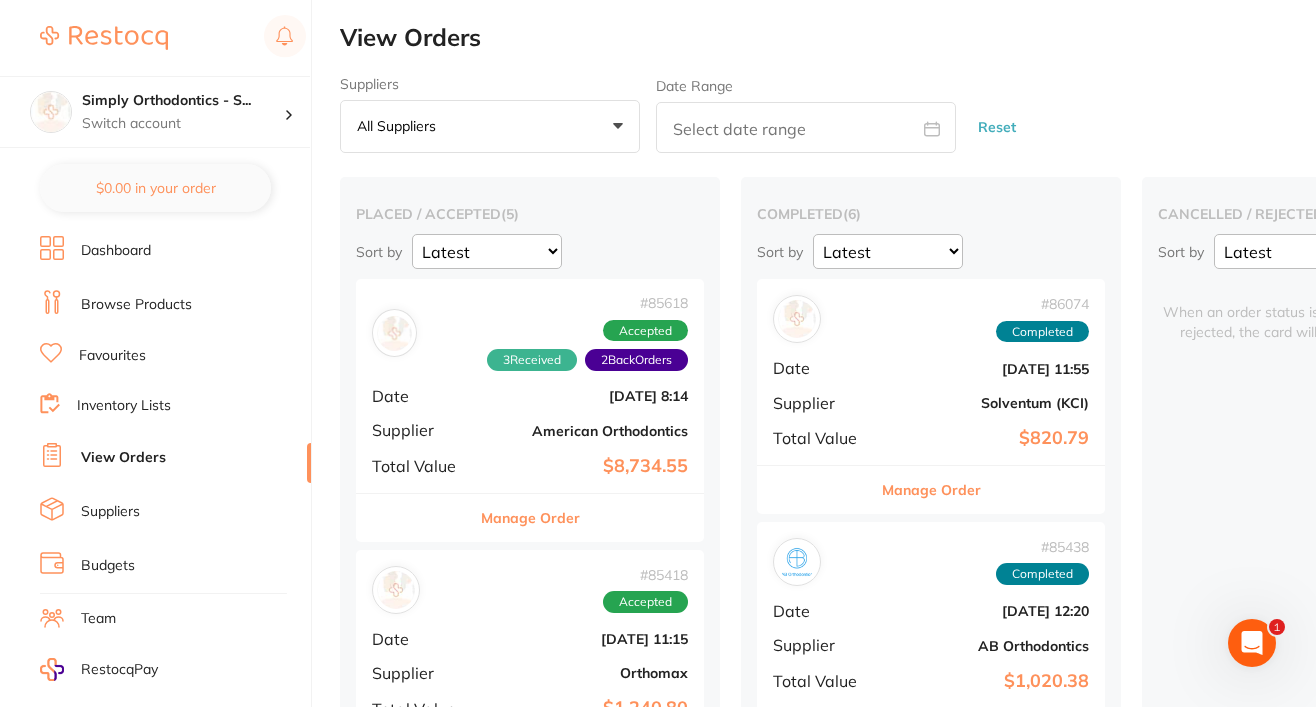 click on "Manage Order" at bounding box center (530, 518) 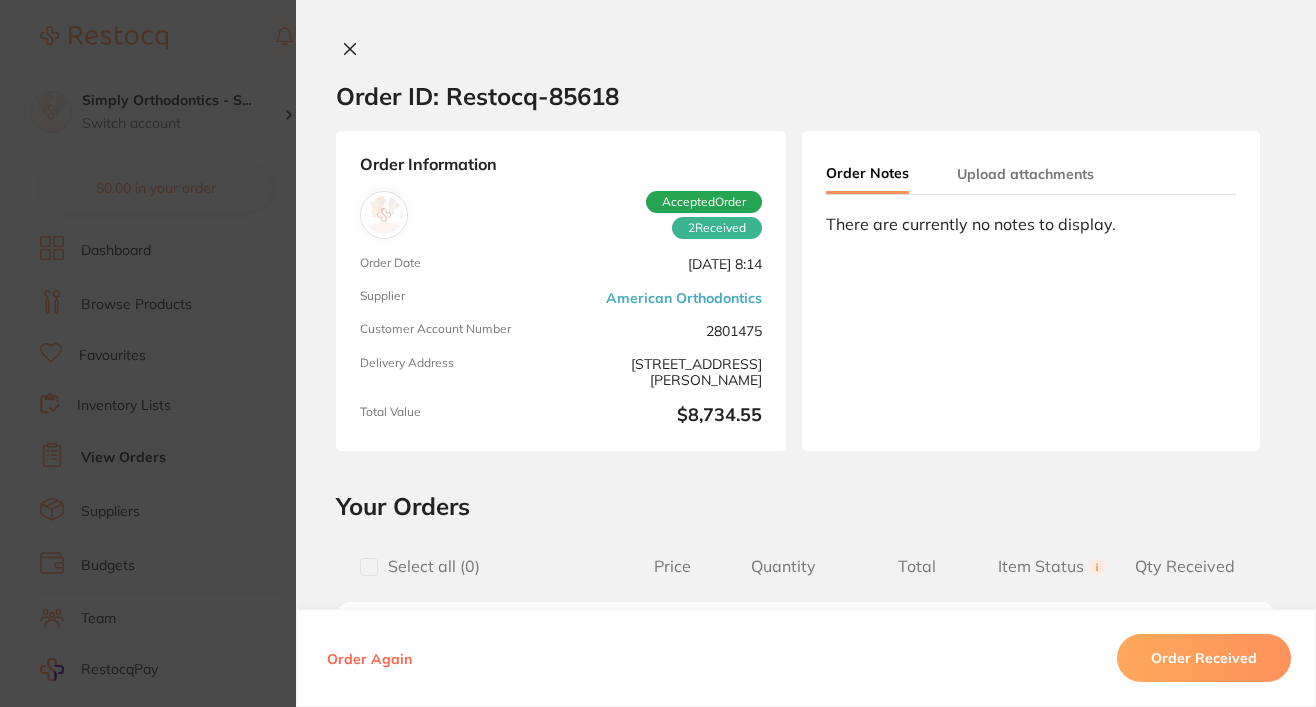 type on "2" 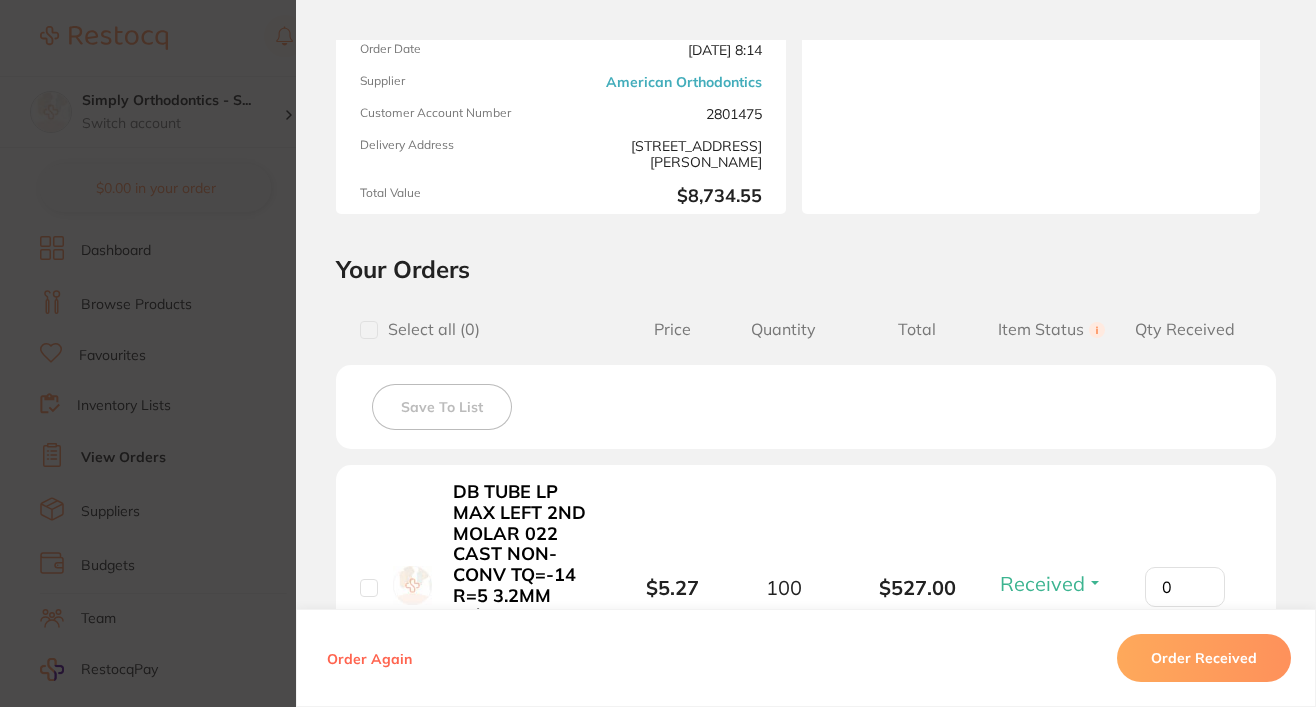 scroll, scrollTop: 0, scrollLeft: 0, axis: both 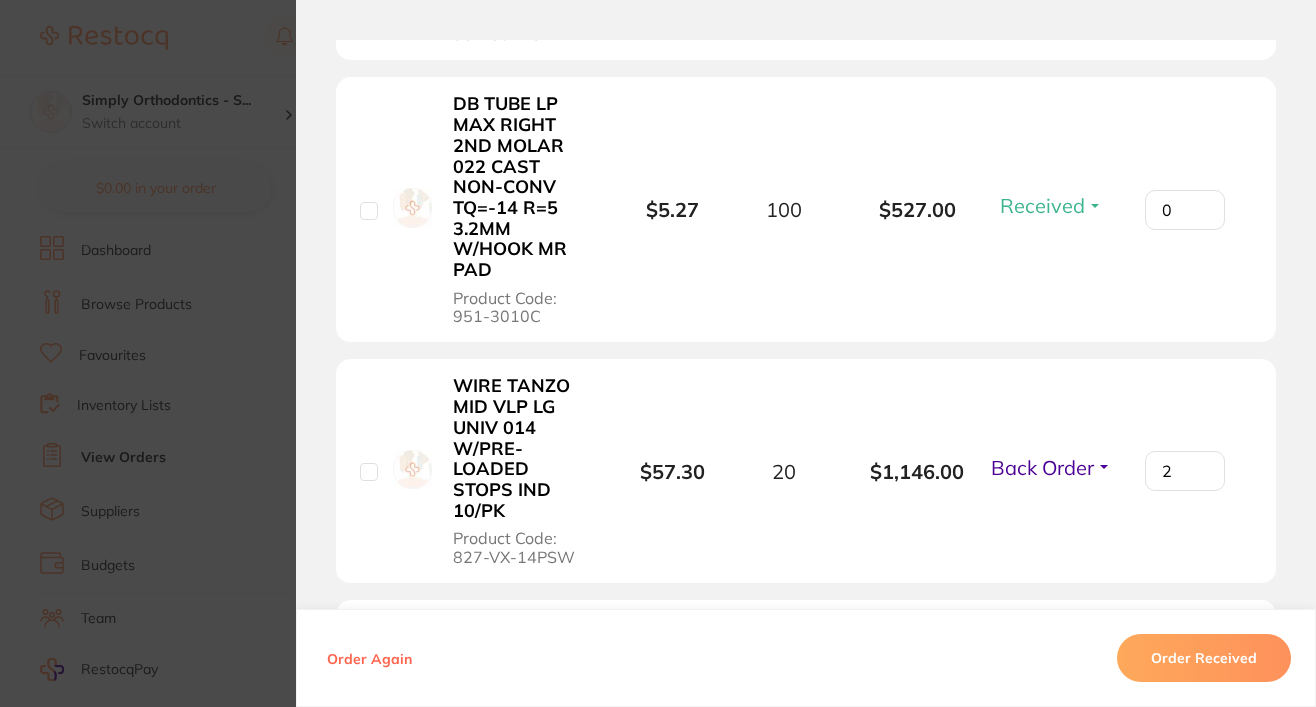 click on "Back Order" at bounding box center [1042, 467] 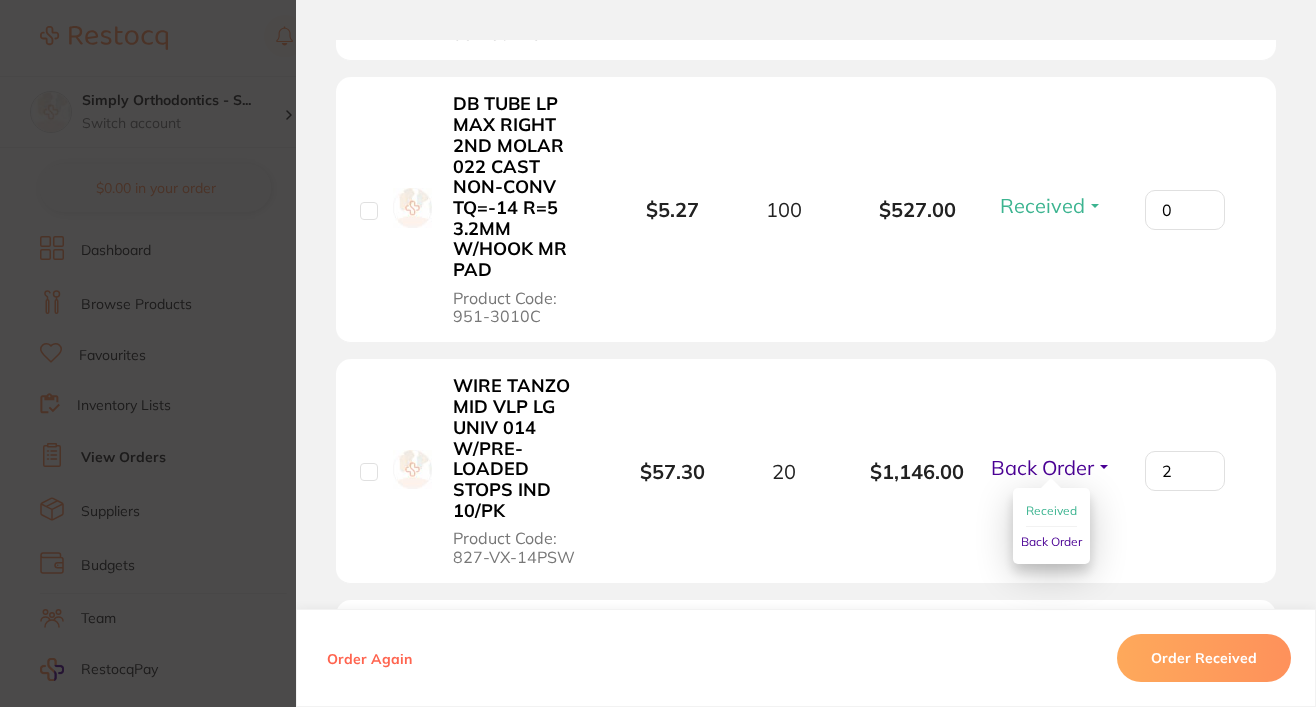 click on "Received" at bounding box center (1051, 510) 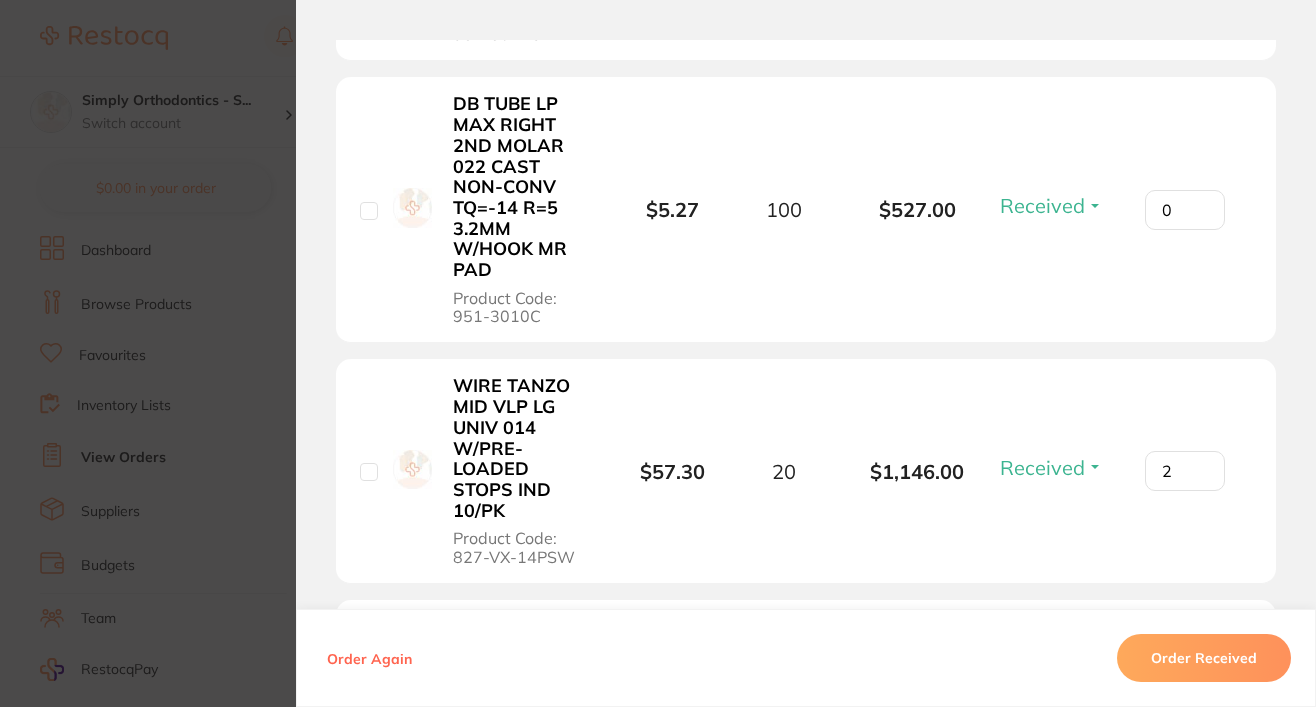 click on "Order ID: Restocq- 85618   Order Information   4  Received 1  Back   Order Accepted  Order Order Date Jul 4 2025, 8:14 Supplier American Orthodontics   Customer Account Number 2801475 Delivery Address 15-17 Overton Lea Boulevard , Sydenham VIC 3037 Total Value $8,734.55 Order Notes Upload attachments There are currently no notes to display. Your Orders   Select all ( 0 ) Price Quantity Total Item Status   You can use this feature to track items that you have received and those that are on backorder Qty Received Save To List DB TUBE LP MAX LEFT 2ND MOLAR 022 CAST NON-CONV TQ=-14 R=5 3.2MM W/HOOK MR PAD   Product    Code:  952-3011C     $5.27 100 $527.00 Received Received Back Order 0 DB TUBE LP MAX RIGHT 2ND MOLAR 022 CAST NON-CONV TQ=-14 R=5 3.2MM W/HOOK MR PAD   Product    Code:  951-3010C     $5.27 100 $527.00 Received Received Back Order 0 WIRE TANZO MID VLP LG UNIV 014 W/PRE-LOADED STOPS IND 10/PK   Product    Code:  827-VX-14PSW     $57.30 20 $1,146.00 Received Received Back Order 2   Product       15" at bounding box center (658, 353) 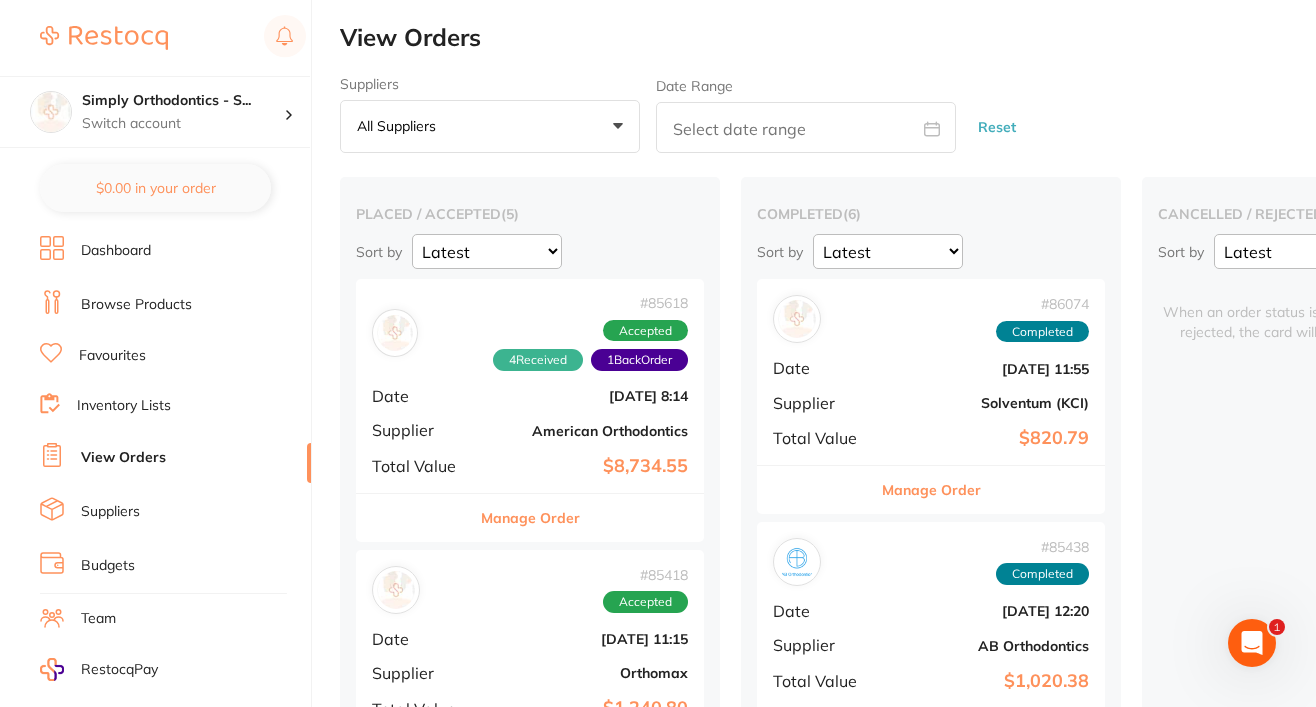 scroll, scrollTop: 0, scrollLeft: 0, axis: both 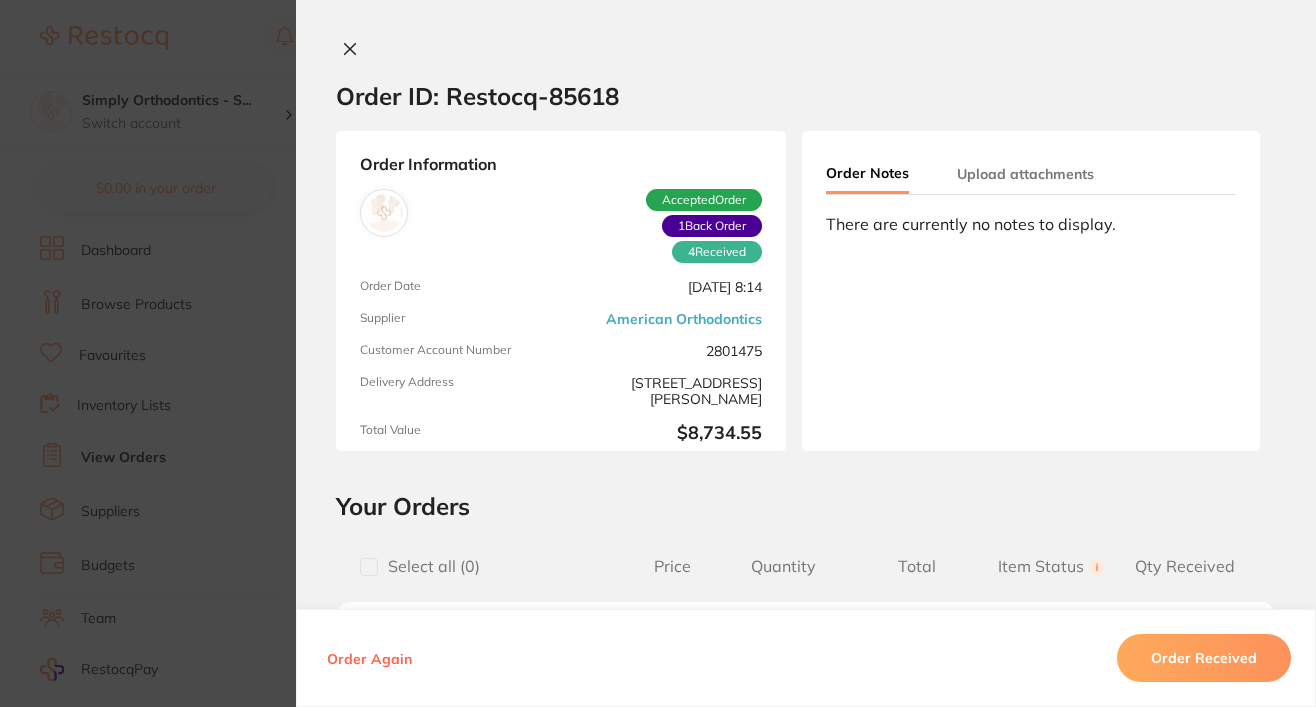 click on "Upload attachments" at bounding box center [1025, 174] 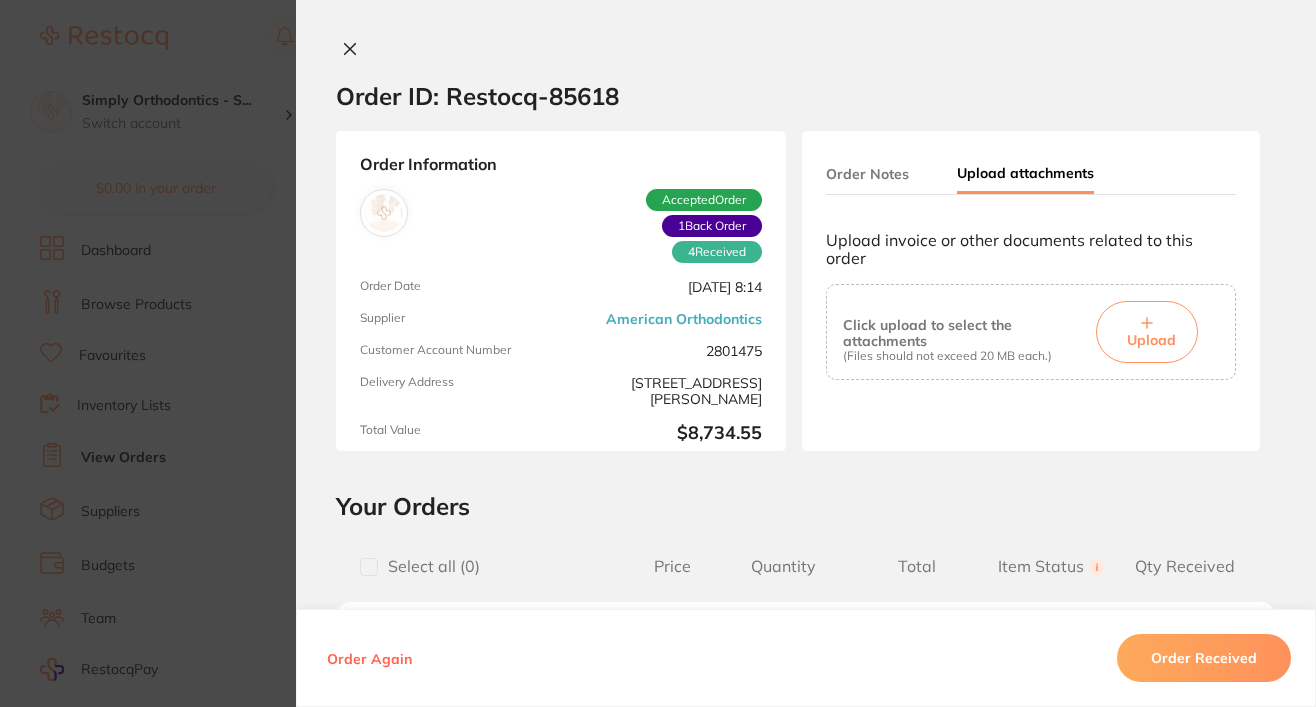 click 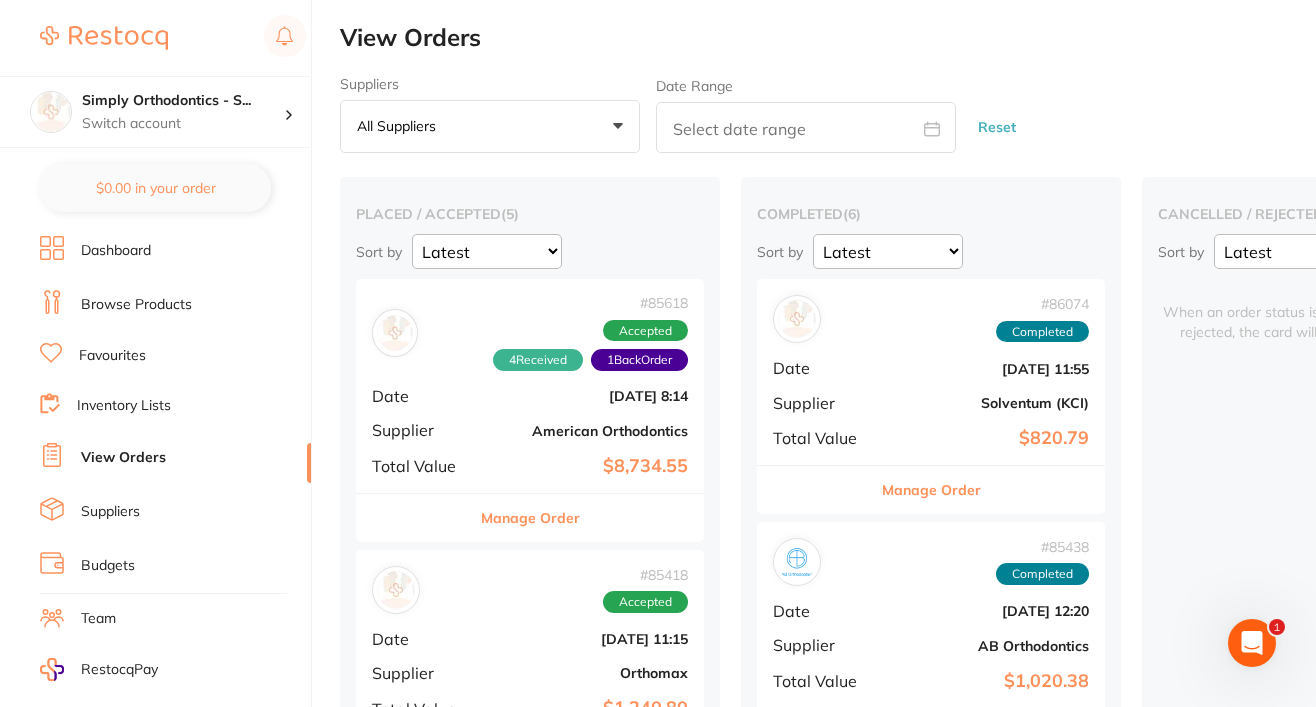 scroll, scrollTop: 0, scrollLeft: 0, axis: both 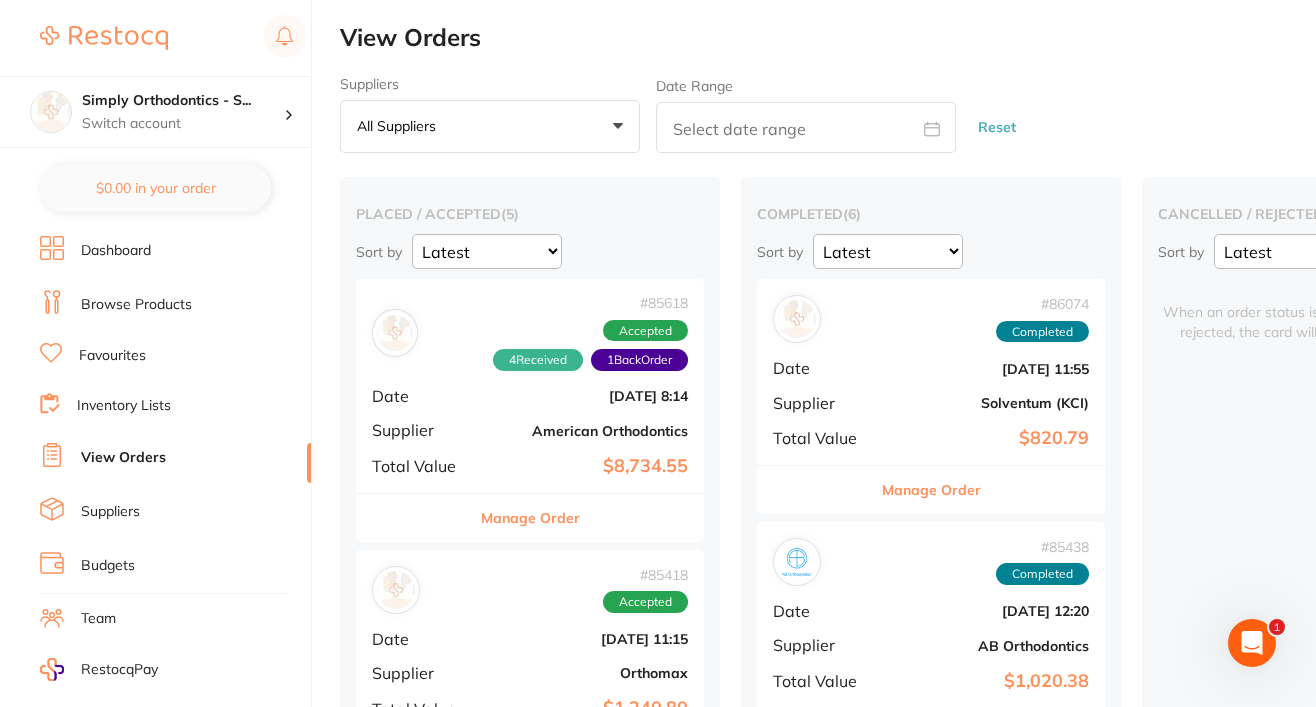 click on "Favourites" at bounding box center [112, 356] 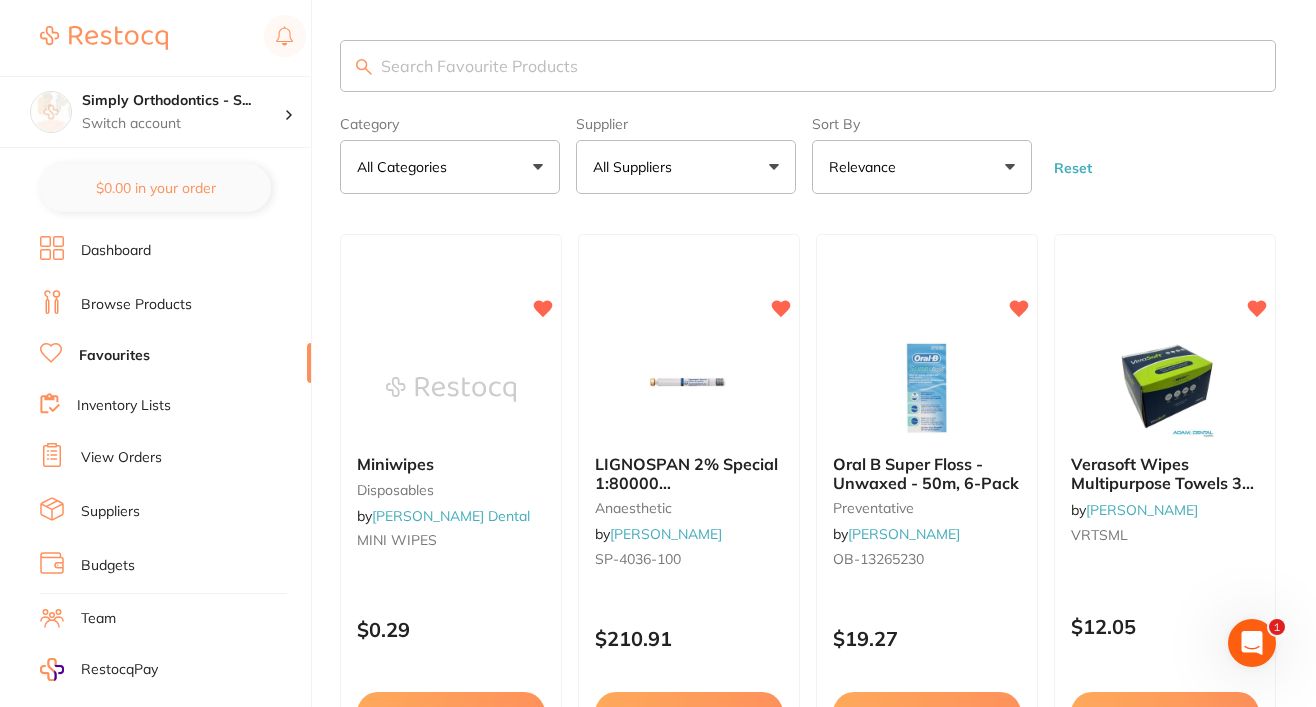 scroll, scrollTop: 0, scrollLeft: 0, axis: both 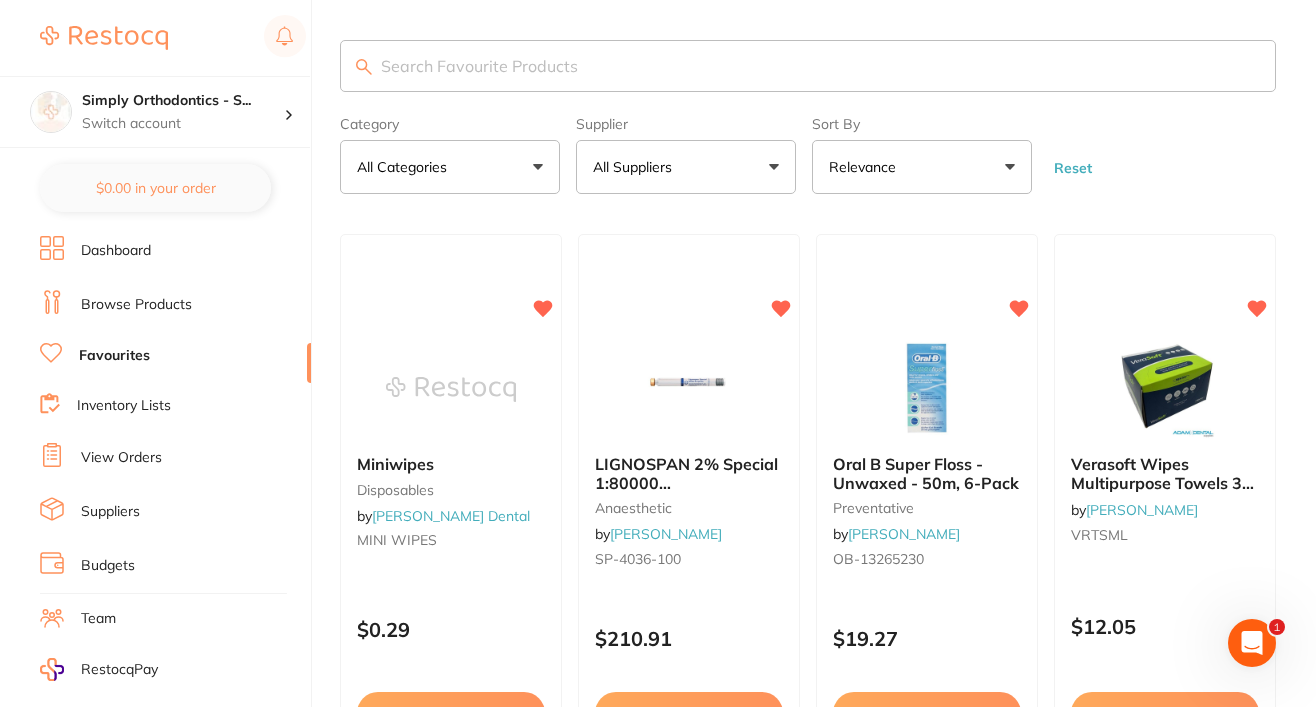click on "All Suppliers" at bounding box center (686, 167) 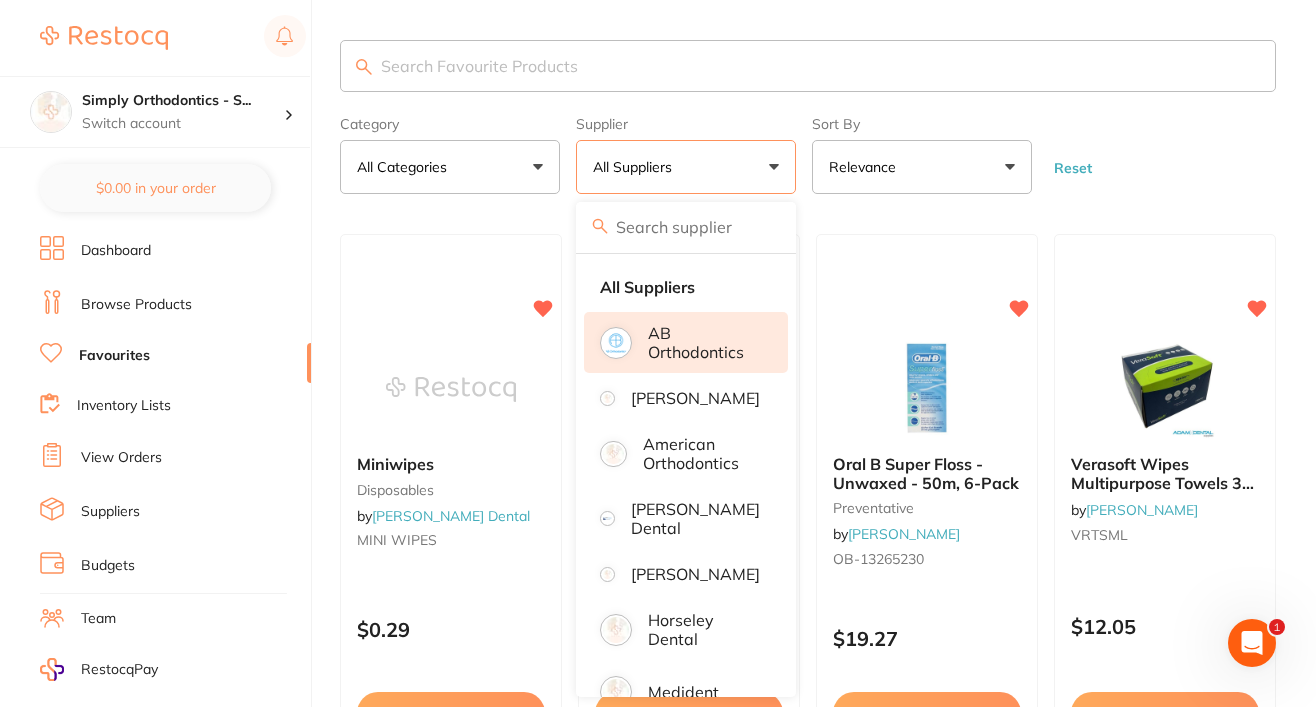 click on "AB Orthodontics" at bounding box center (704, 342) 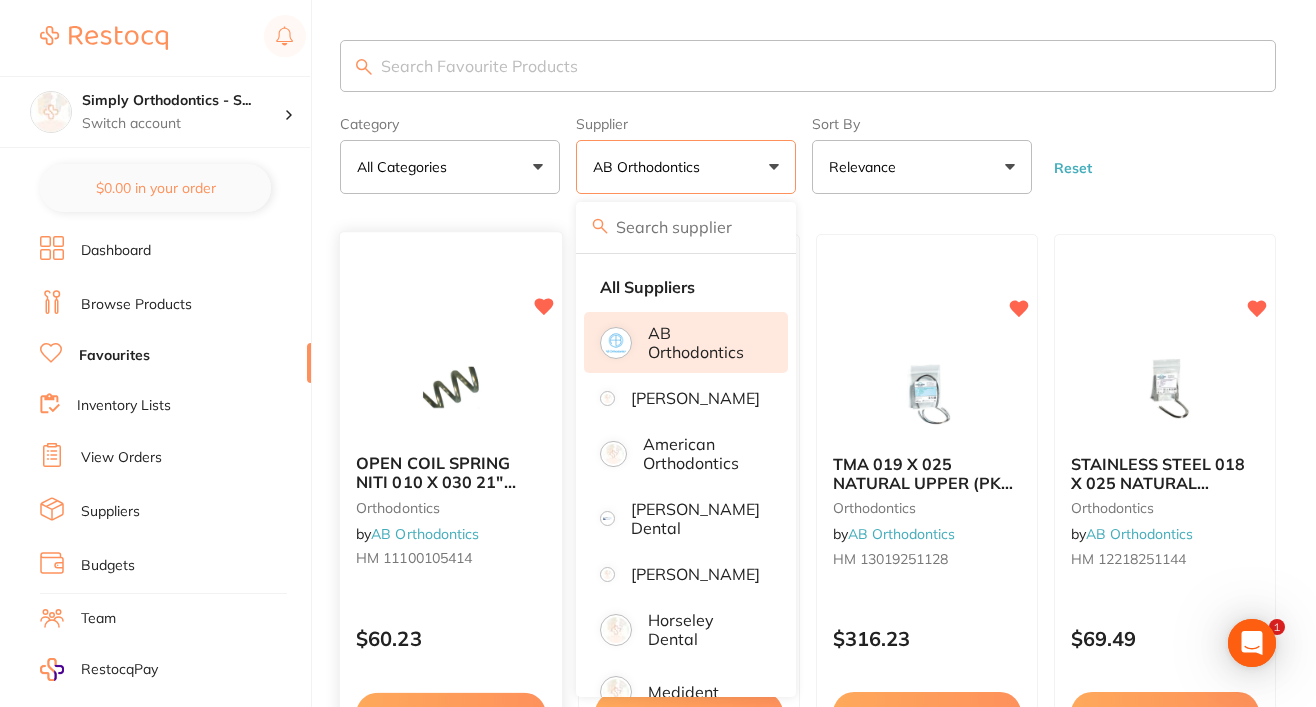 scroll, scrollTop: 0, scrollLeft: 0, axis: both 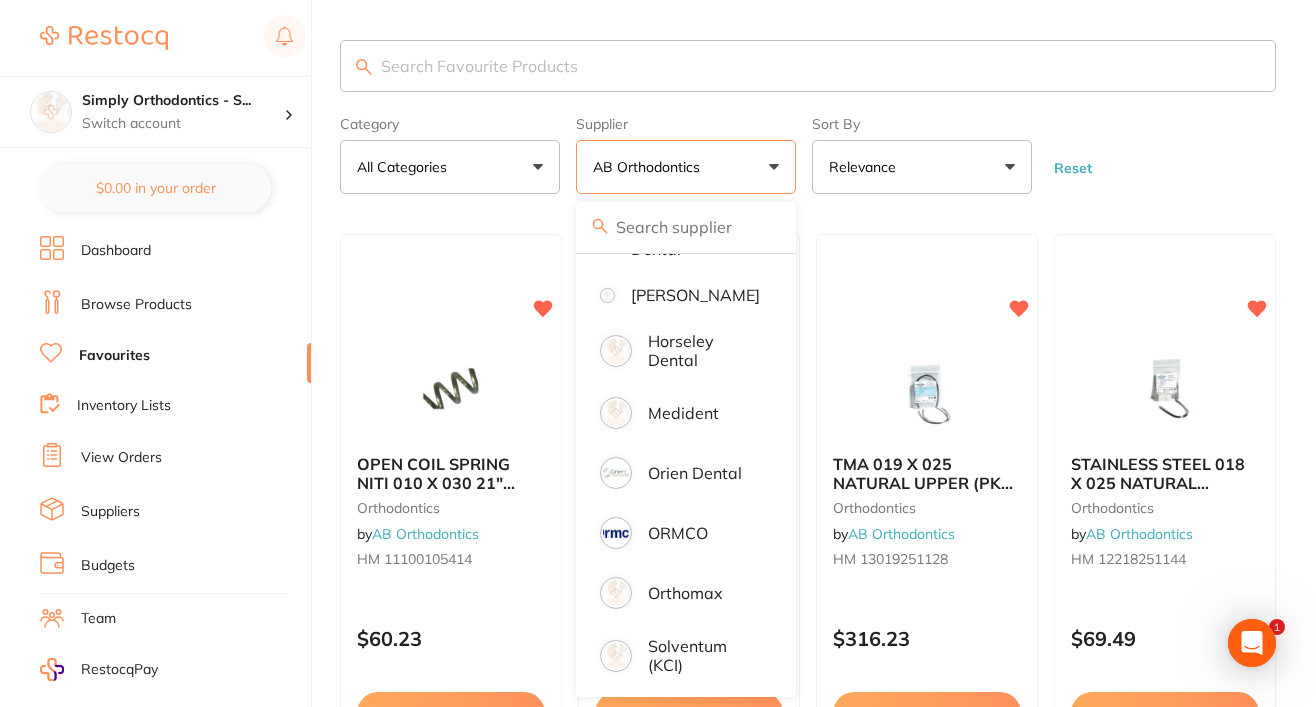 click on "Category All Categories All Categories orthodontics Clear Category   false    All Categories Category All Categories orthodontics Supplier AB Orthodontics All Suppliers AB Orthodontics Adam Dental American Orthodontics Erskine Dental Henry Schein Halas Horseley Dental Medident Orien dental ORMCO Orthomax Solventum (KCI) Clear Supplier   true    AB Orthodontics Supplier All Suppliers AB Orthodontics Adam Dental American Orthodontics Erskine Dental Henry Schein Halas Horseley Dental Medident Orien dental ORMCO Orthomax Solventum (KCI) Sort By Relevance Highest Price Lowest Price On Sale Relevance Clear Sort By   false    Relevance Sort By Highest Price Lowest Price On Sale Relevance Reset" at bounding box center [808, 151] 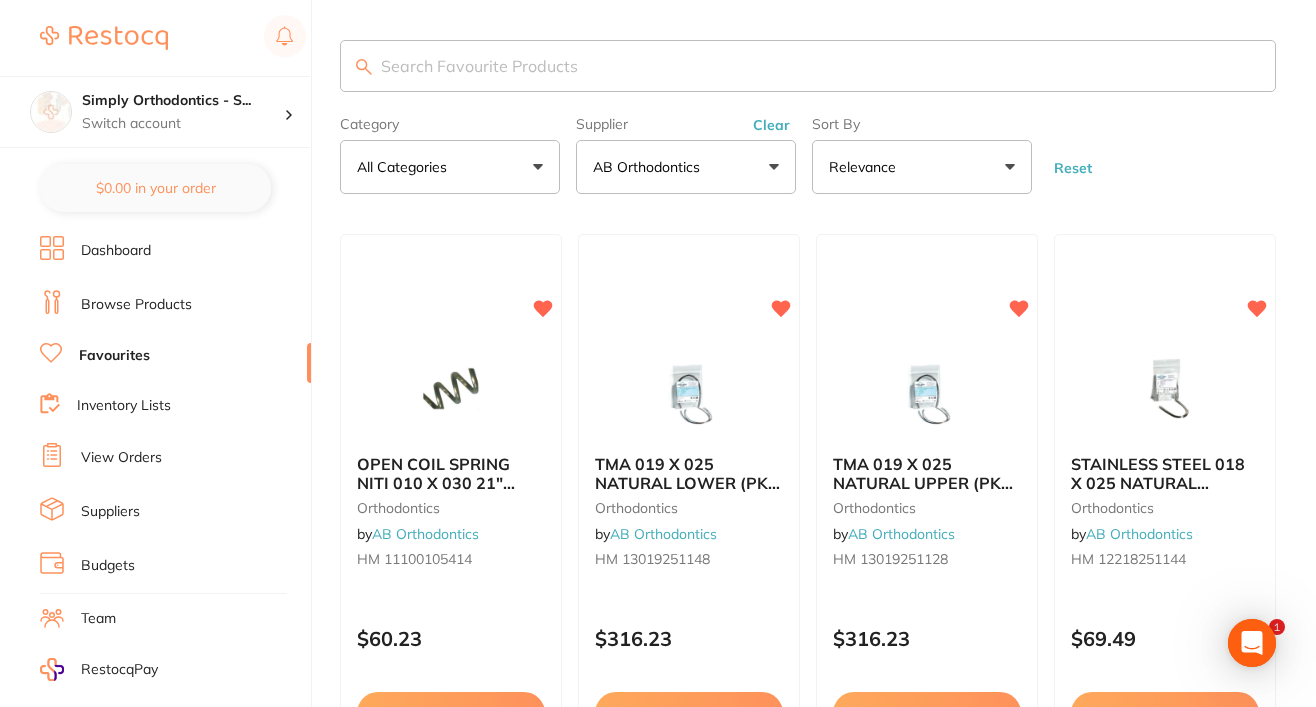 click on "Dashboard Browse Products Favourites Inventory Lists View Orders Suppliers Budgets Team RestocqPay Rewards Subscriptions Account Support Log Out" at bounding box center [175, 581] 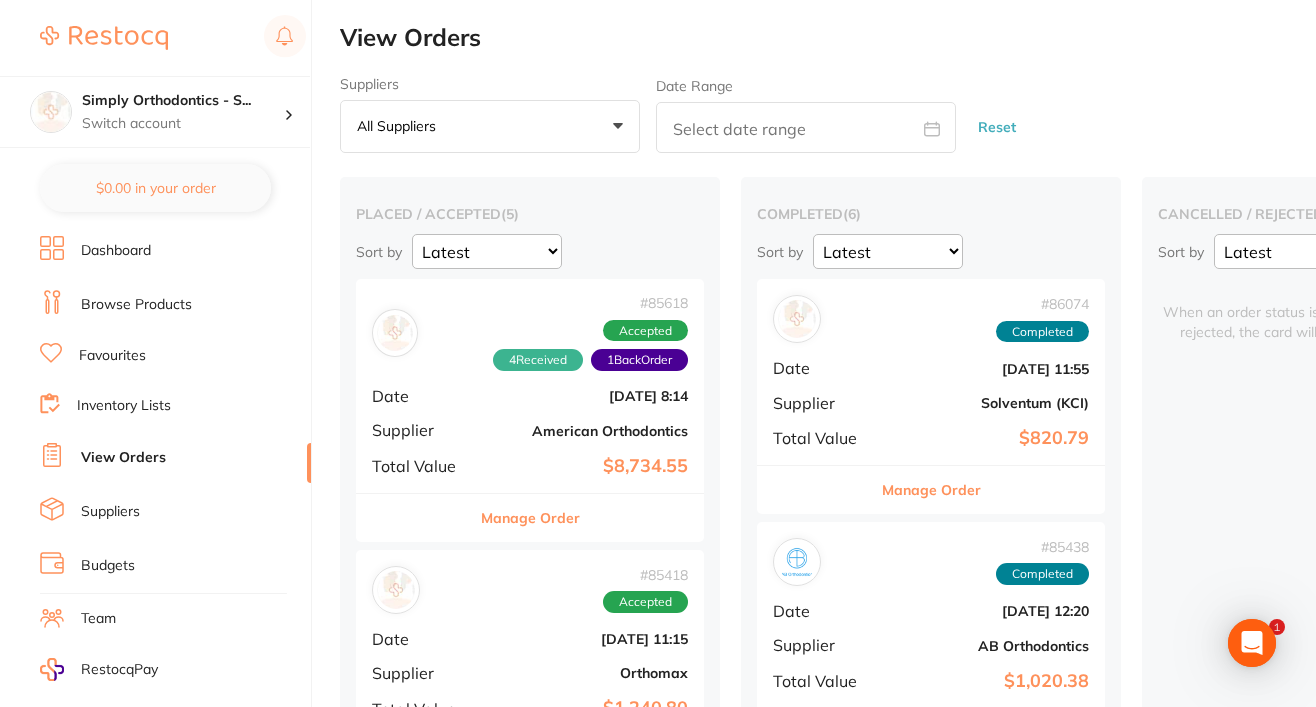 scroll, scrollTop: 0, scrollLeft: 0, axis: both 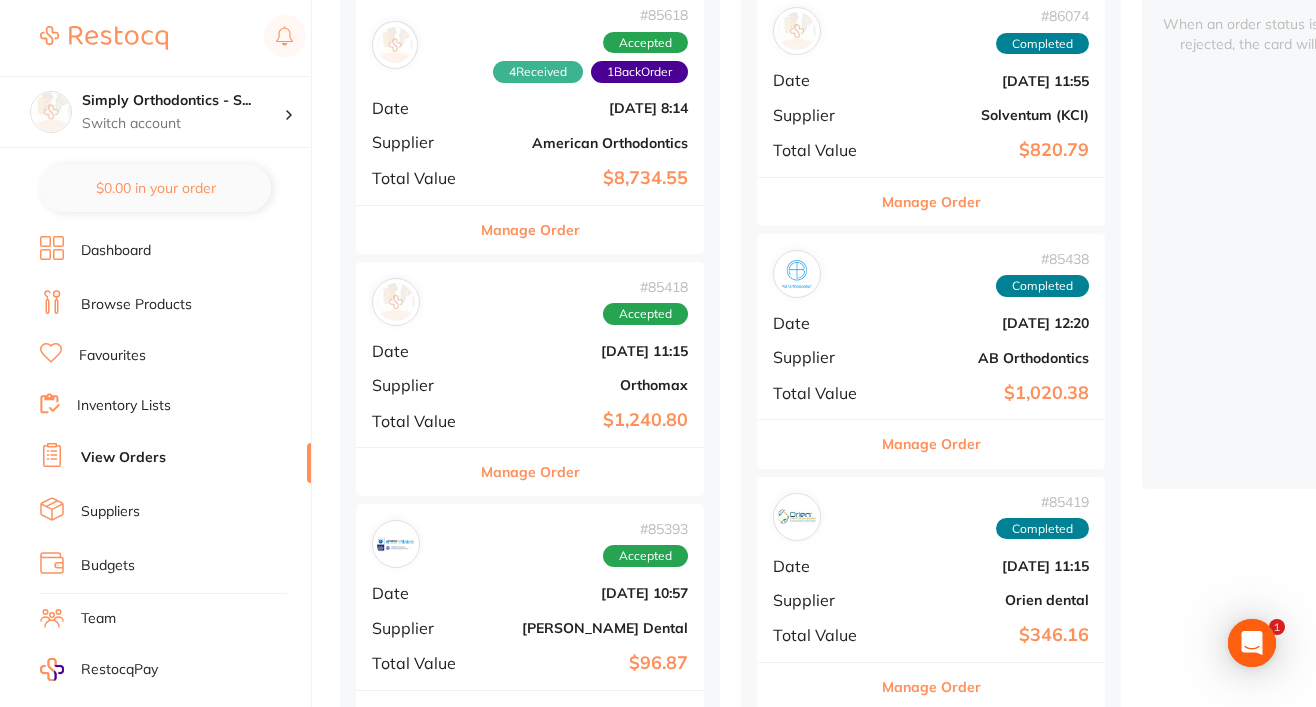 click on "Manage Order" at bounding box center (530, 230) 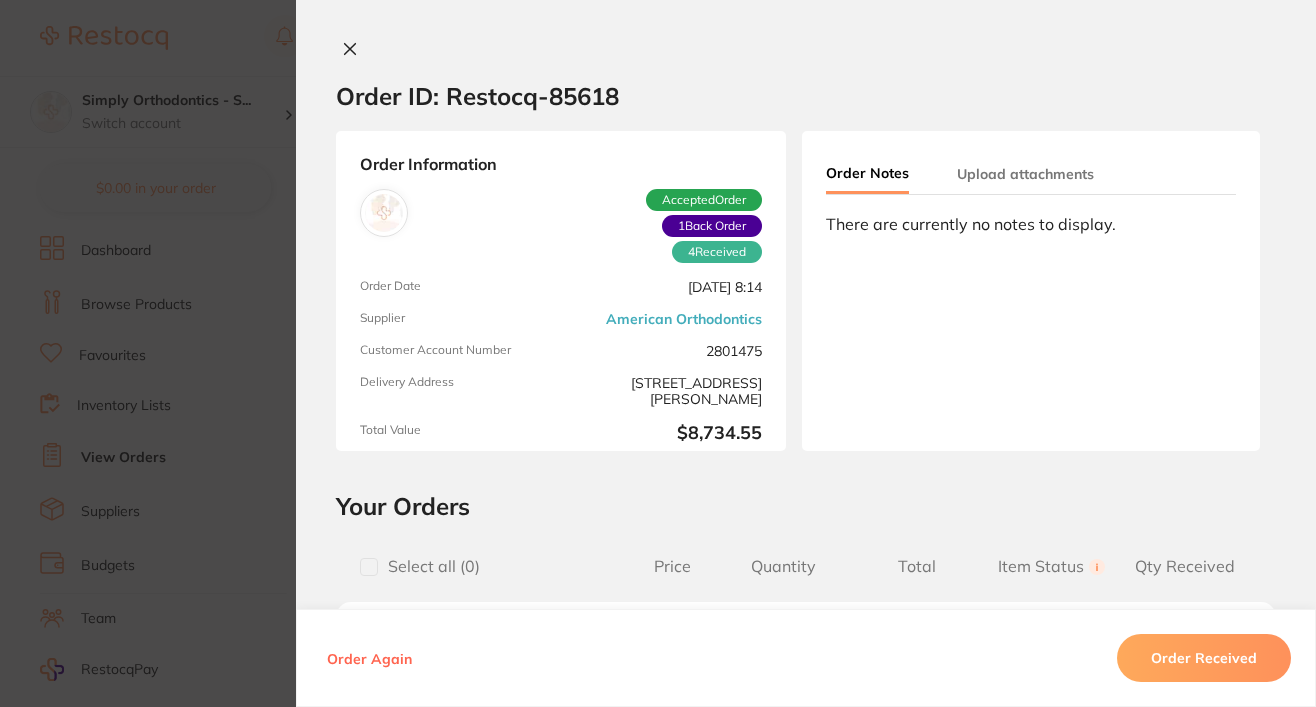 scroll, scrollTop: 0, scrollLeft: 0, axis: both 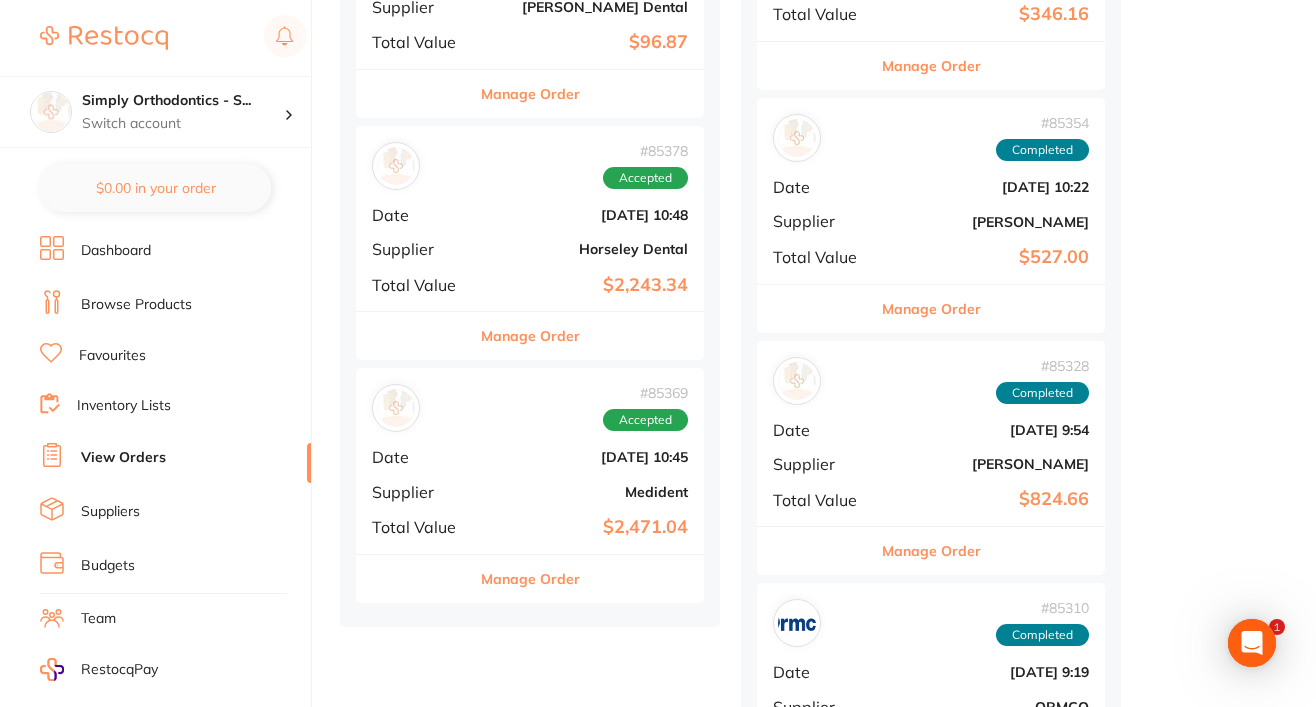 click on "Manage Order" at bounding box center (530, 336) 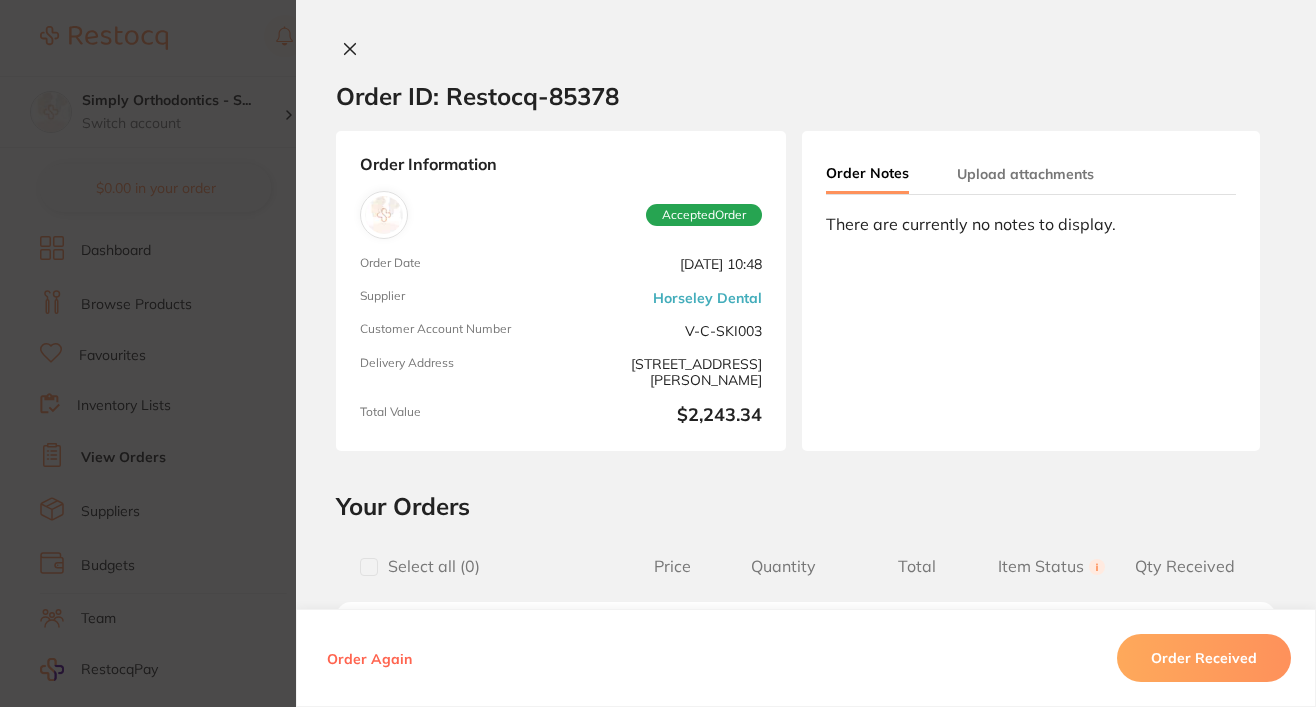scroll, scrollTop: 0, scrollLeft: 0, axis: both 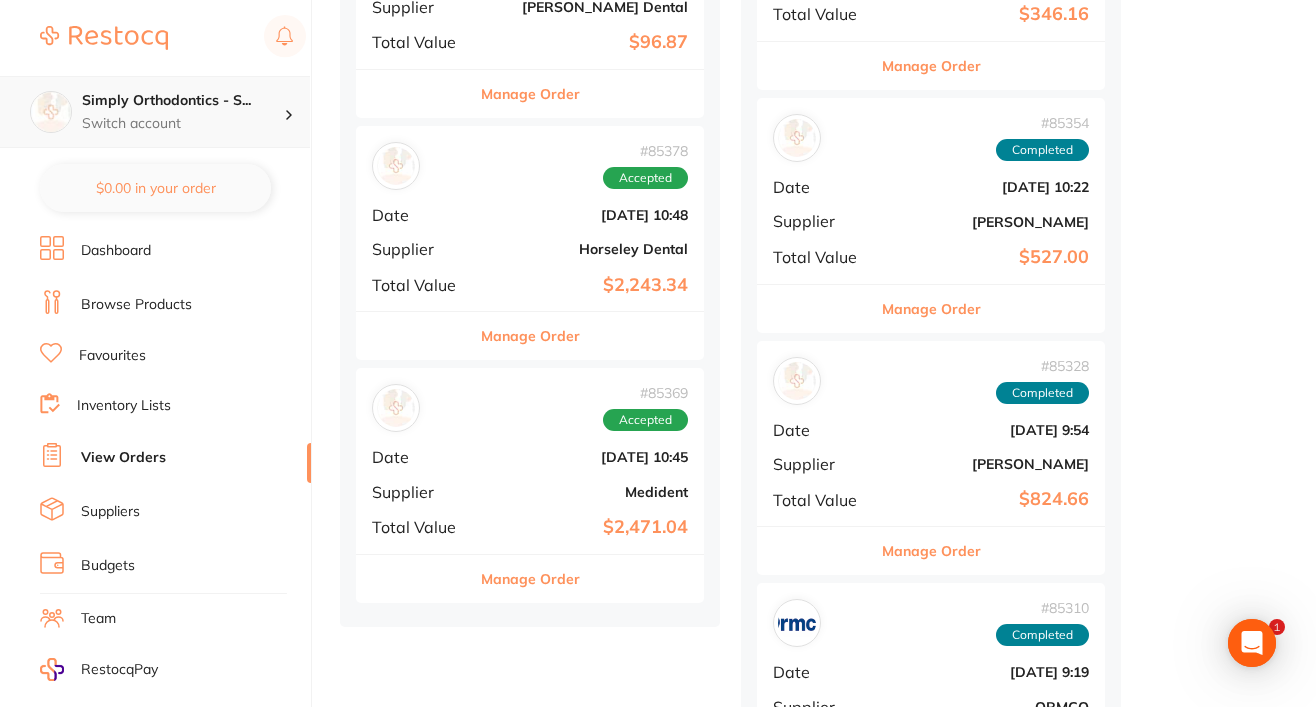 click on "Simply Orthodontics - S..." at bounding box center [183, 101] 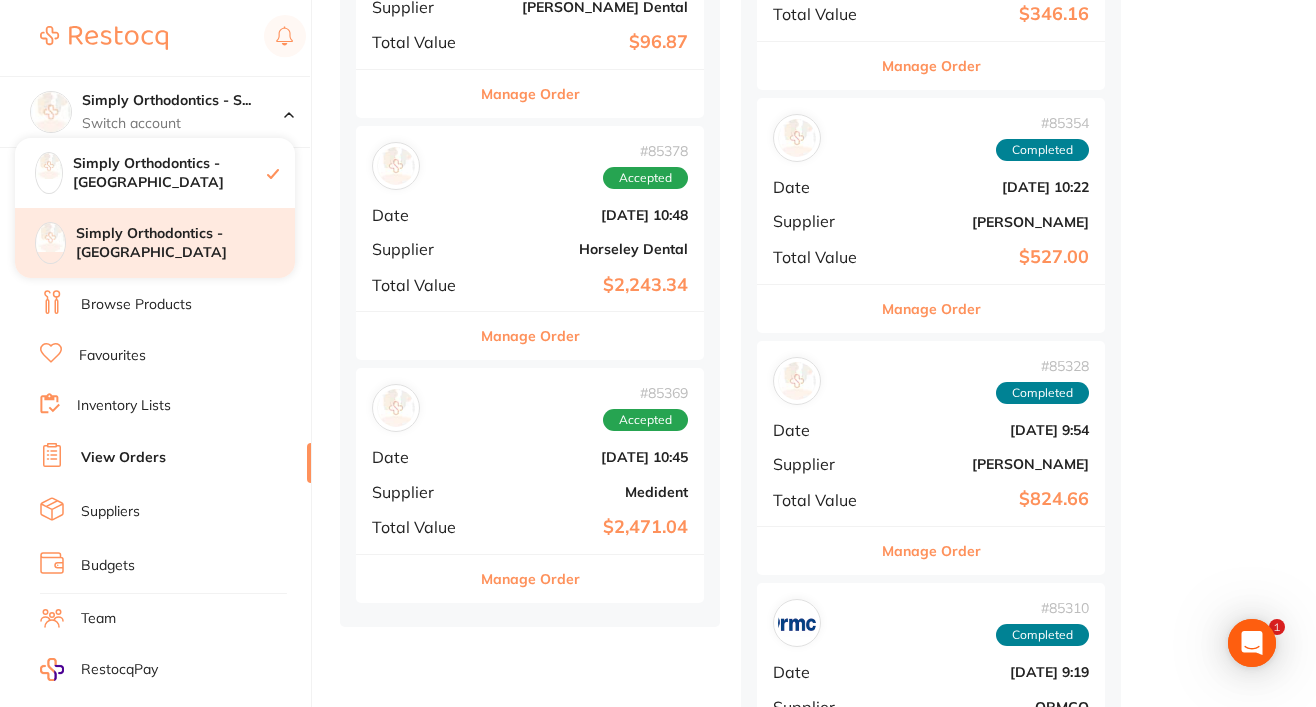 click on "Simply Orthodontics - [GEOGRAPHIC_DATA]" at bounding box center [185, 243] 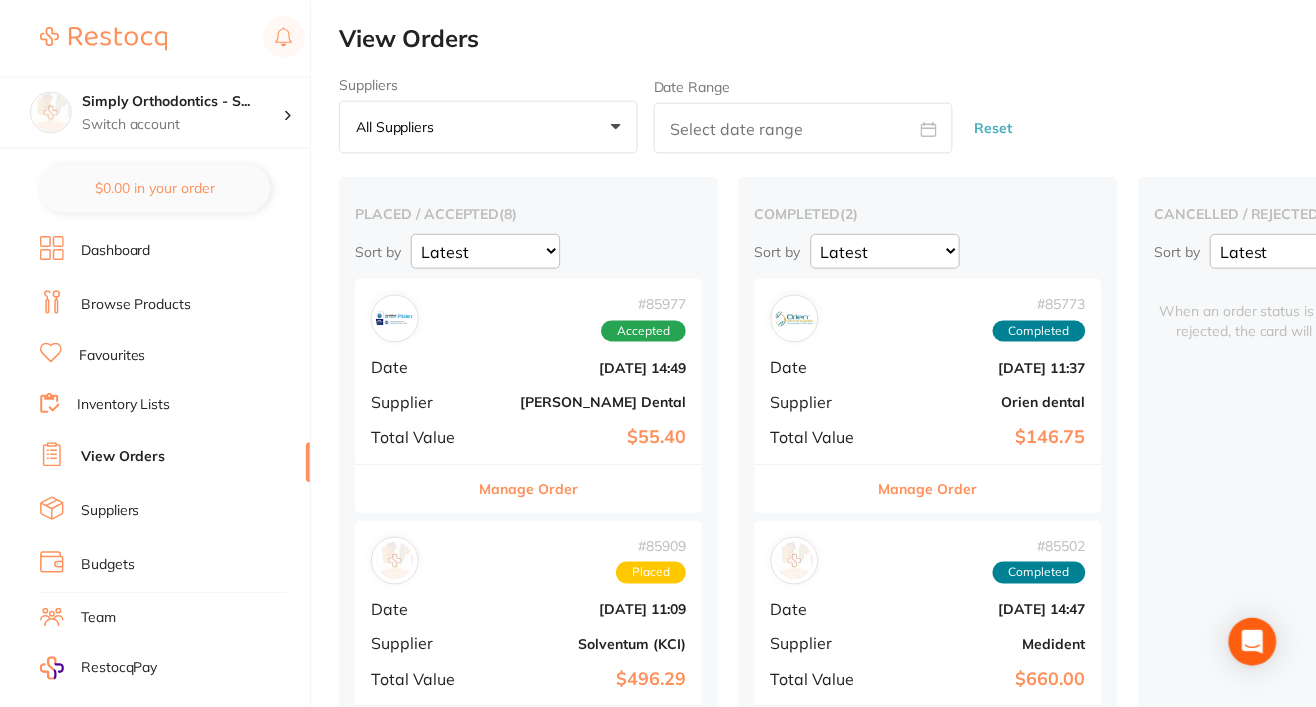 scroll, scrollTop: 0, scrollLeft: 0, axis: both 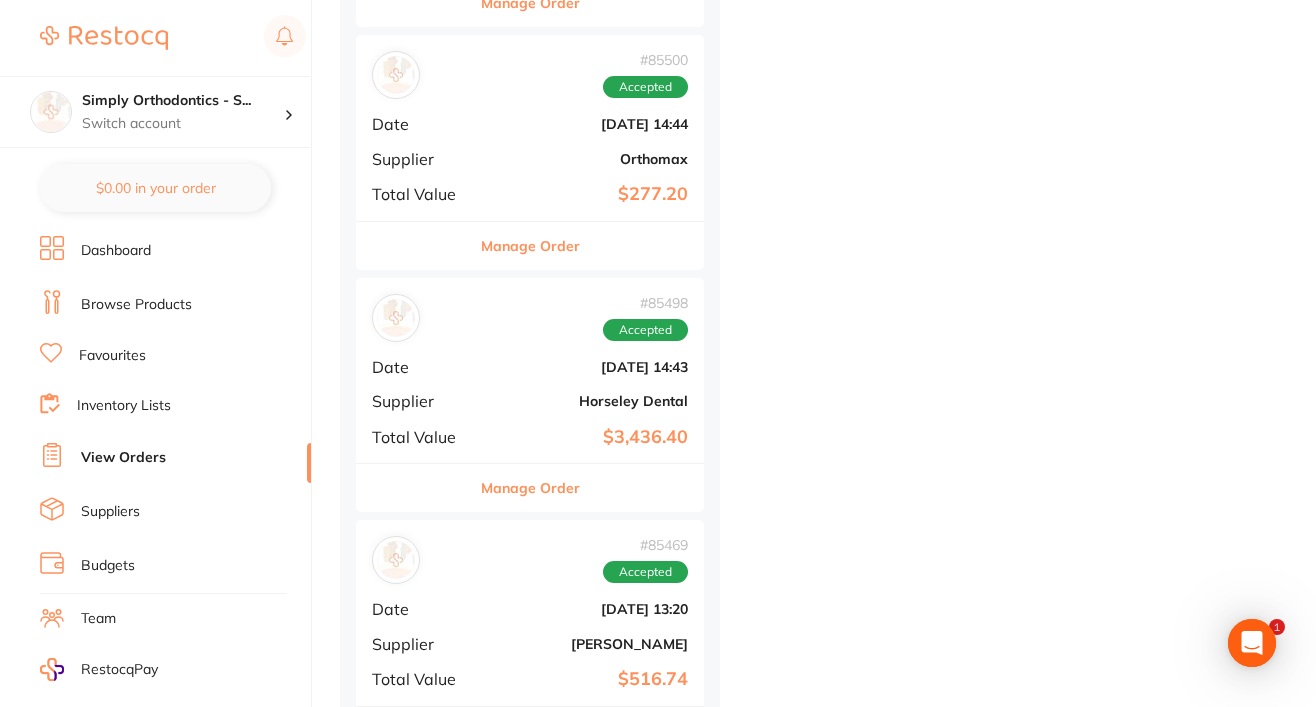 click on "Manage Order" at bounding box center (530, 488) 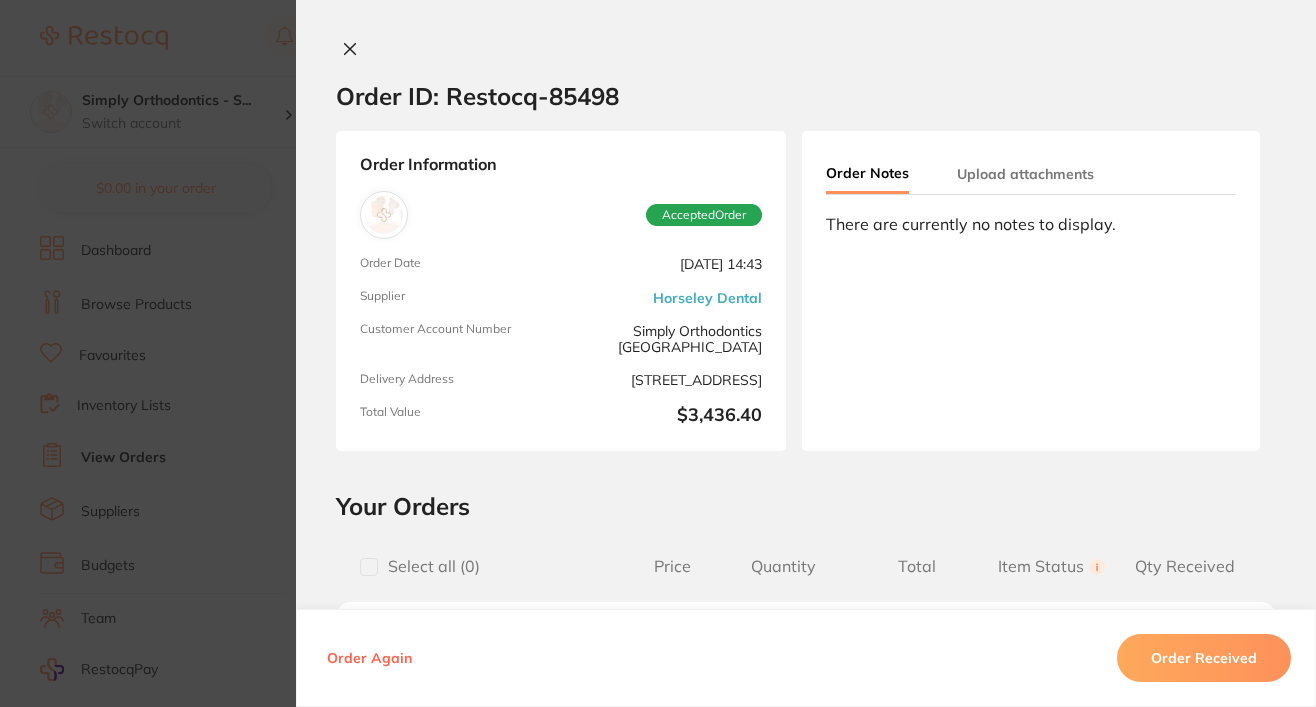 scroll, scrollTop: 0, scrollLeft: 0, axis: both 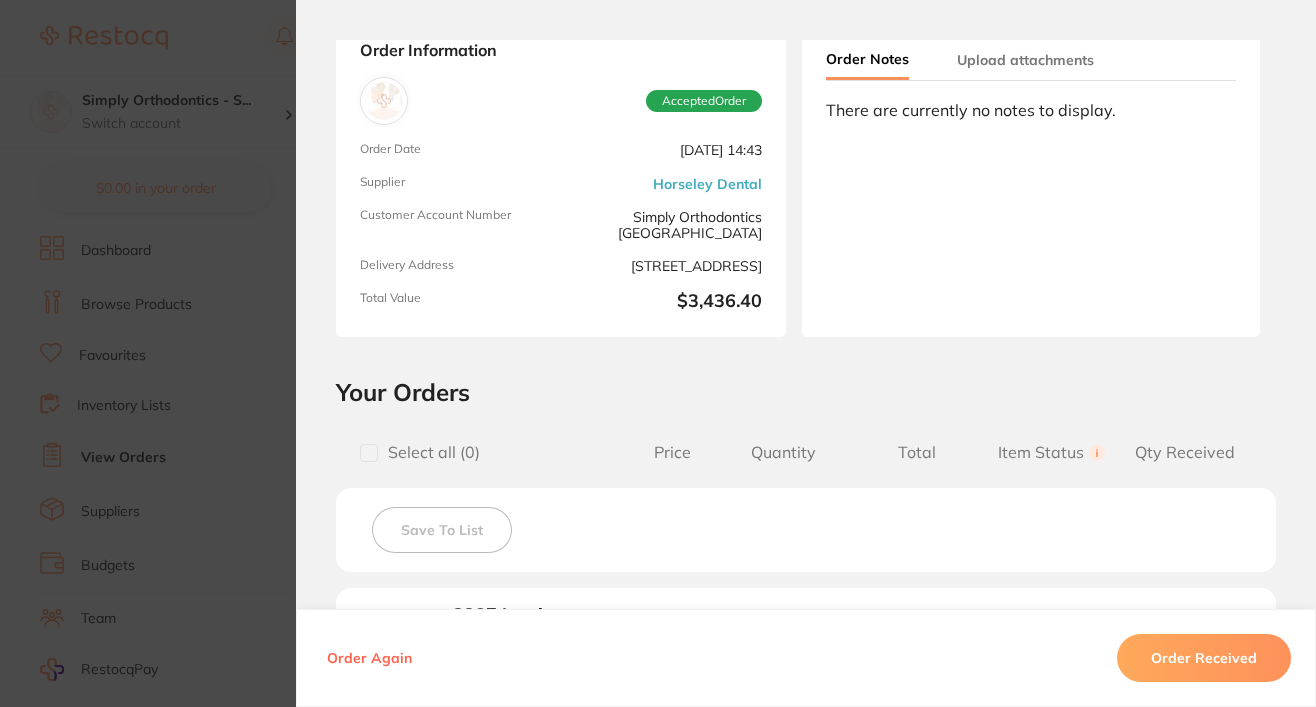 click on "Order ID: Restocq- 85498   Order Information Accepted  Order Order Date Jul 3 2025, 14:43 Supplier Horseley Dental   Customer Account Number Simply Orthodontics Sunbury Delivery Address 31 Brook St Sunbury , VIC 3429 Total Value $3,436.40 Order Notes Upload attachments There are currently no notes to display. Your Orders   Select all ( 0 ) Price Quantity Total Item Status   You can use this feature to track items that you have received and those that are on backorder Qty Received Save To List 3387 Inspire Bulk 300's Medium   Product    Code:  CRA-IP---M CRANBERRY     $29.70 10 $297.00 Select Received Back Order 3448 Aqua Source 200's Large   Product    Code:  CRA-AS---L CRANBEERY     $25.30 10 $253.00 Select Received Back Order 3386 Inspire Bulk 300's Small   Product    Code:  CRA-IP---S CRANBERRY     $29.70 20 $594.00 Select Received Back Order ST001 Evacuators Bulk Blue   Product    Code:  HCL--- 001B PREMIUM +     $99.00 20 $1,980.00 Select Received Back Order 3387 Inspire Bulk 300's Medium Product   10" at bounding box center [658, 353] 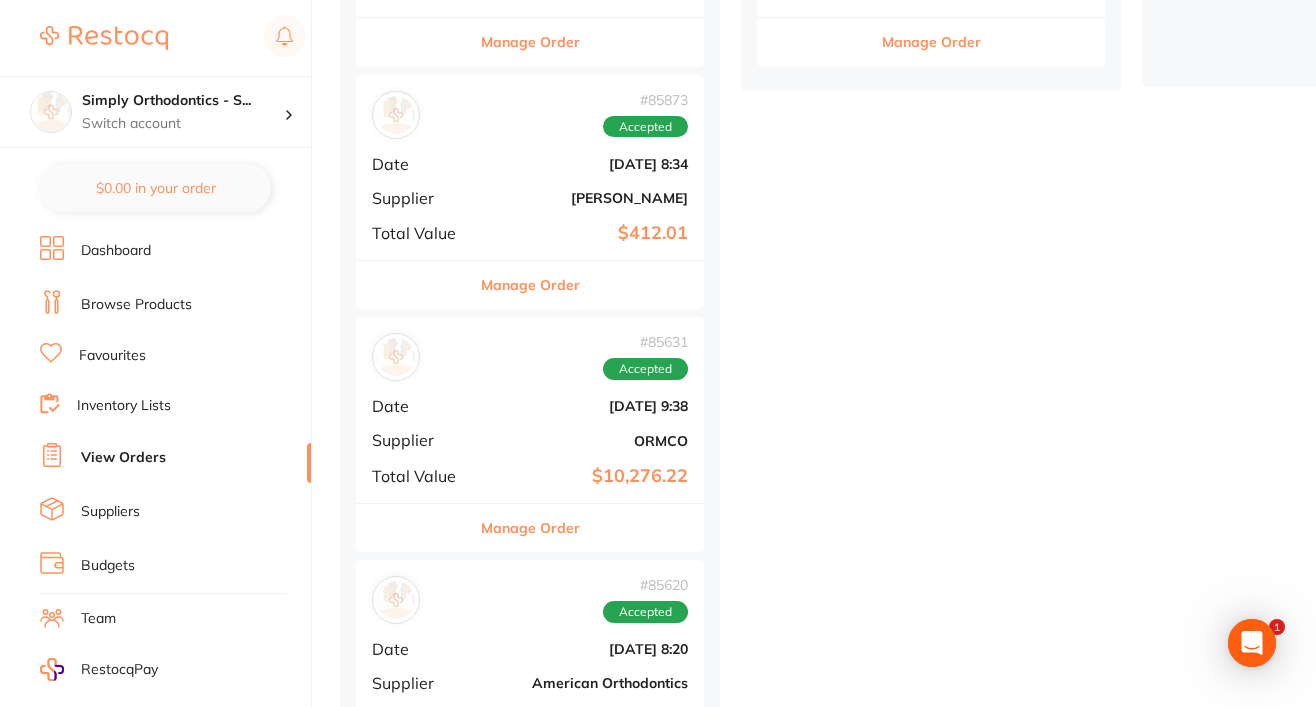 scroll, scrollTop: 564, scrollLeft: 0, axis: vertical 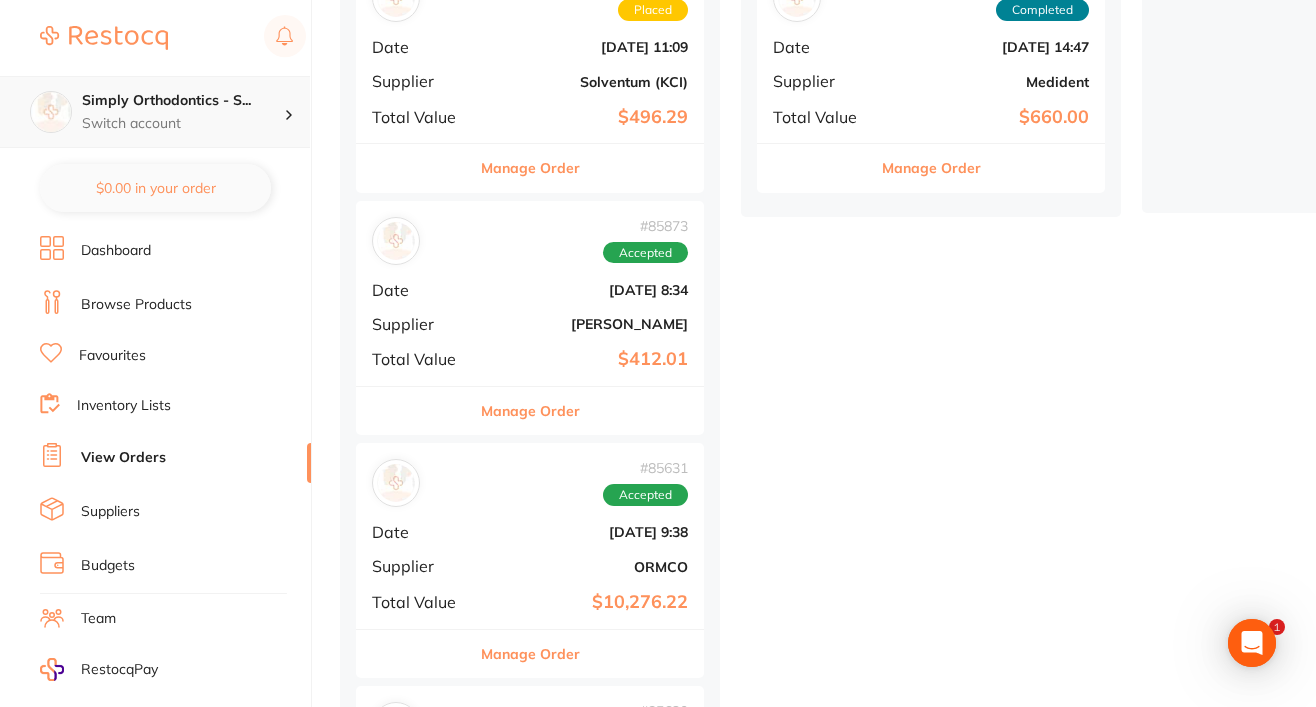 click on "Switch account" at bounding box center (183, 124) 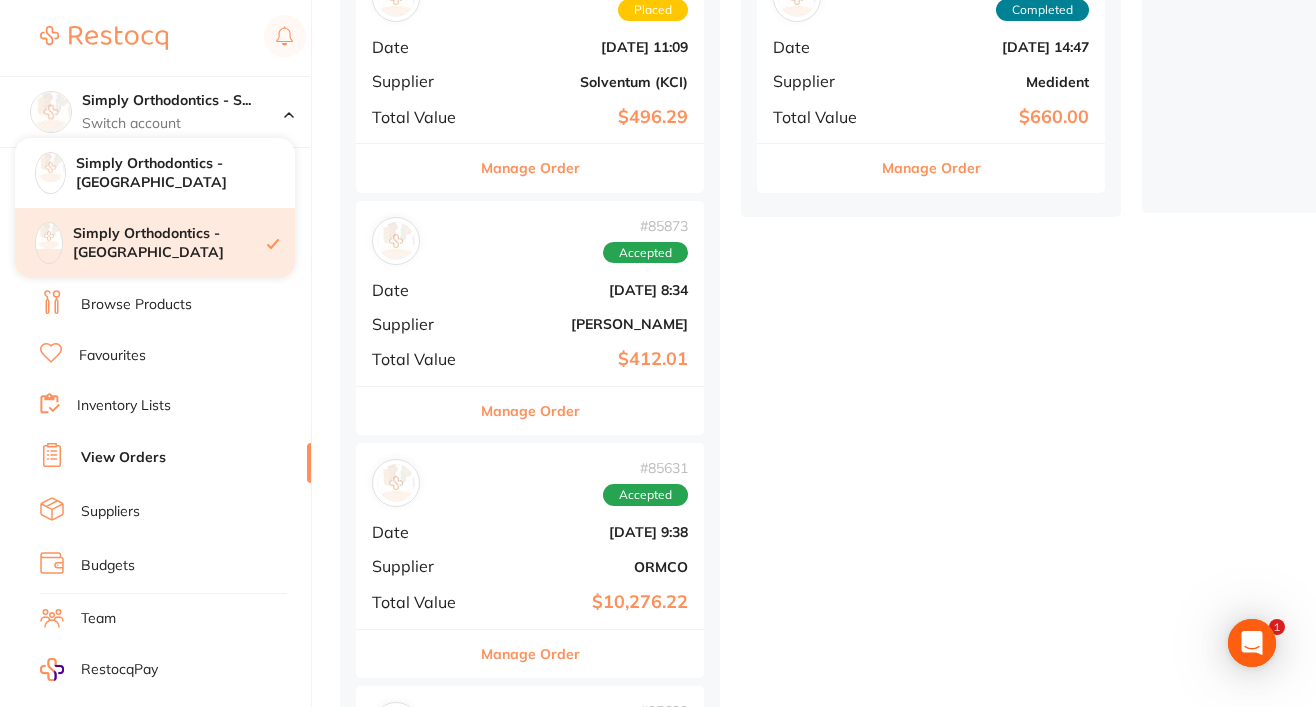 click on "Simply Orthodontics - [GEOGRAPHIC_DATA]" at bounding box center (170, 243) 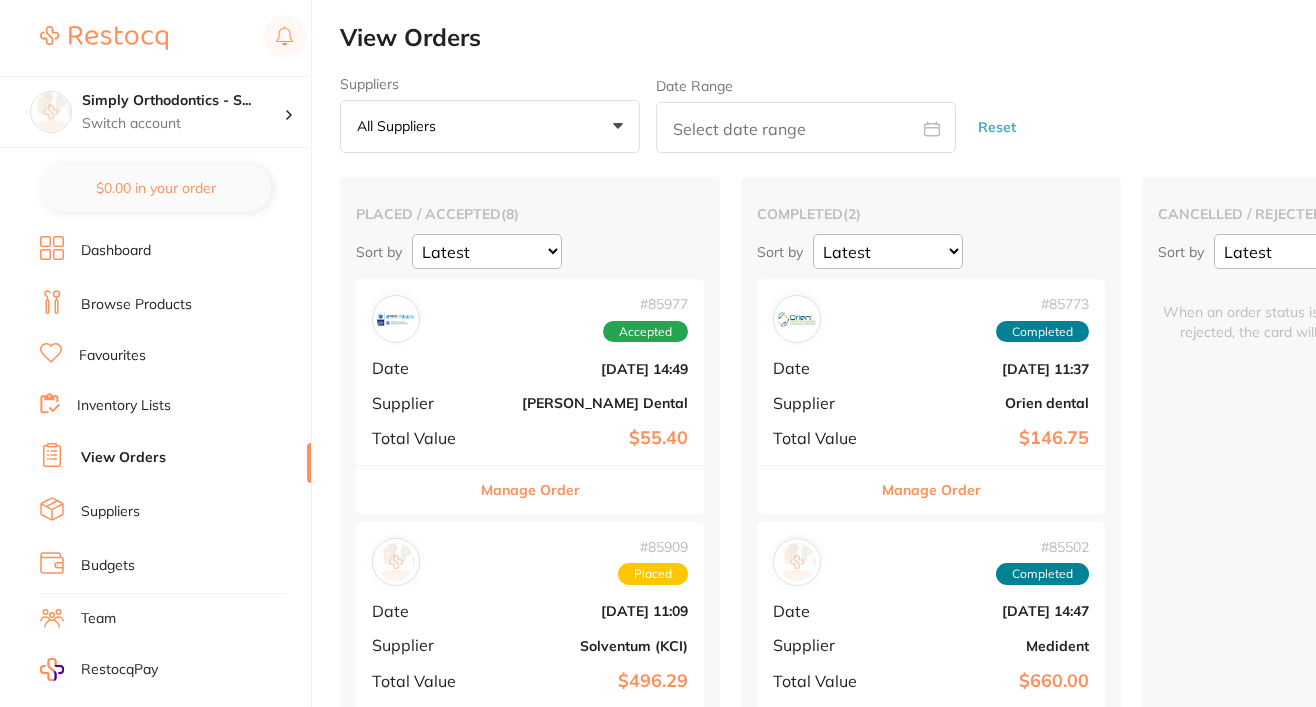 scroll, scrollTop: 0, scrollLeft: 0, axis: both 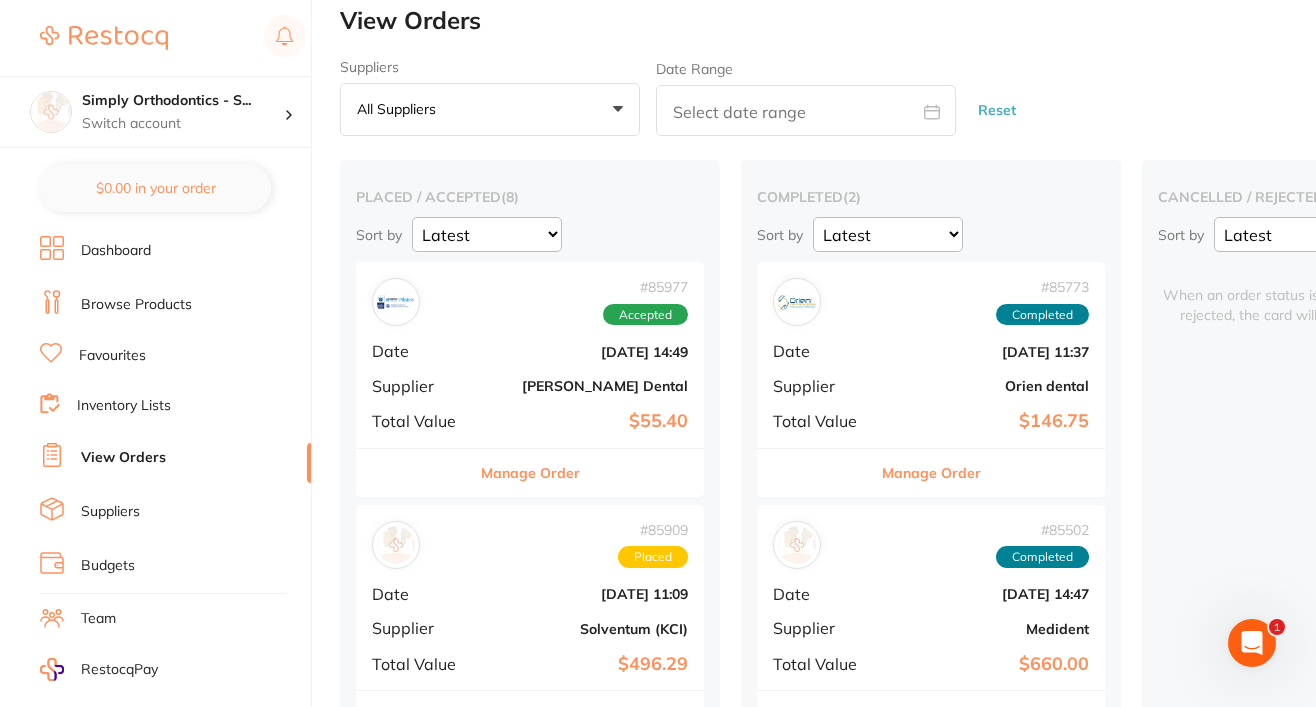 click on "View Orders" at bounding box center (123, 458) 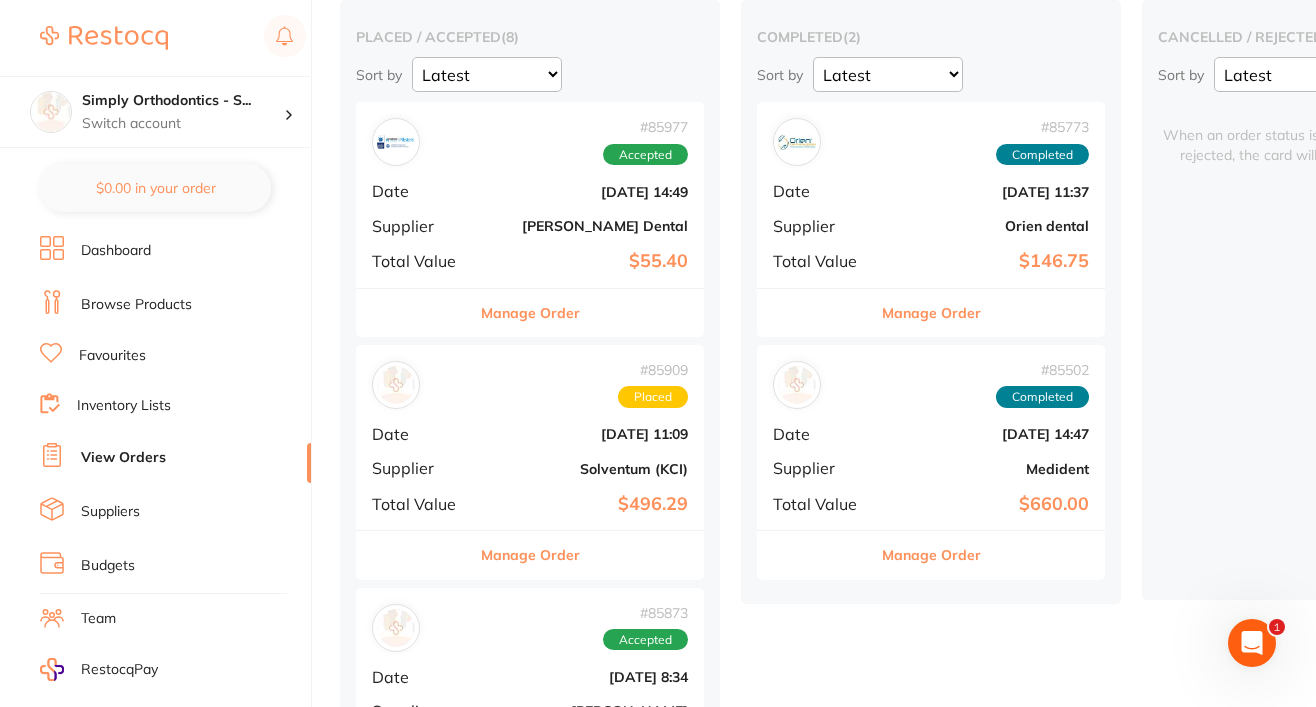 scroll, scrollTop: 173, scrollLeft: 0, axis: vertical 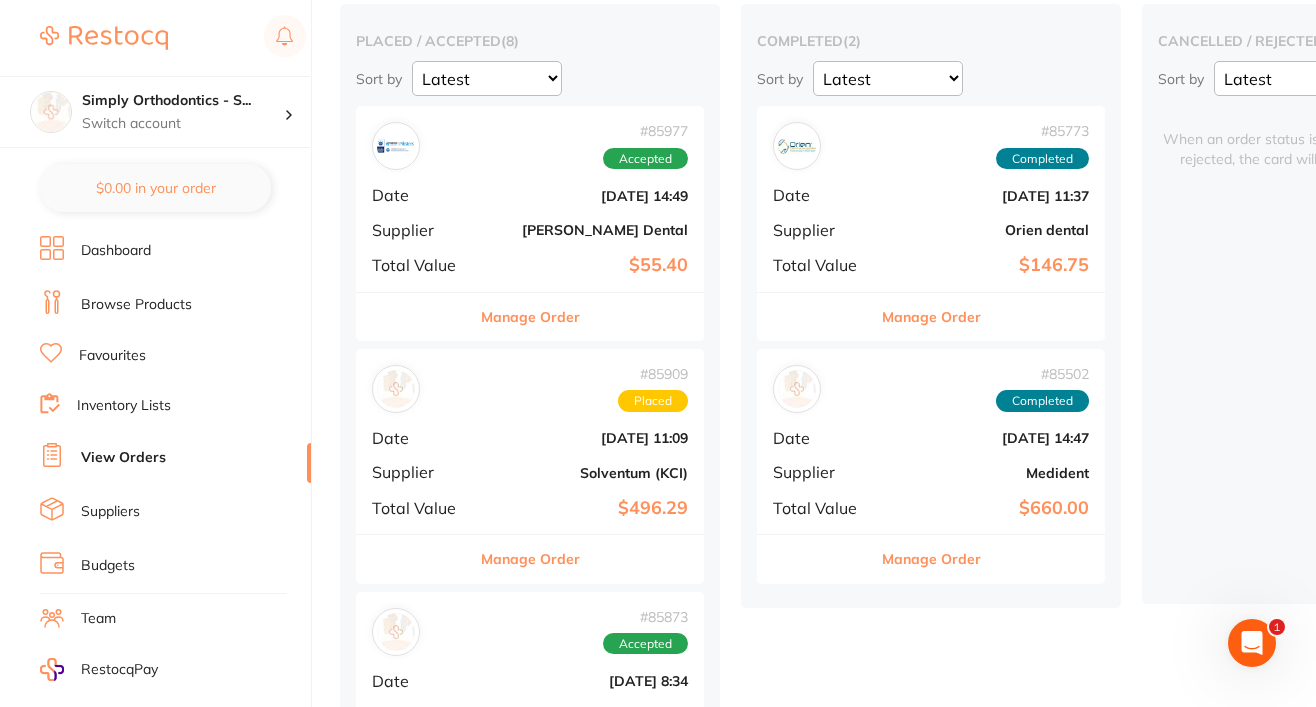 click on "Manage Order" at bounding box center (530, 317) 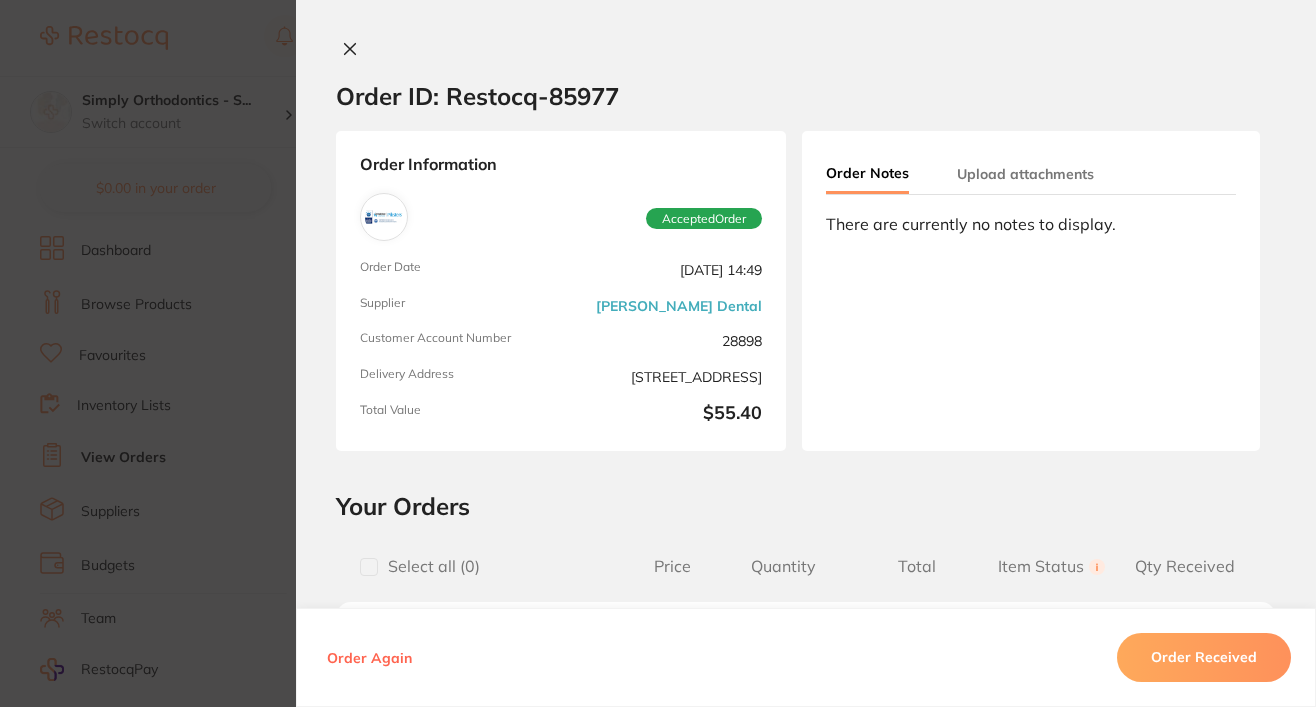 scroll, scrollTop: 0, scrollLeft: 0, axis: both 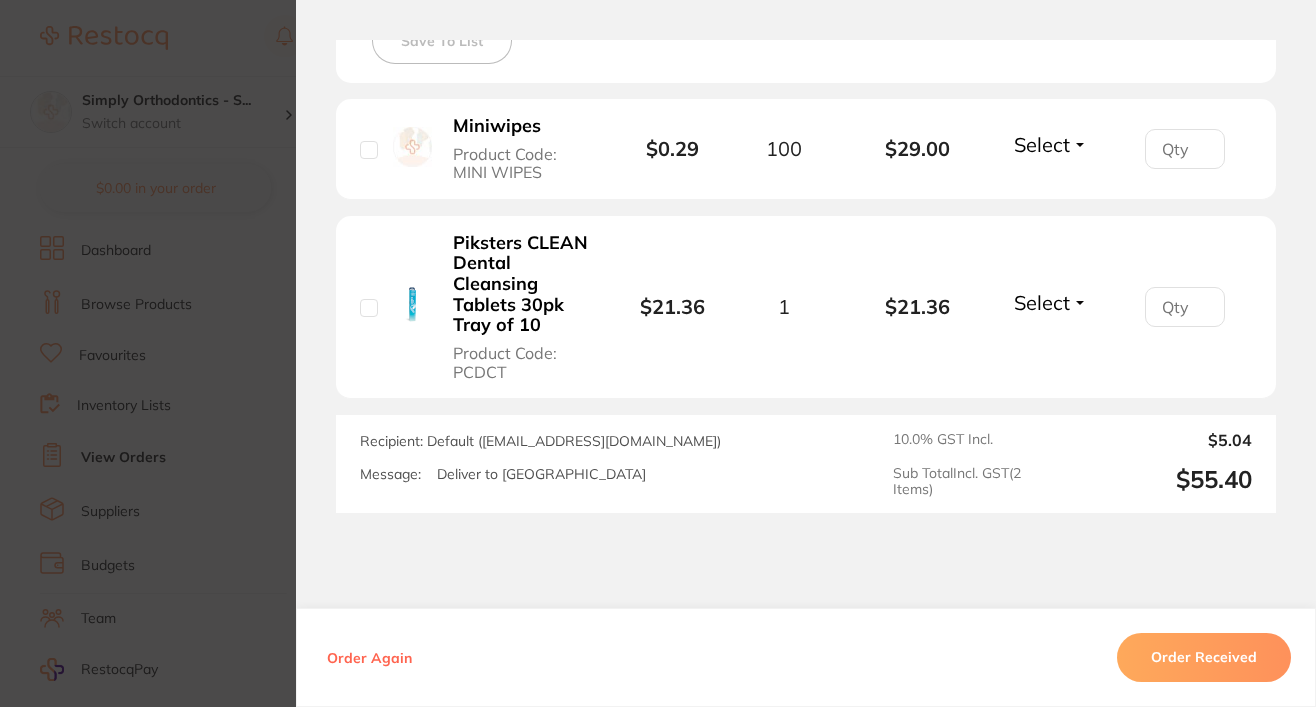 click on "Select" at bounding box center [1042, 144] 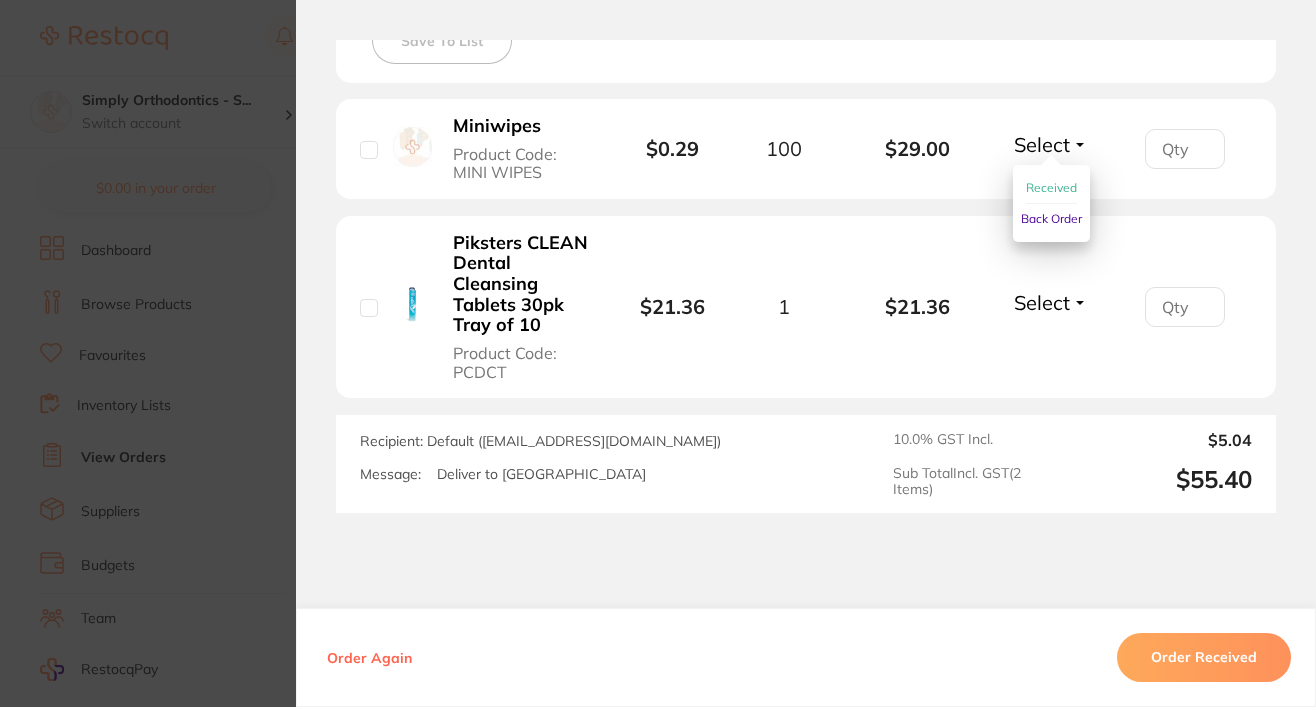 click on "Received" at bounding box center [1051, 188] 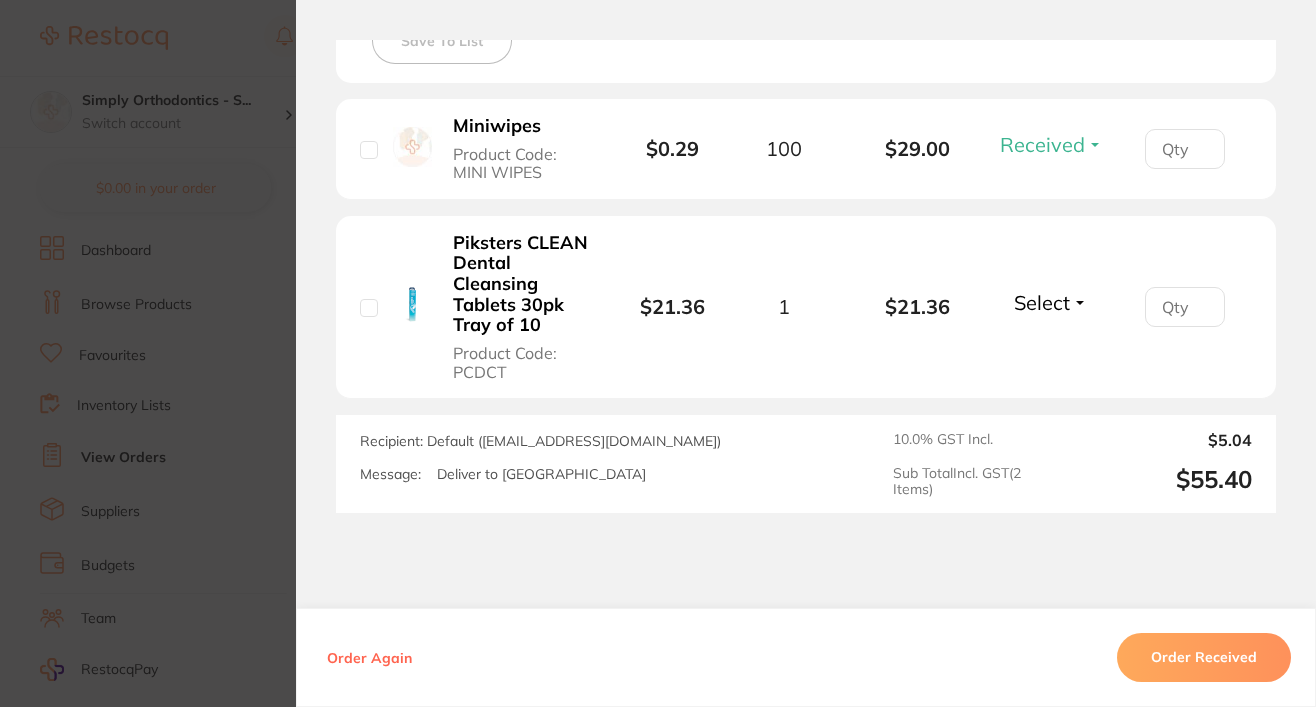 click on "Select" at bounding box center [1051, 302] 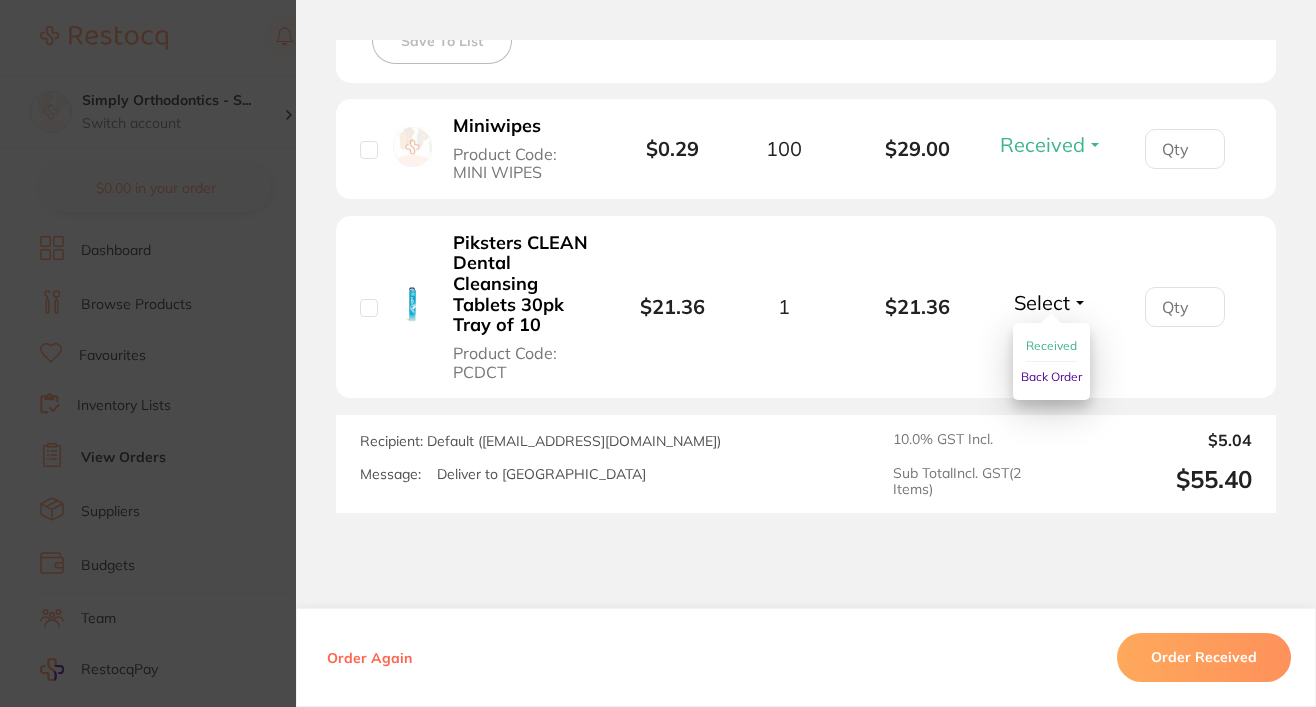 click on "Back Order" at bounding box center [1051, 376] 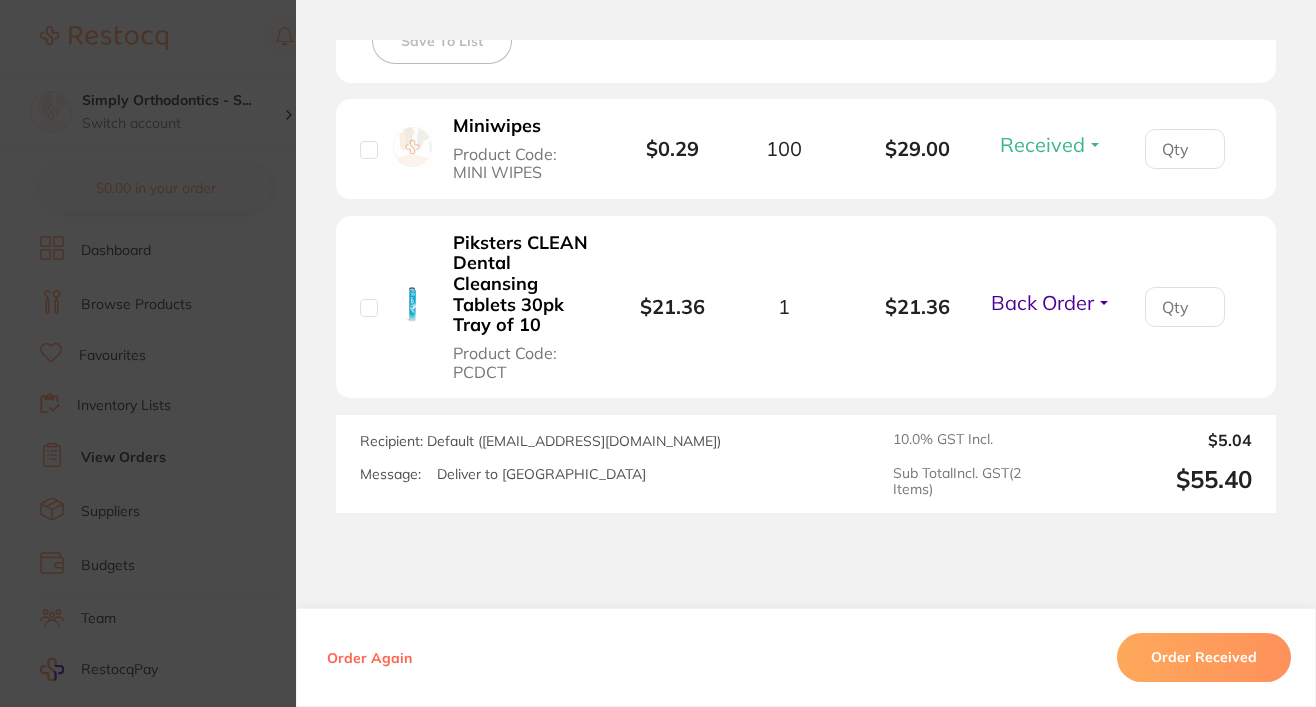 click on "Order ID: Restocq- 85977   Order Information   1  Received 1  Back   Order Accepted  Order Order Date [DATE] 14:49 Supplier [PERSON_NAME] Dental   Customer Account Number 28898 Delivery Address [STREET_ADDRESS] Total Value $55.40 Order Notes Upload attachments There are currently no notes to display. Your Orders   Select all ( 0 ) Price Quantity Total Item Status   You can use this feature to track items that you have received and those that are on backorder Qty Received Save To List Miniwipes   Product    Code:  MINI WIPES     $0.29 100 $29.00 Received Received Back Order Piksters CLEAN Dental Cleansing Tablets 30pk Tray of 10	   Product    Code:  PCDCT	     $21.36 1 $21.36 Back Order Received Back Order Miniwipes Product    Code:  MINI WIPES $0.29 Quantity:  100 Status:   Received Received Back Order Quantity Received: Piksters CLEAN Dental Cleansing Tablets 30pk Tray of 10	 Product    Code:  PCDCT	 $21.36 Quantity:  1 Status:   Back Order Received Back Order Quantity Received: ) Message:    (" at bounding box center [658, 353] 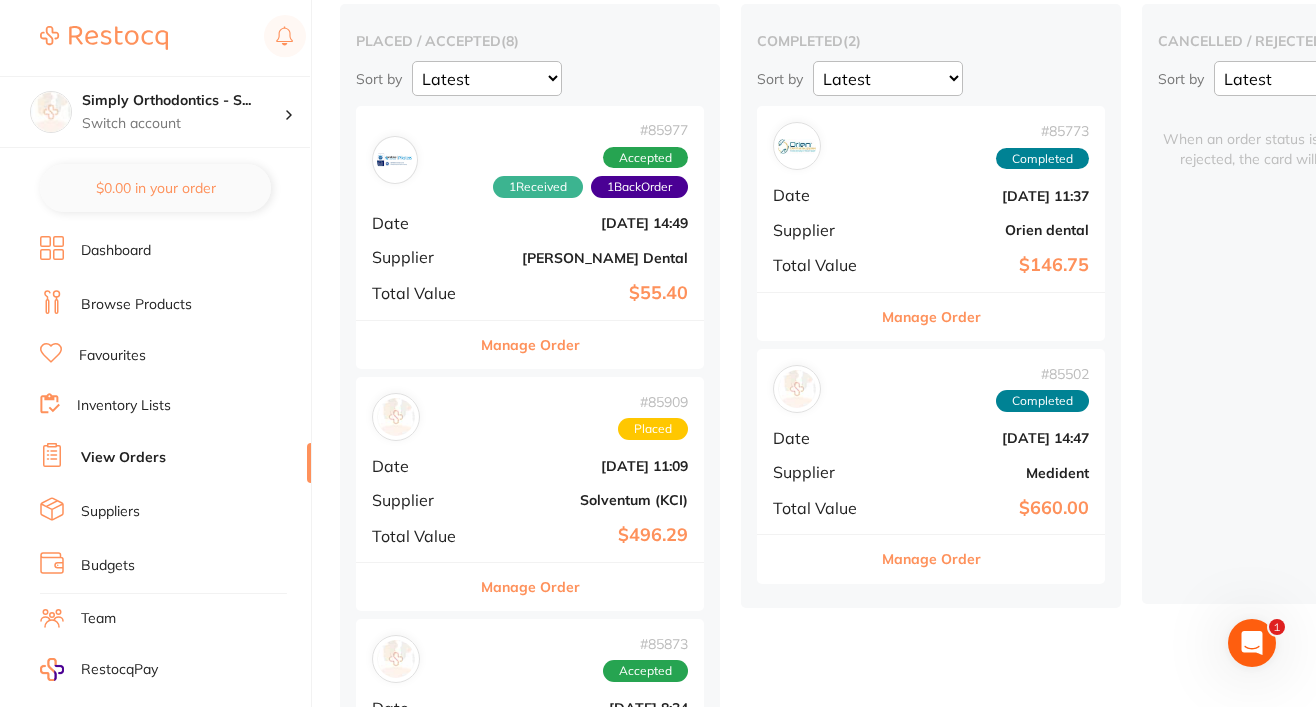 click on "Manage Order" at bounding box center (530, 345) 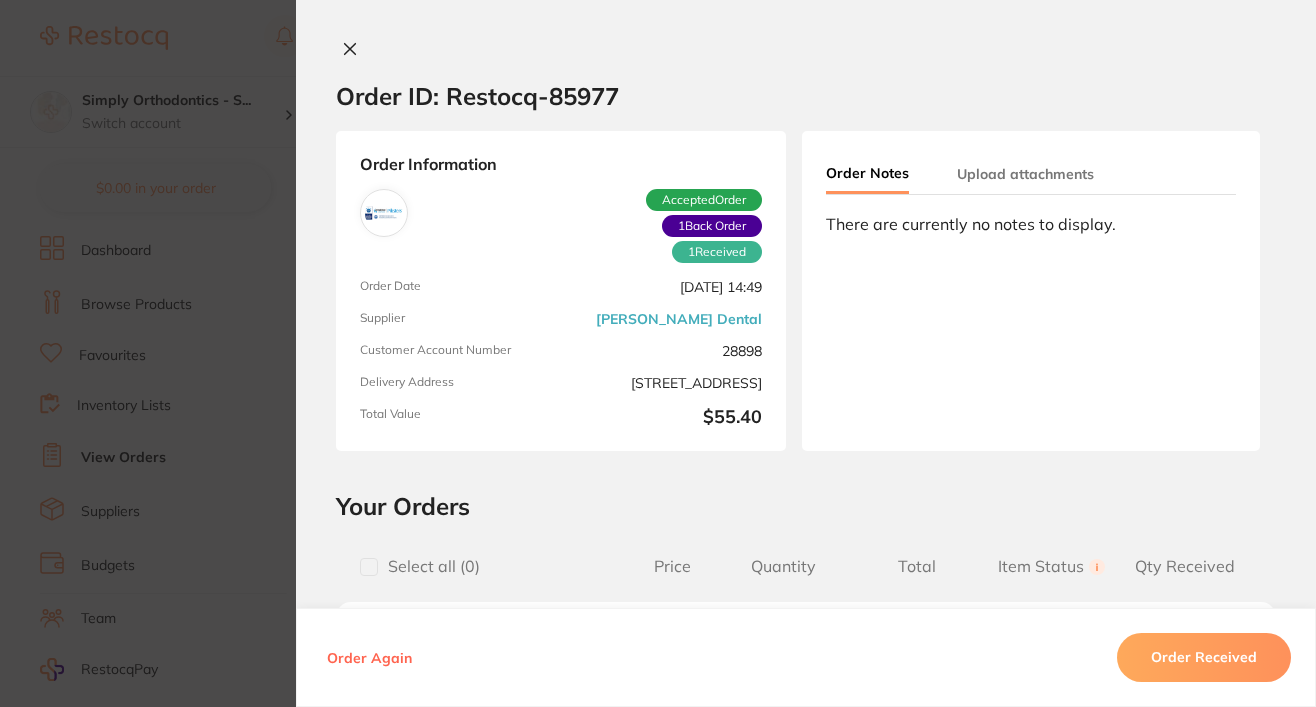 scroll, scrollTop: 0, scrollLeft: 0, axis: both 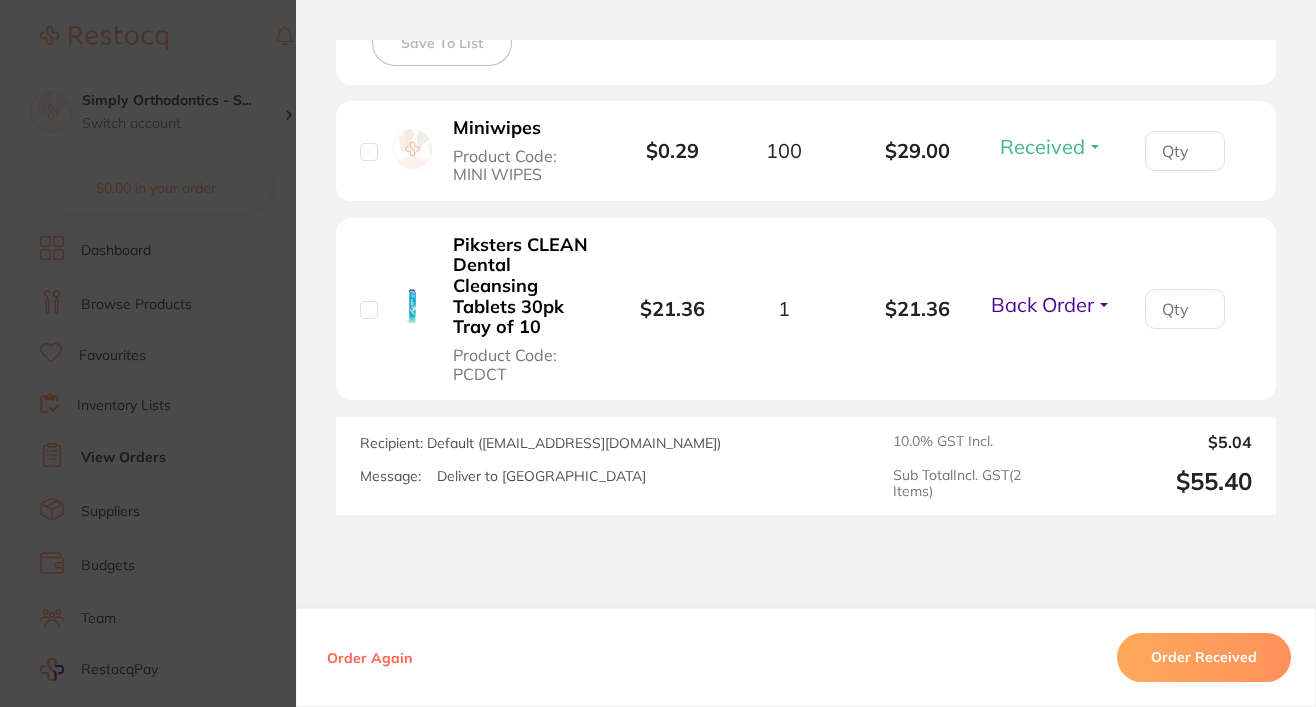 click on "Order ID: Restocq- 85977   Order Information   1  Received 1  Back   Order Accepted  Order Order Date [DATE] 14:49 Supplier [PERSON_NAME] Dental   Customer Account Number 28898 Delivery Address [STREET_ADDRESS] Total Value $55.40 Order Notes Upload attachments There are currently no notes to display. Your Orders   Select all ( 0 ) Price Quantity Total Item Status   You can use this feature to track items that you have received and those that are on backorder Qty Received Save To List Miniwipes   Product    Code:  MINI WIPES     $0.29 100 $29.00 Received Received Back Order Piksters CLEAN Dental Cleansing Tablets 30pk Tray of 10	   Product    Code:  PCDCT	     $21.36 1 $21.36 Back Order Received Back Order Miniwipes Product    Code:  MINI WIPES $0.29 Quantity:  100 Status:   Received Received Back Order Quantity Received: Piksters CLEAN Dental Cleansing Tablets 30pk Tray of 10	 Product    Code:  PCDCT	 $21.36 Quantity:  1 Status:   Back Order Received Back Order Quantity Received: ) Message:    (" at bounding box center [658, 353] 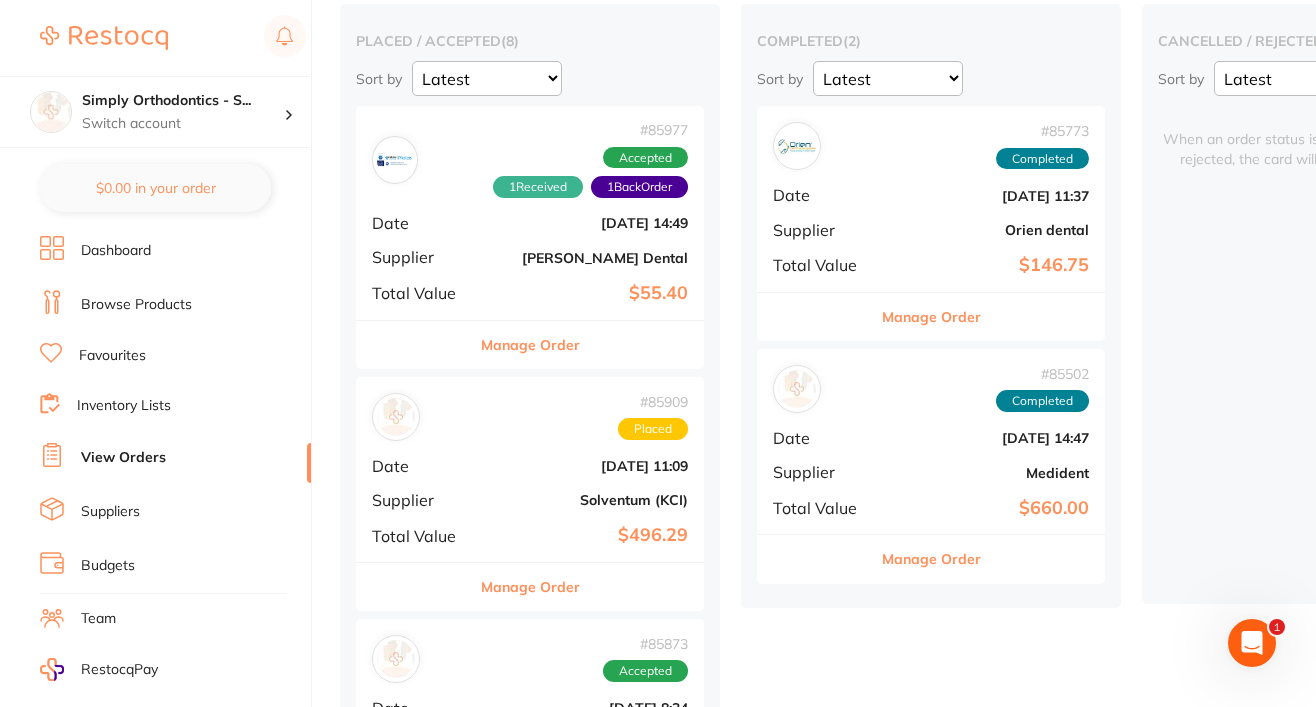 click on "Manage Order" at bounding box center [530, 345] 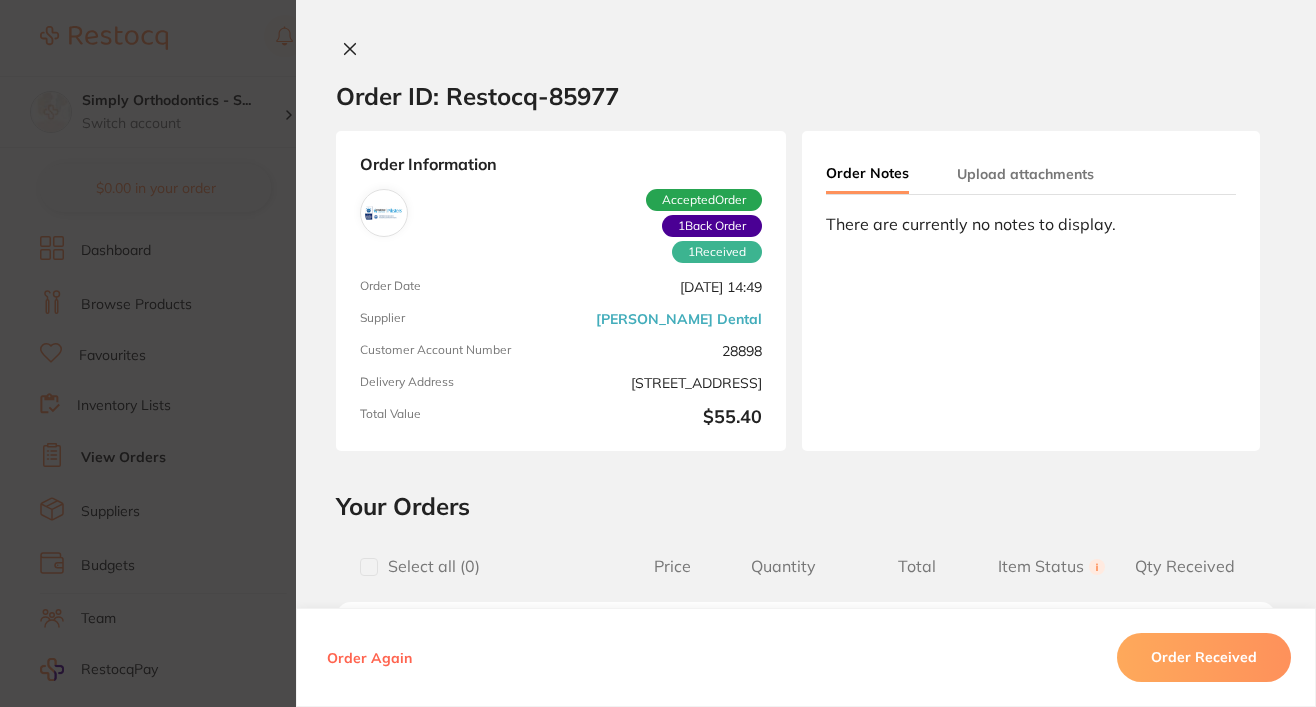 scroll, scrollTop: 0, scrollLeft: 0, axis: both 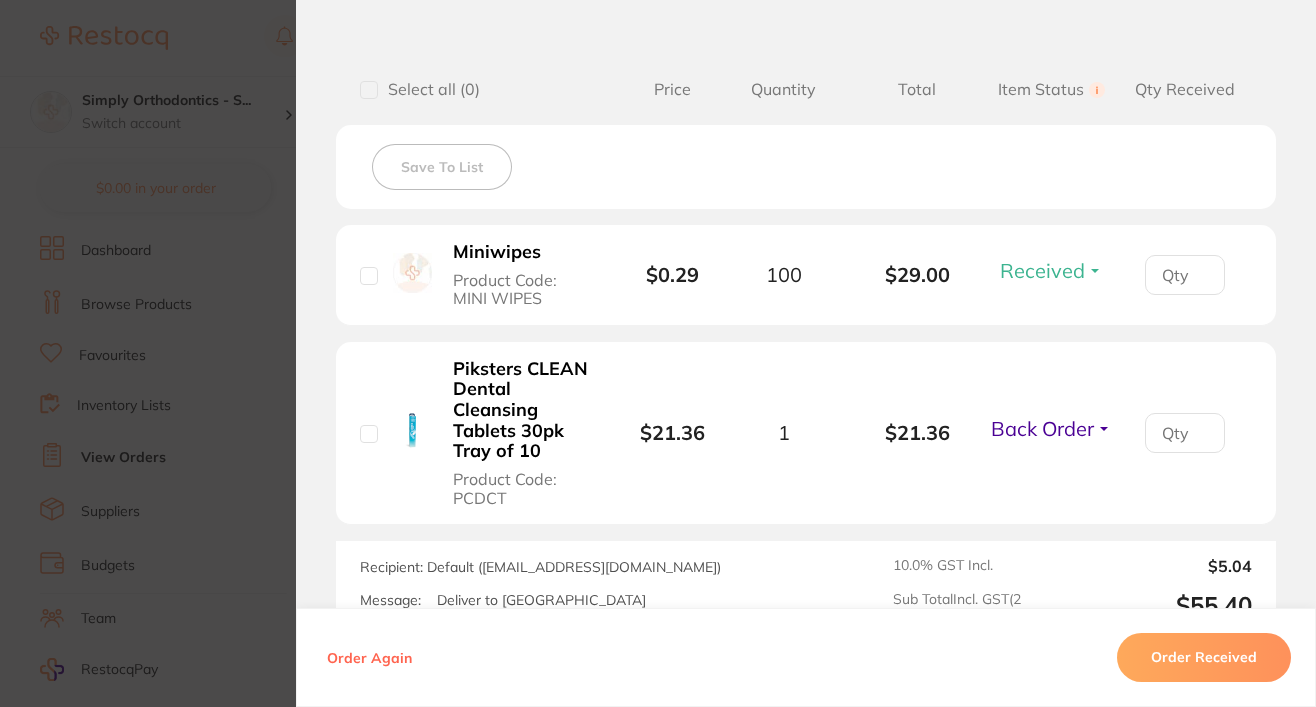 click on "Back Order Received Back Order" at bounding box center [1051, 432] 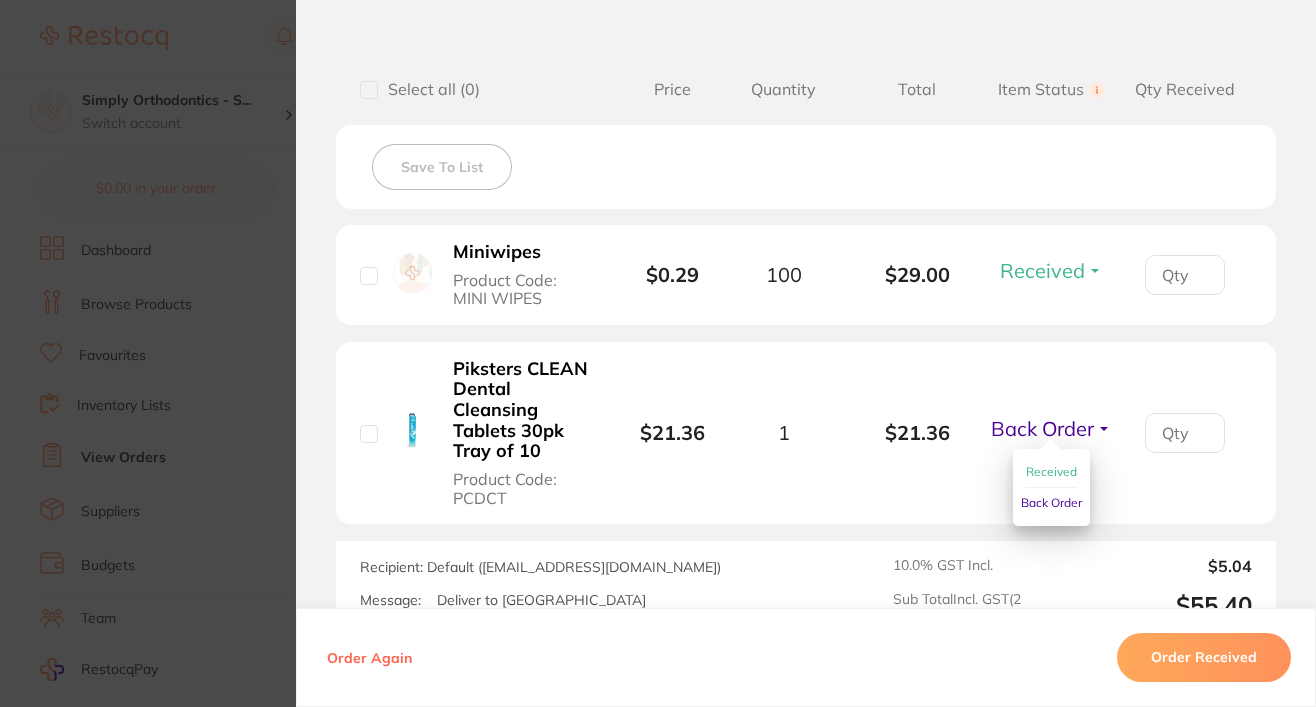 click on "Back Order" at bounding box center [1042, 428] 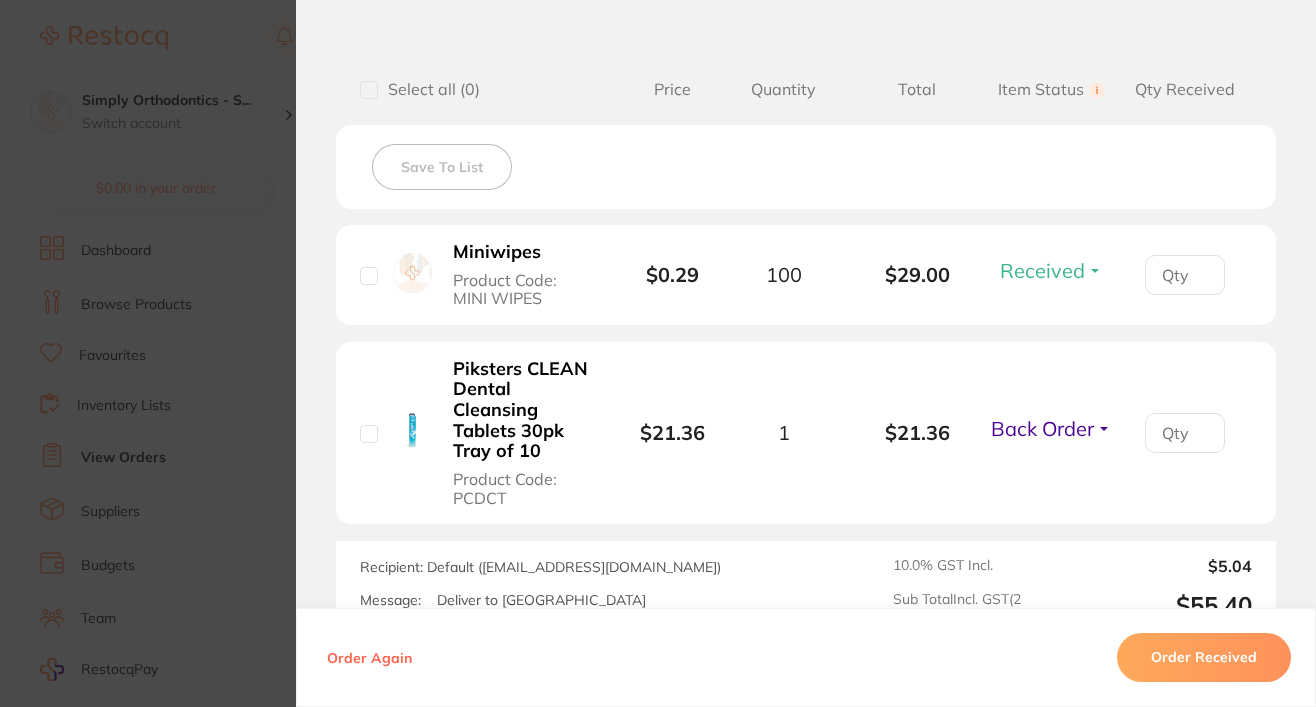 click on "Back Order" at bounding box center (1042, 428) 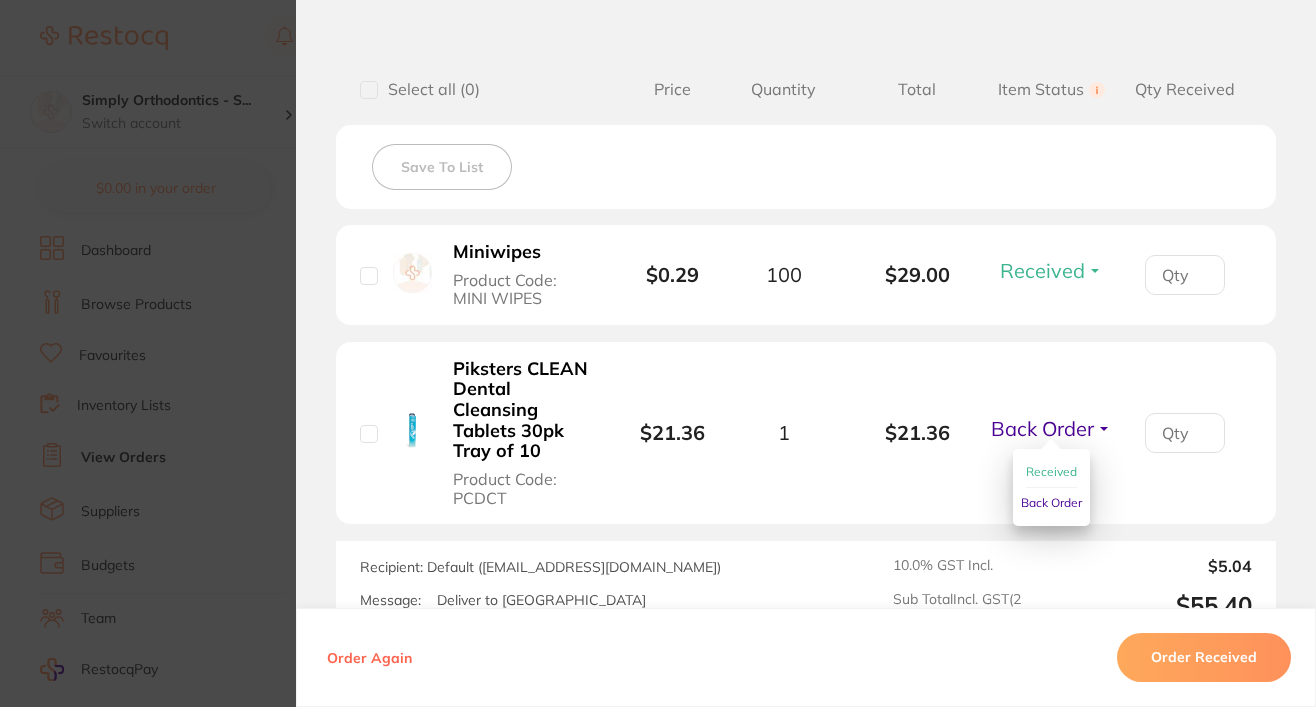 click on "Back Order" at bounding box center (1051, 502) 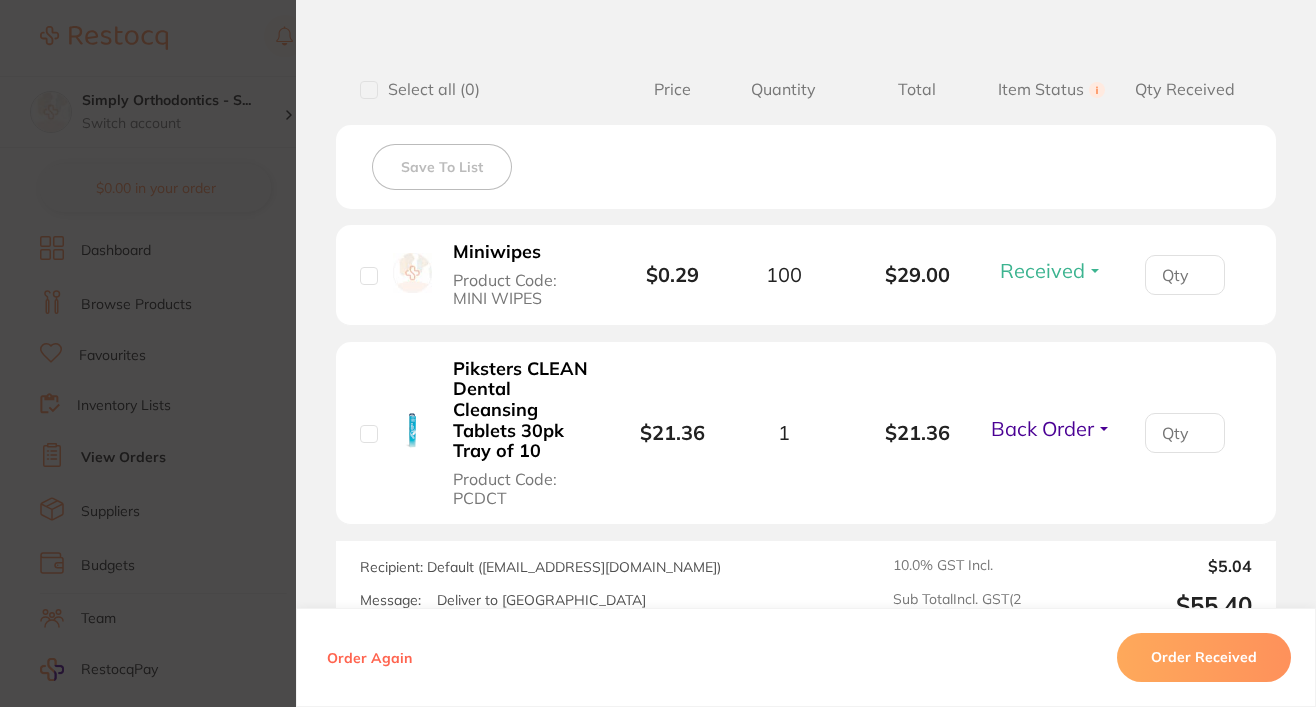 click on "Back Order" at bounding box center [1042, 428] 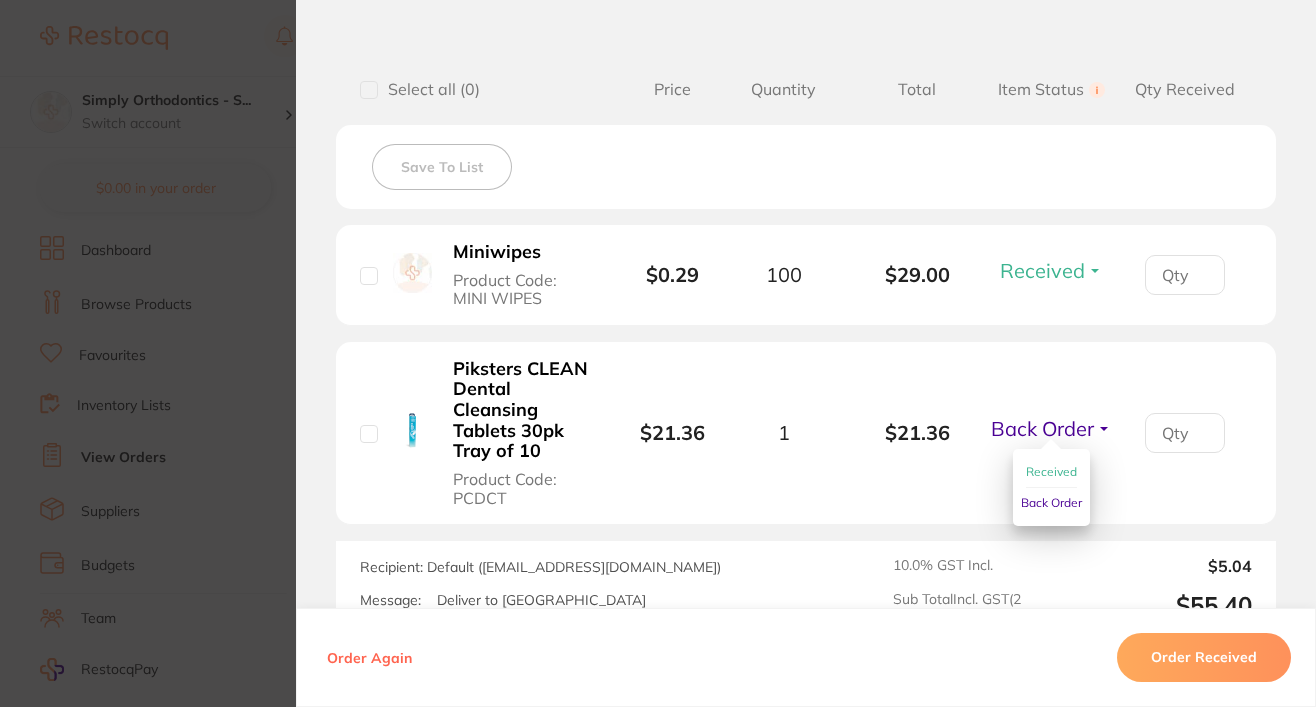 click on "Received" at bounding box center [1051, 471] 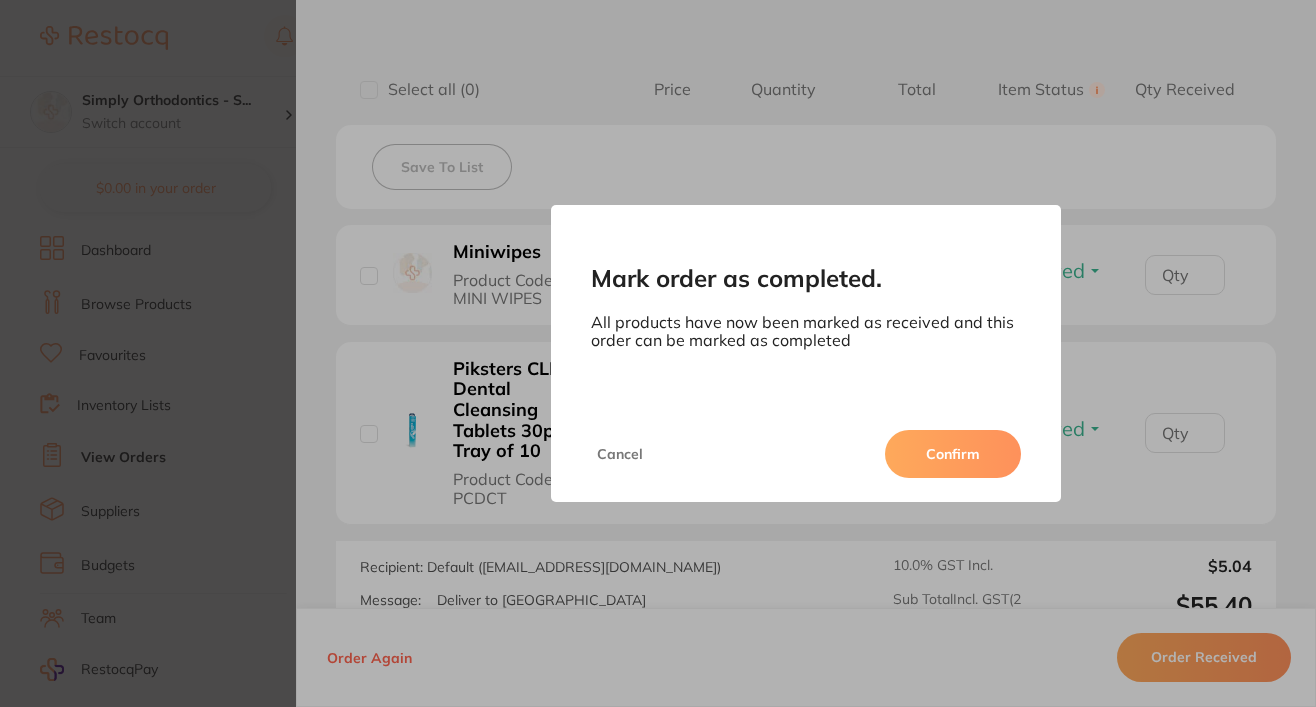 click on "Confirm" at bounding box center (953, 454) 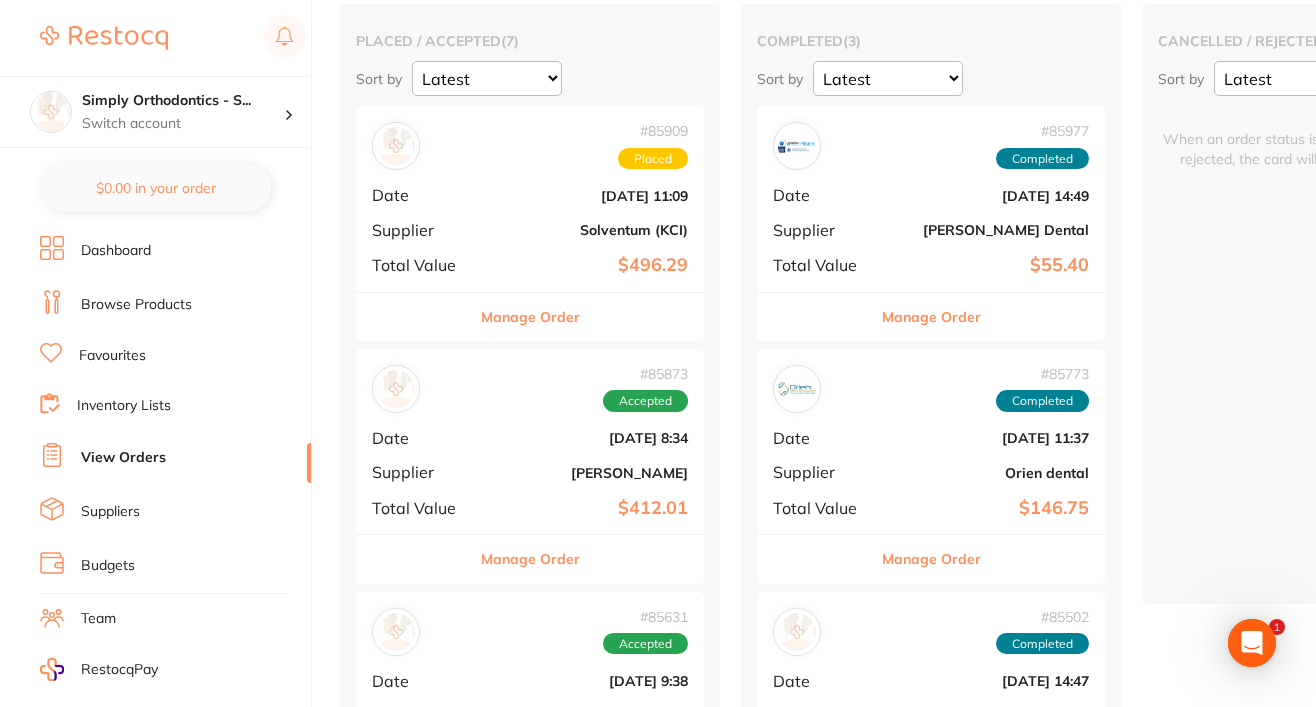 scroll, scrollTop: 0, scrollLeft: 0, axis: both 